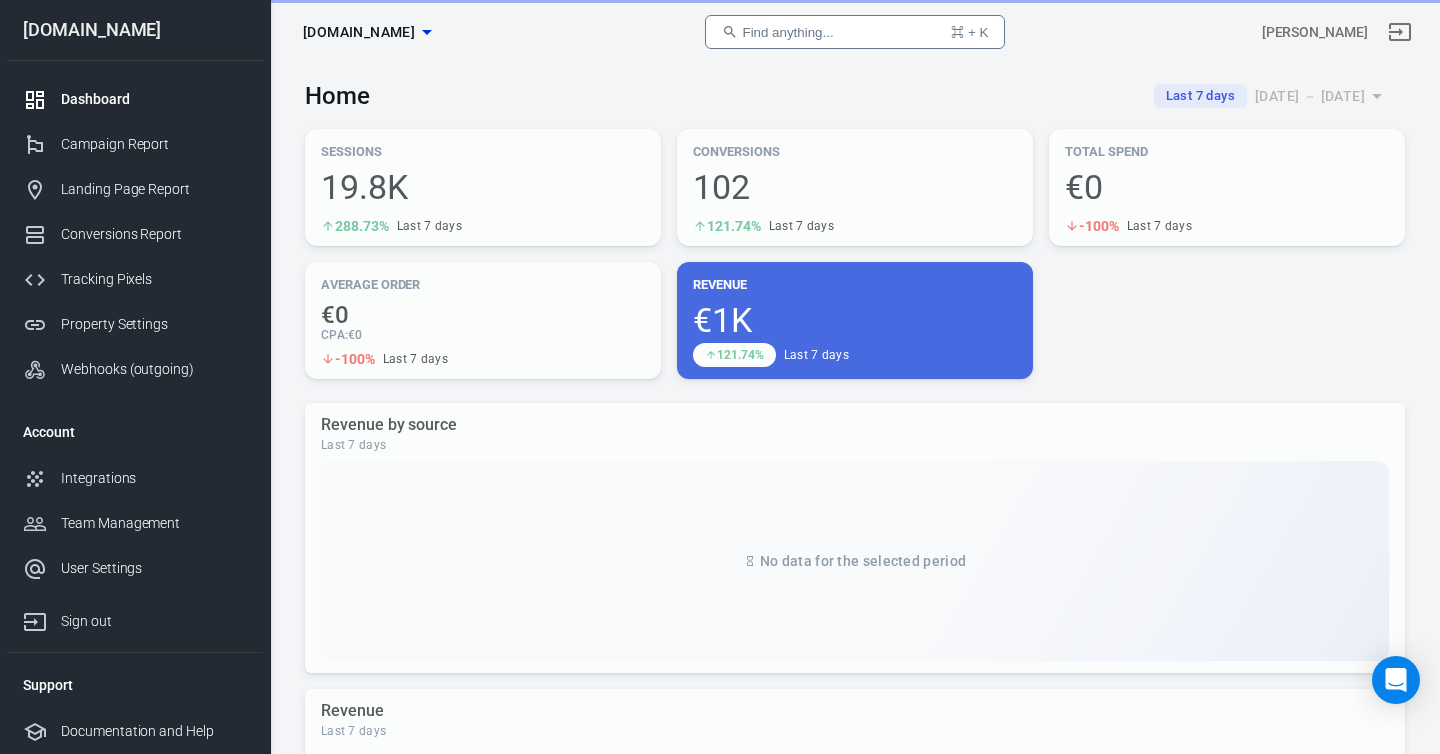 scroll, scrollTop: 0, scrollLeft: 0, axis: both 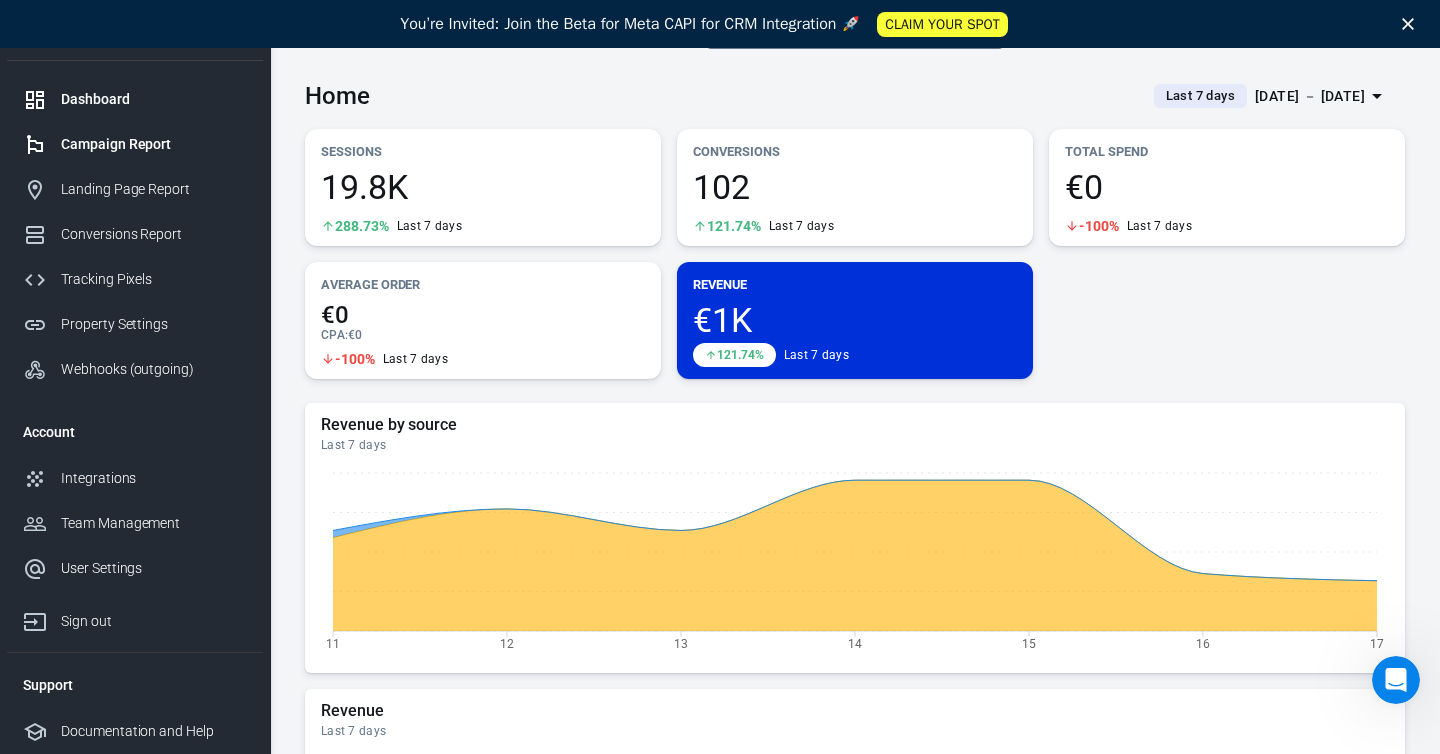 click on "Campaign Report" at bounding box center [154, 144] 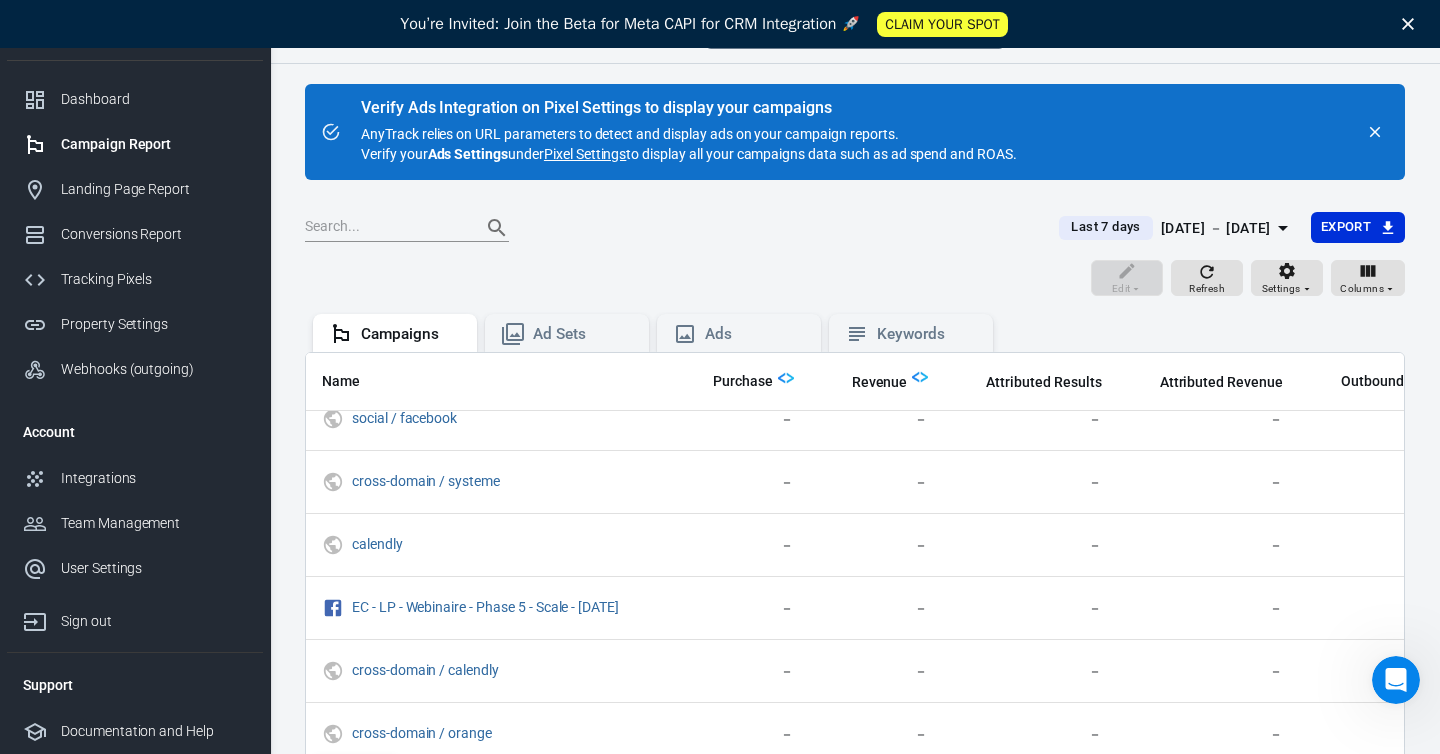 scroll, scrollTop: 376, scrollLeft: 788, axis: both 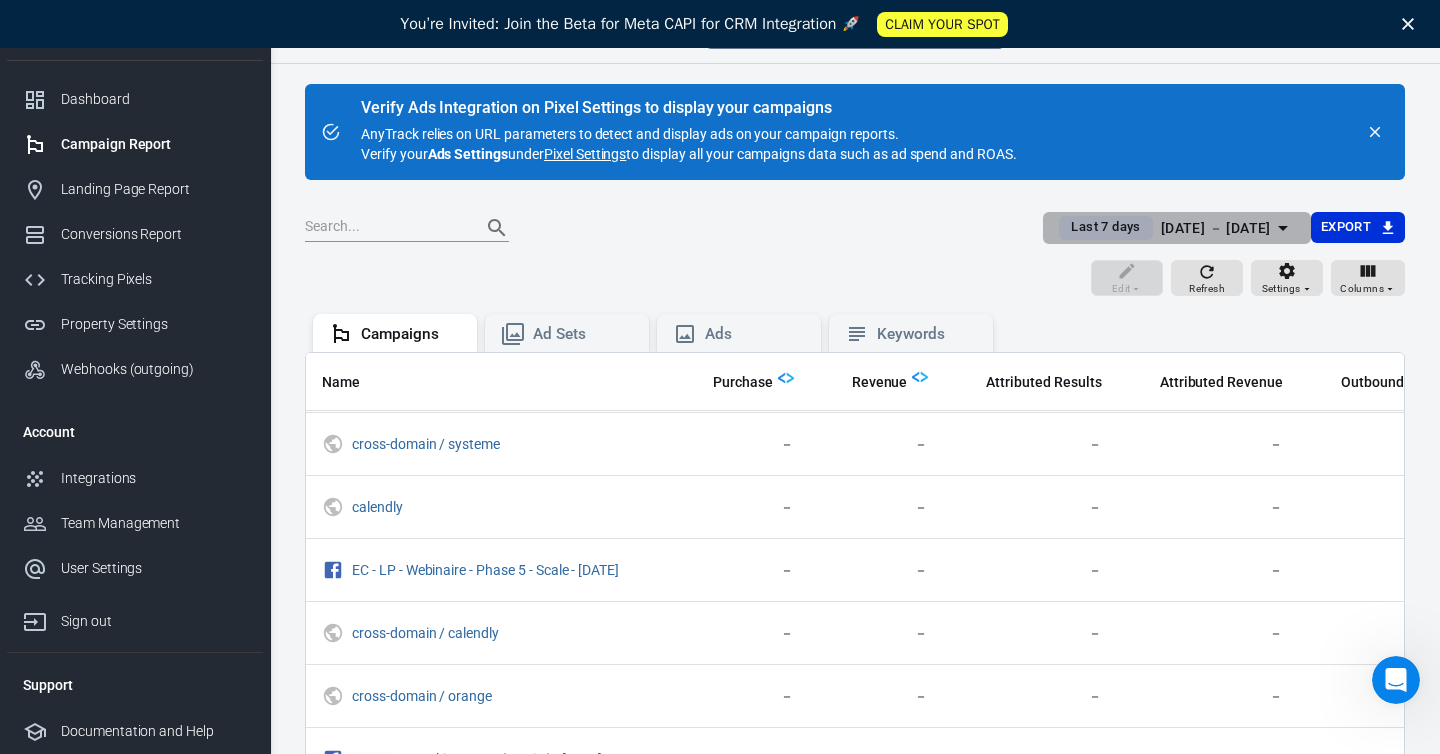 click on "[DATE] － [DATE]" at bounding box center [1216, 228] 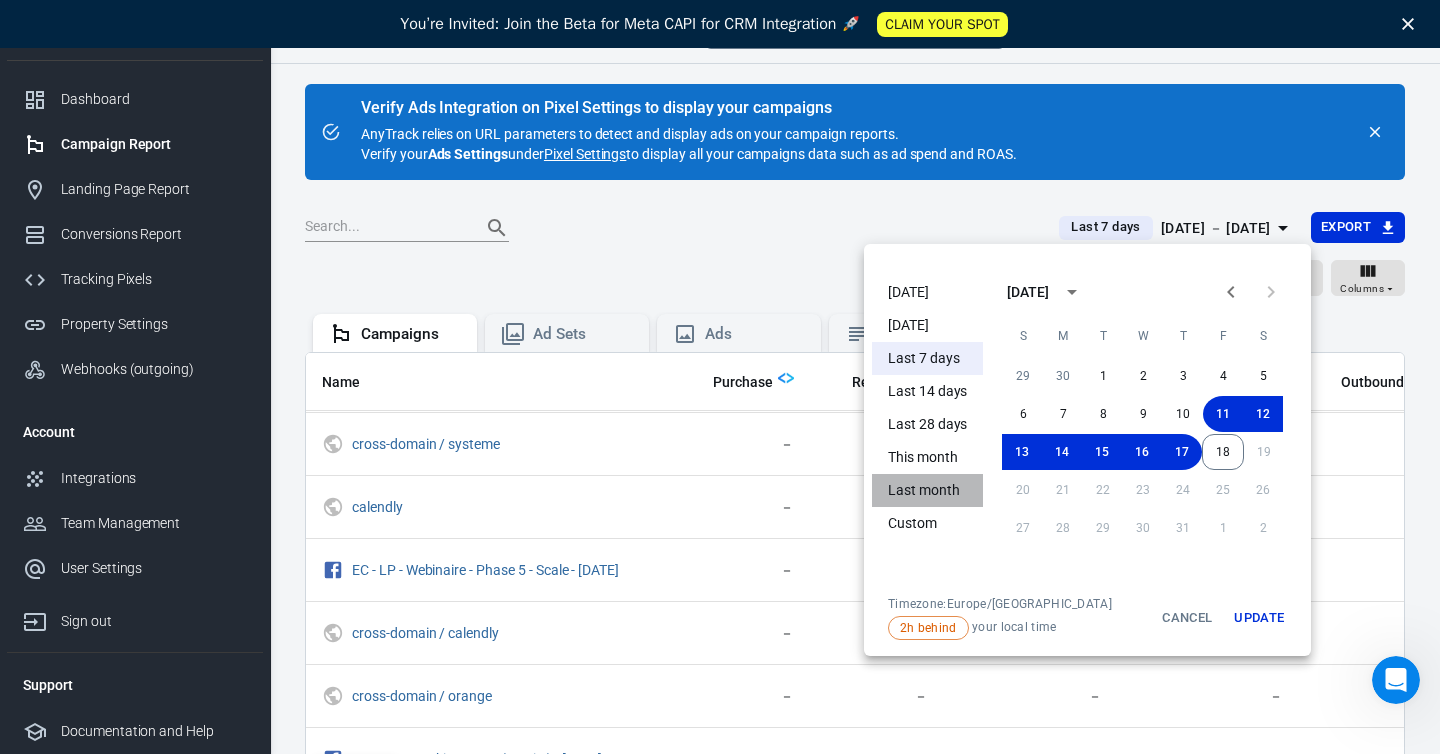 click on "Last month" at bounding box center [927, 490] 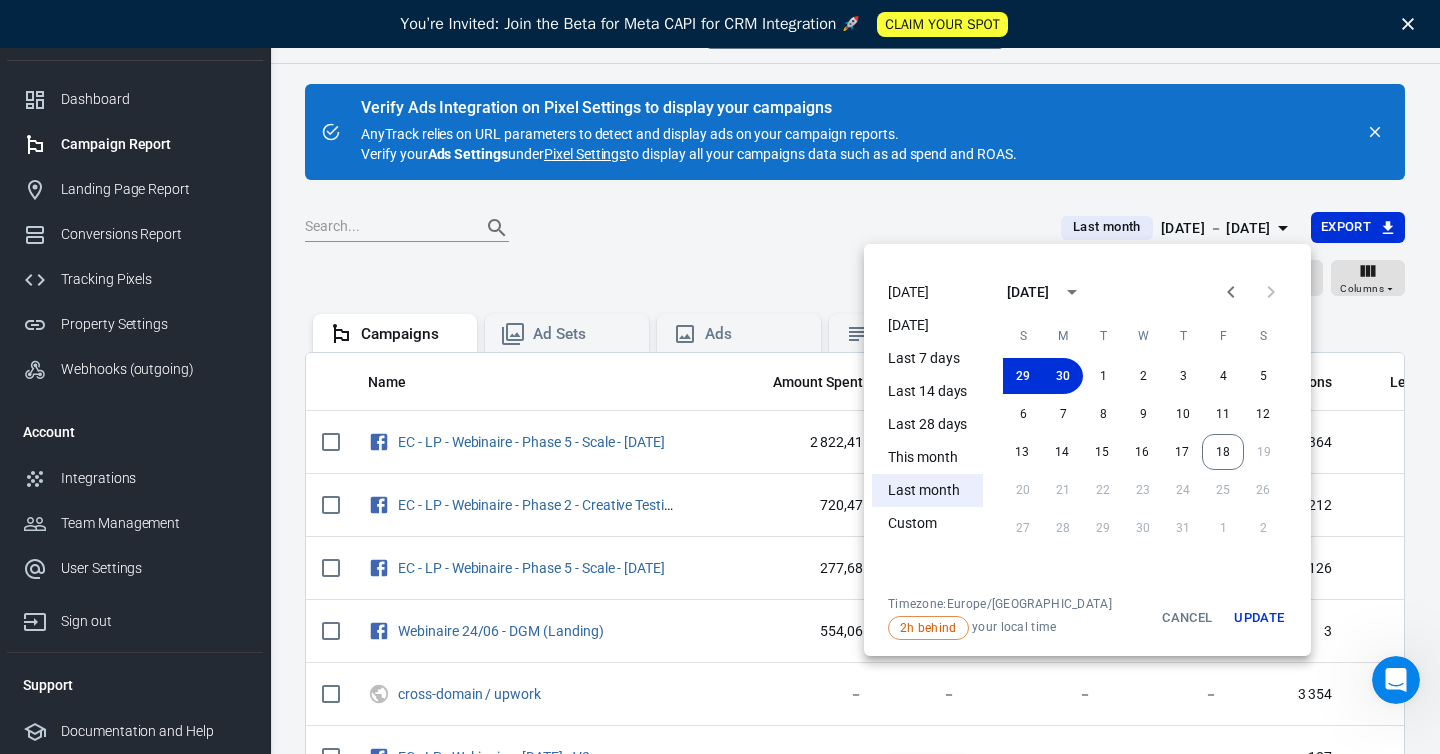 click at bounding box center [720, 377] 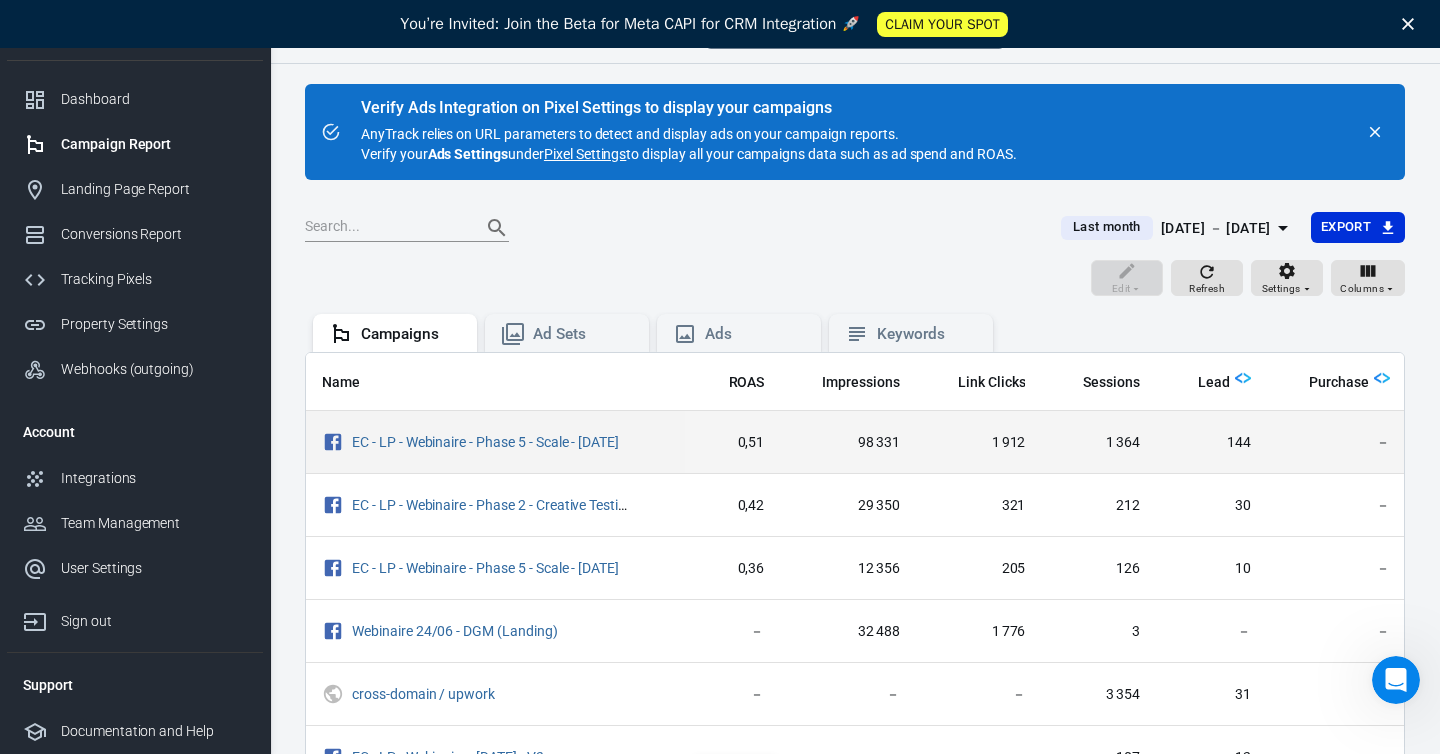 scroll, scrollTop: 0, scrollLeft: 194, axis: horizontal 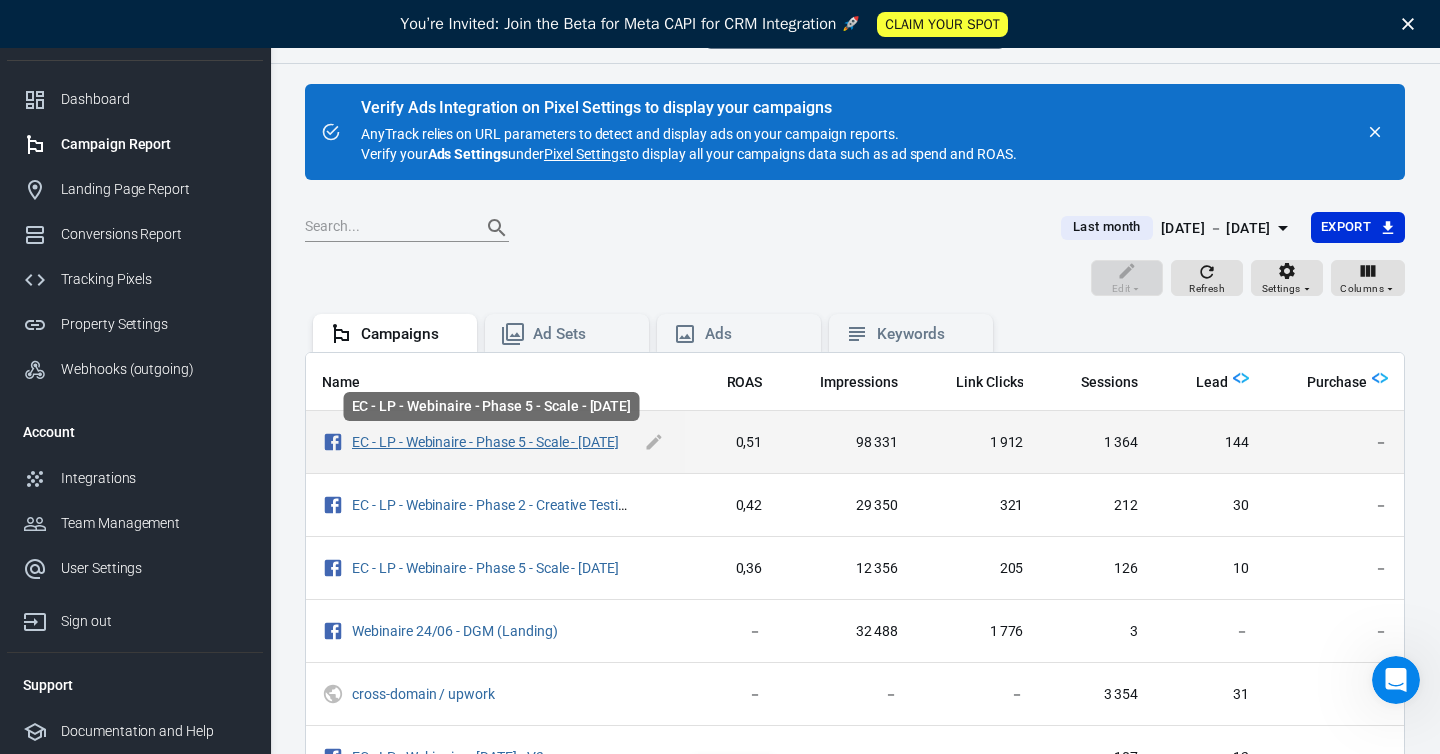 click on "EC - LP - Webinaire - Phase 5 - Scale - [DATE]" at bounding box center (485, 442) 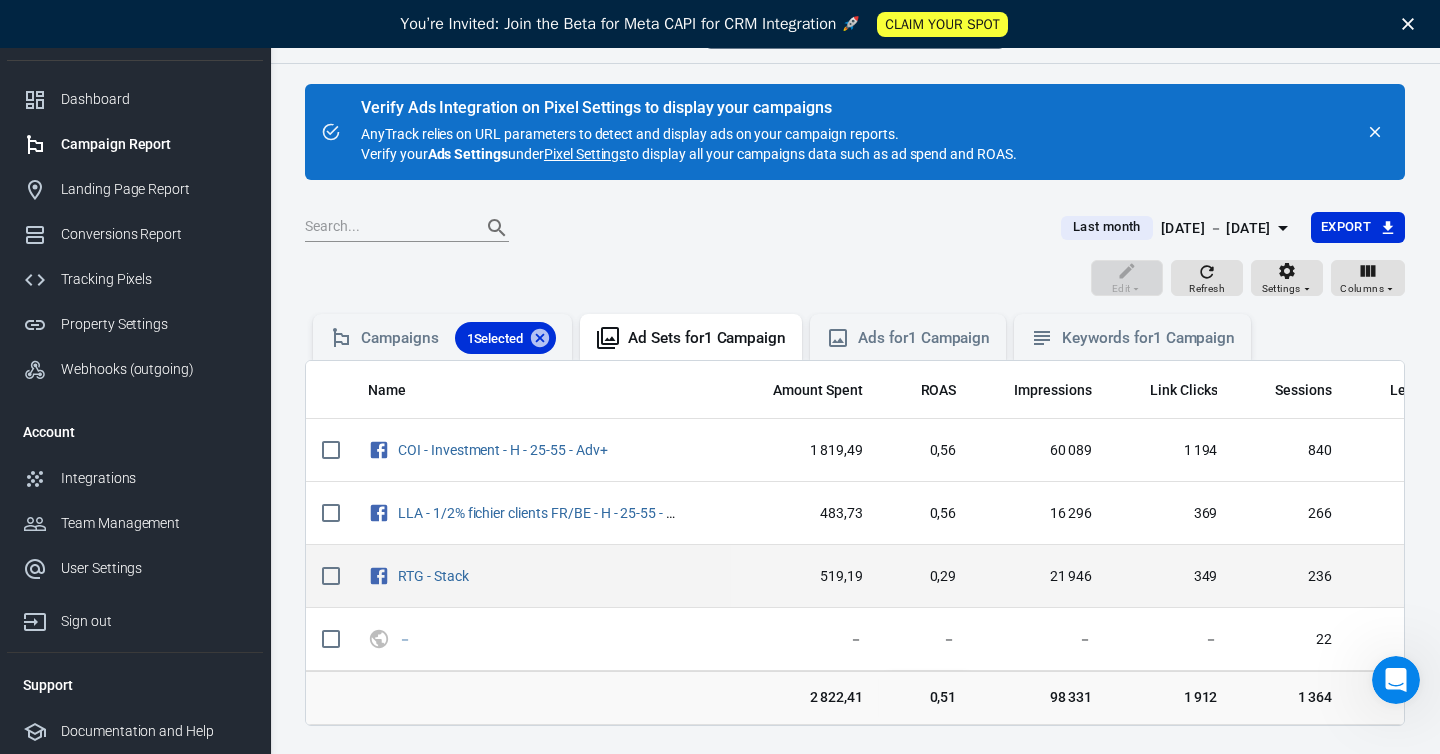 scroll, scrollTop: 35, scrollLeft: 0, axis: vertical 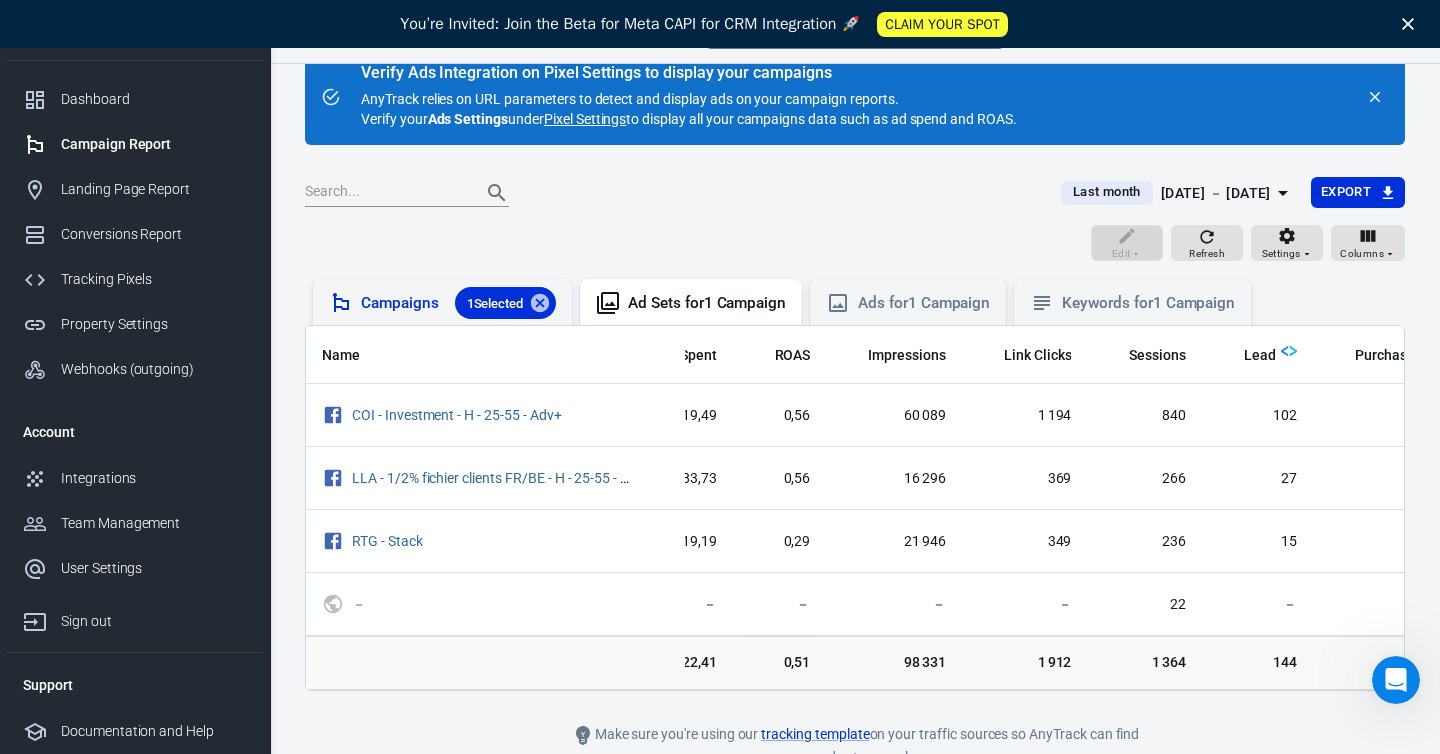 click on "Campaigns 1  Selected" at bounding box center [458, 303] 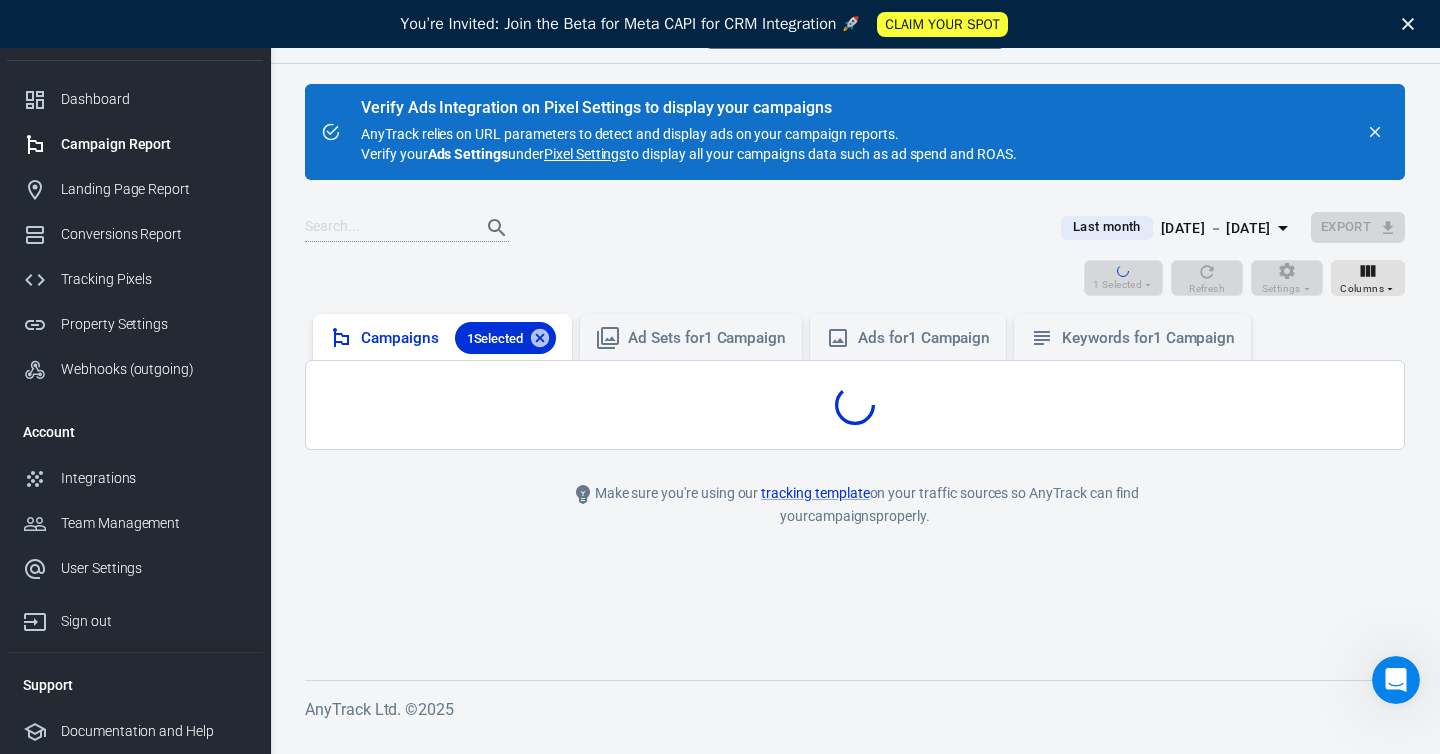 scroll, scrollTop: 0, scrollLeft: 0, axis: both 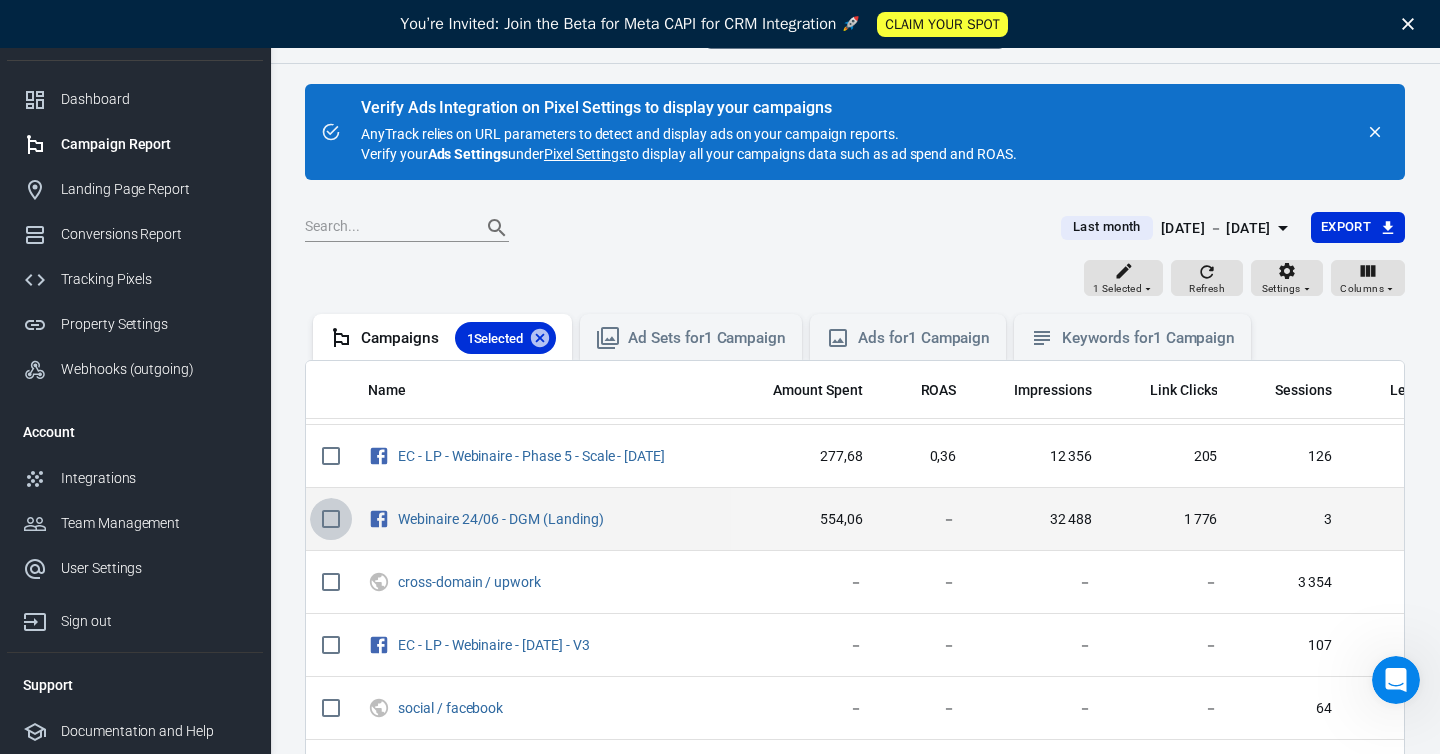 click at bounding box center [331, 519] 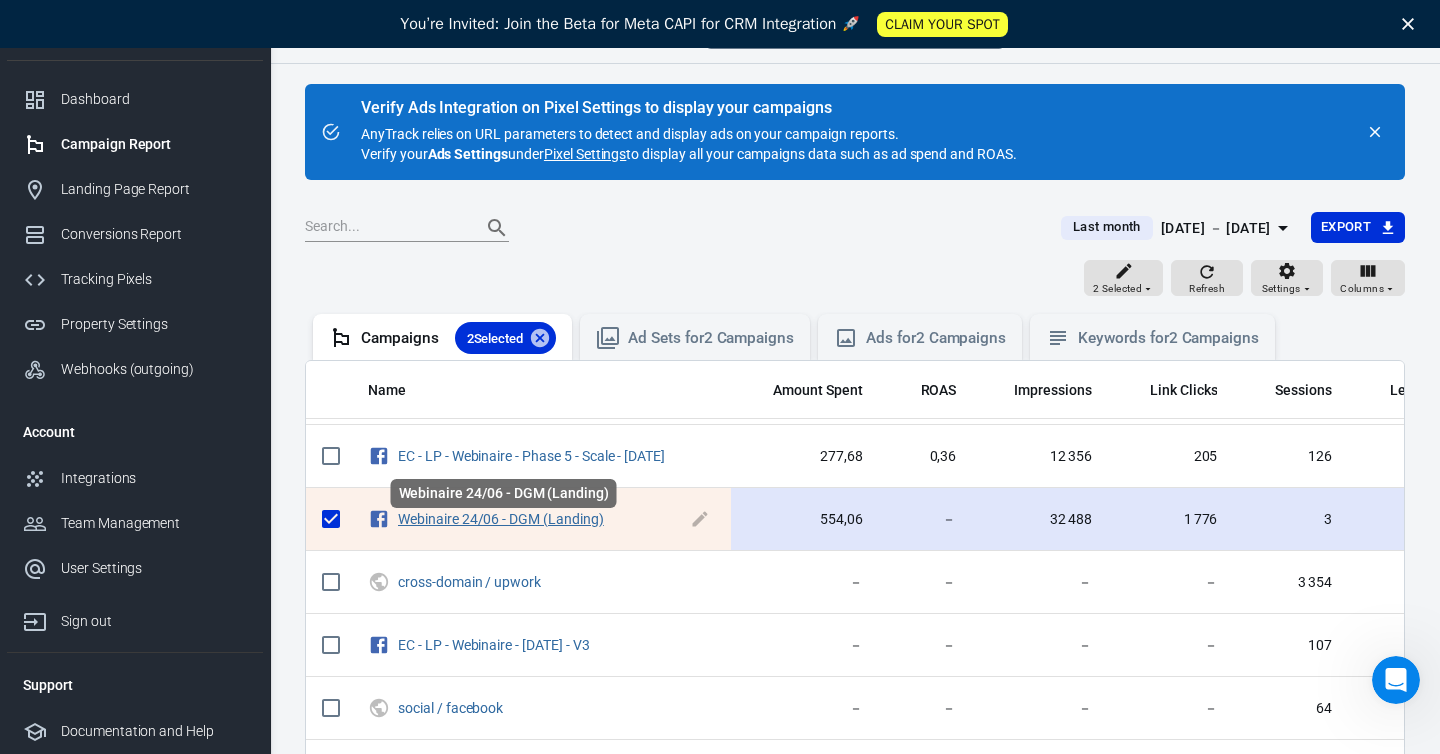 scroll, scrollTop: 0, scrollLeft: 0, axis: both 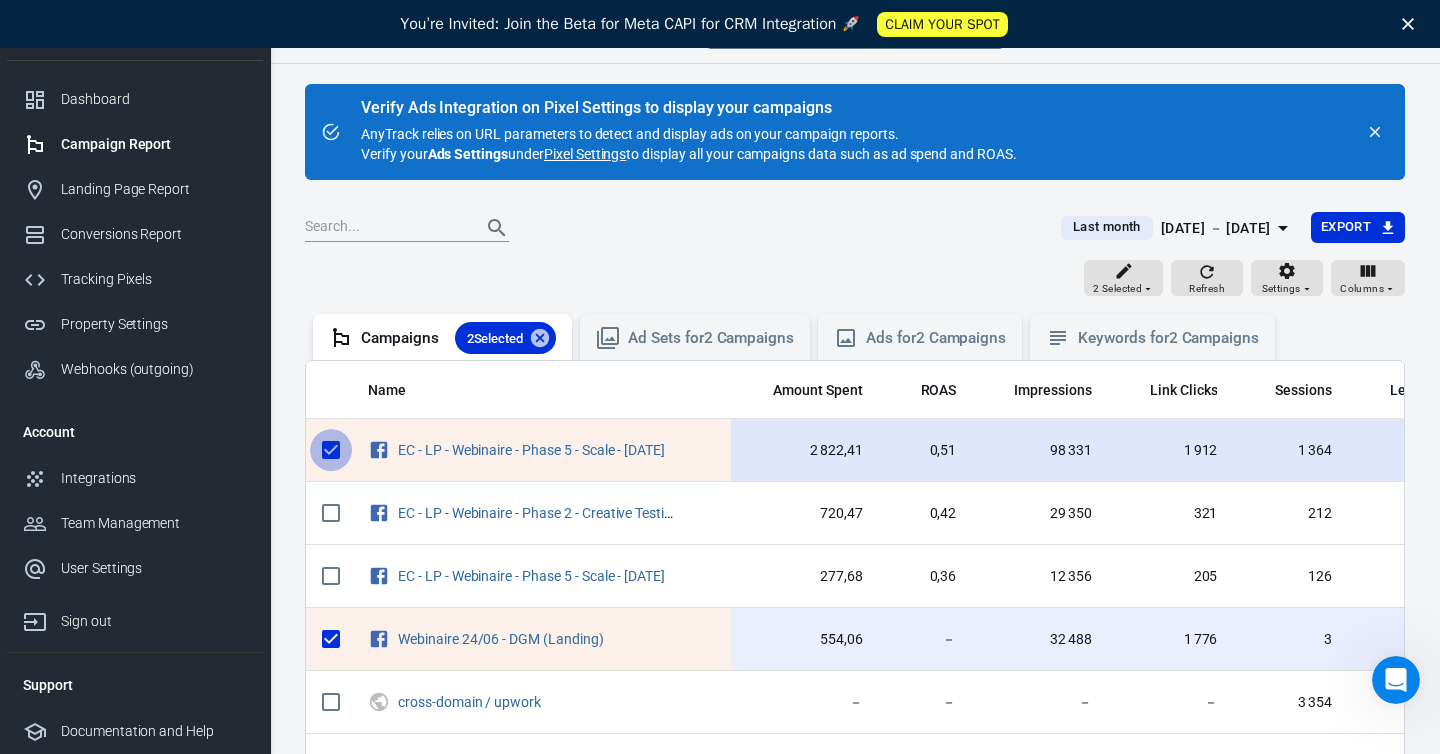 click at bounding box center [331, 450] 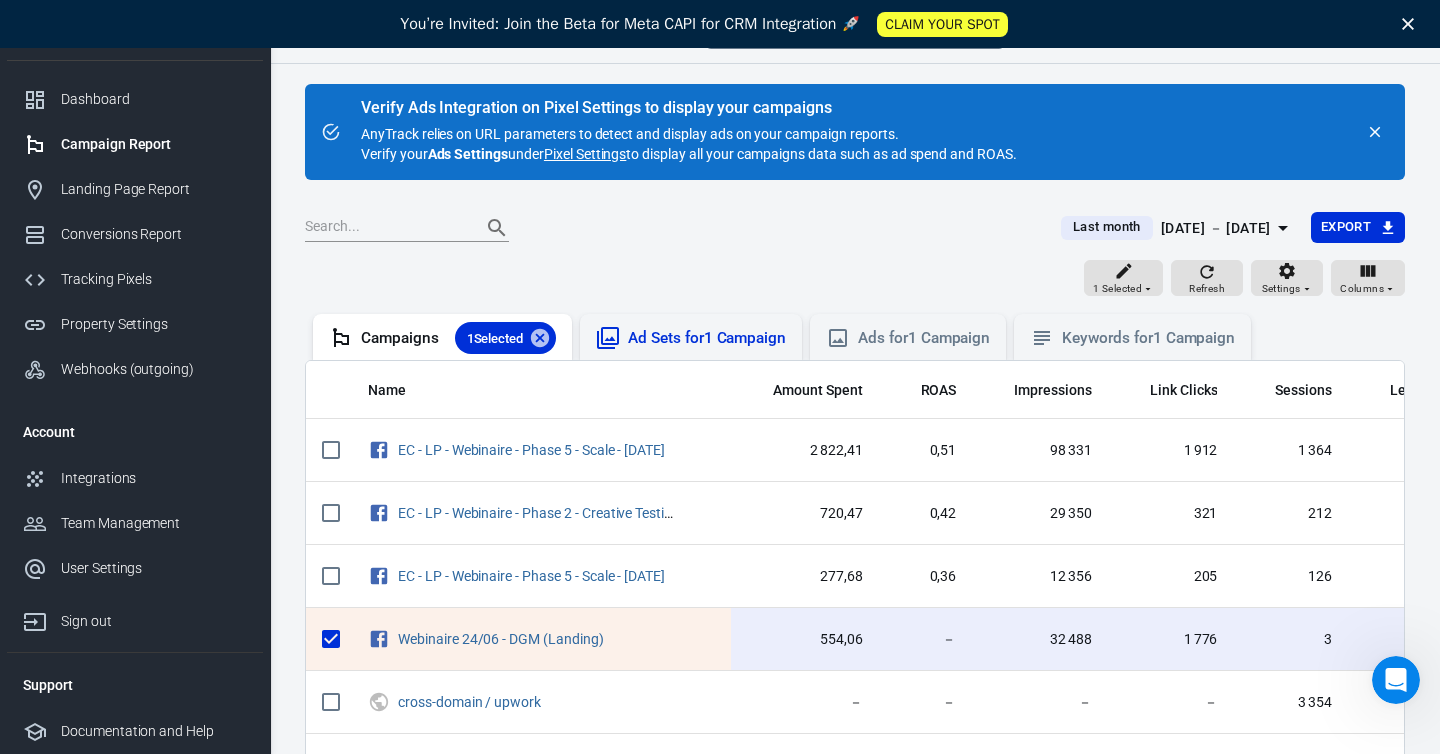 click on "Ad Sets   for  1   Campaign" at bounding box center (707, 338) 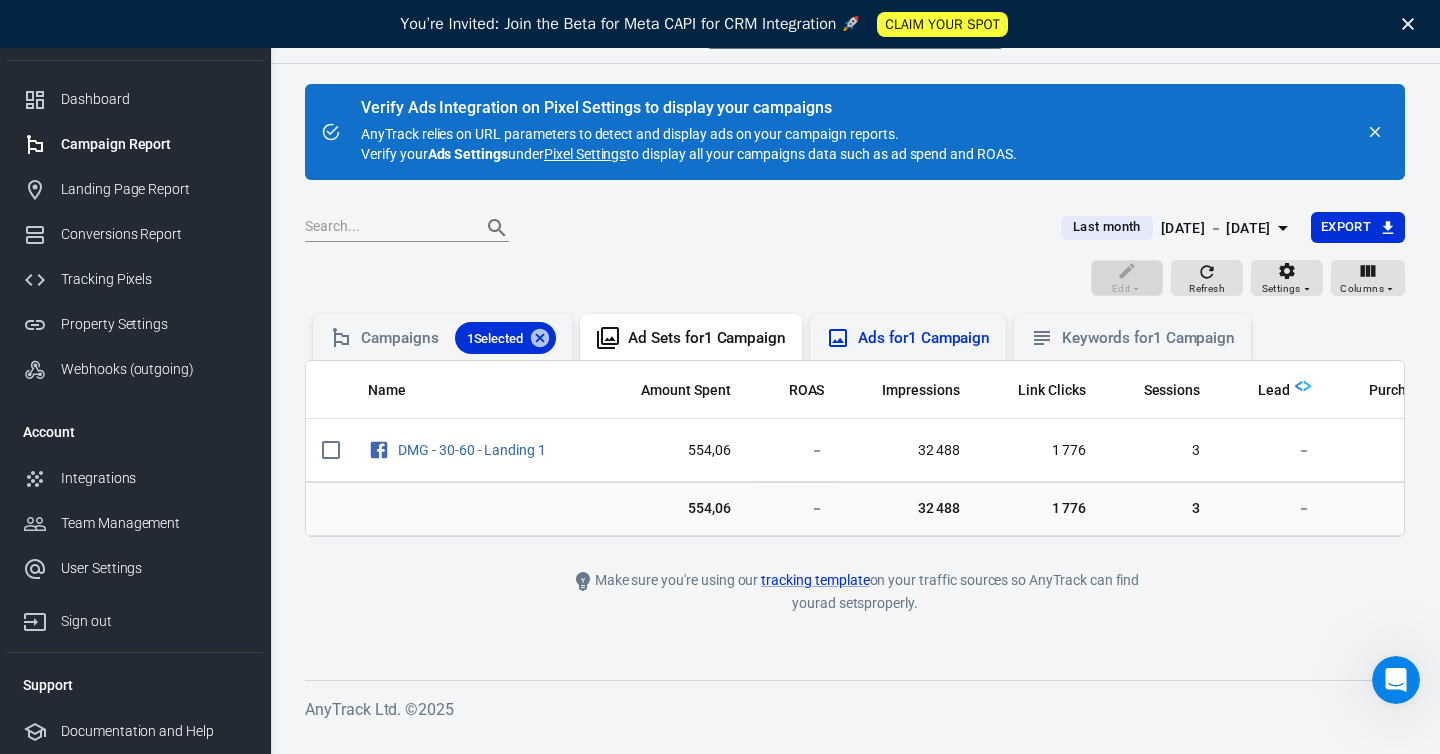 click on "Ads   for  1   Campaign" at bounding box center (924, 338) 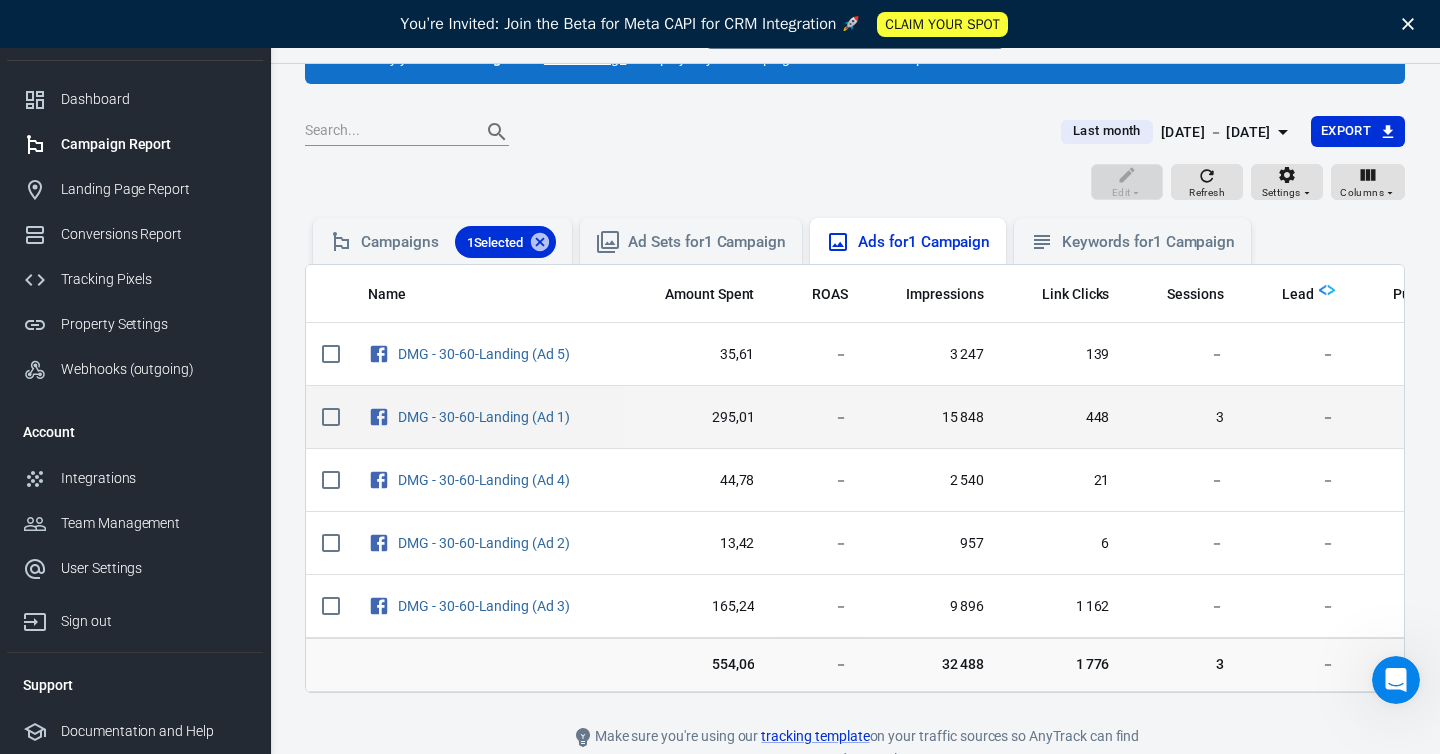 scroll, scrollTop: 0, scrollLeft: 0, axis: both 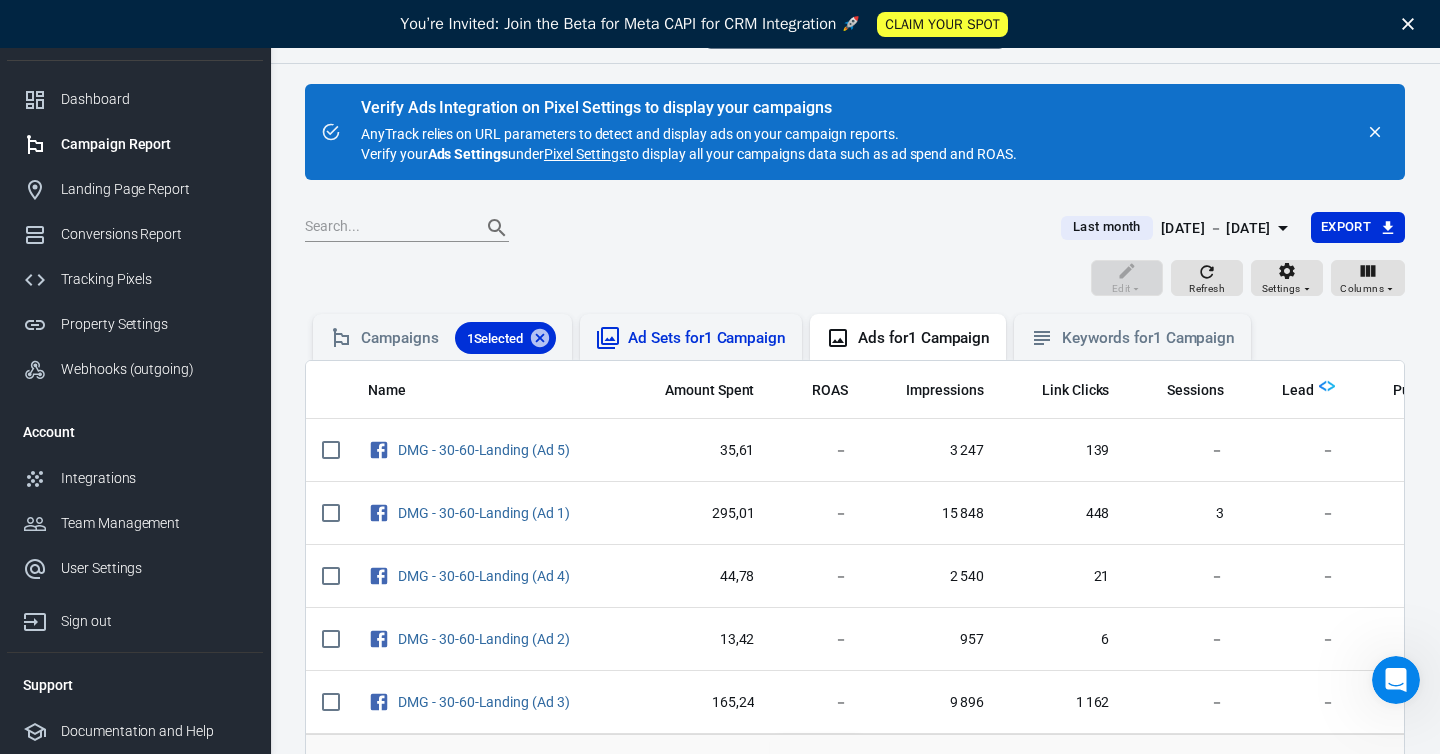 click on "Ad Sets   for  1   Campaign" at bounding box center (707, 338) 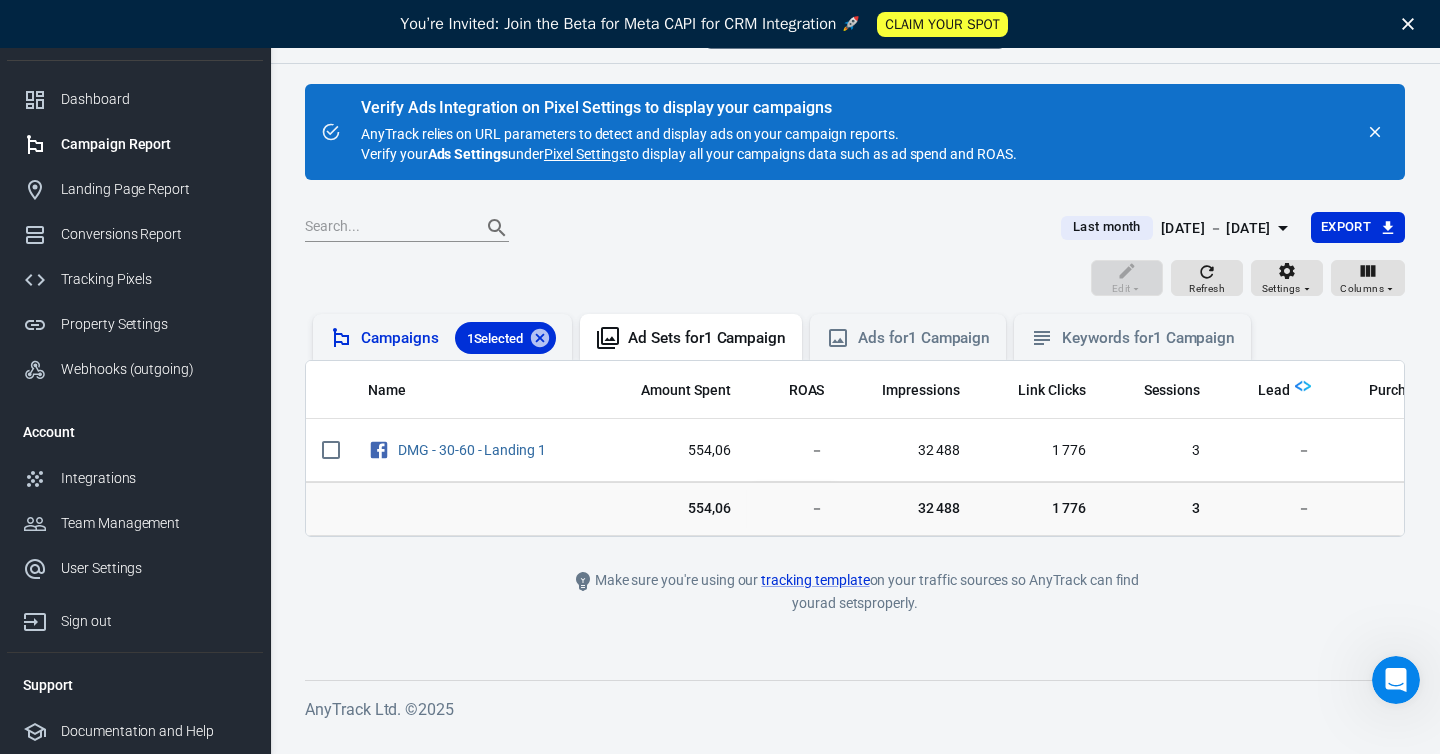 click on "Campaigns 1  Selected" at bounding box center [458, 338] 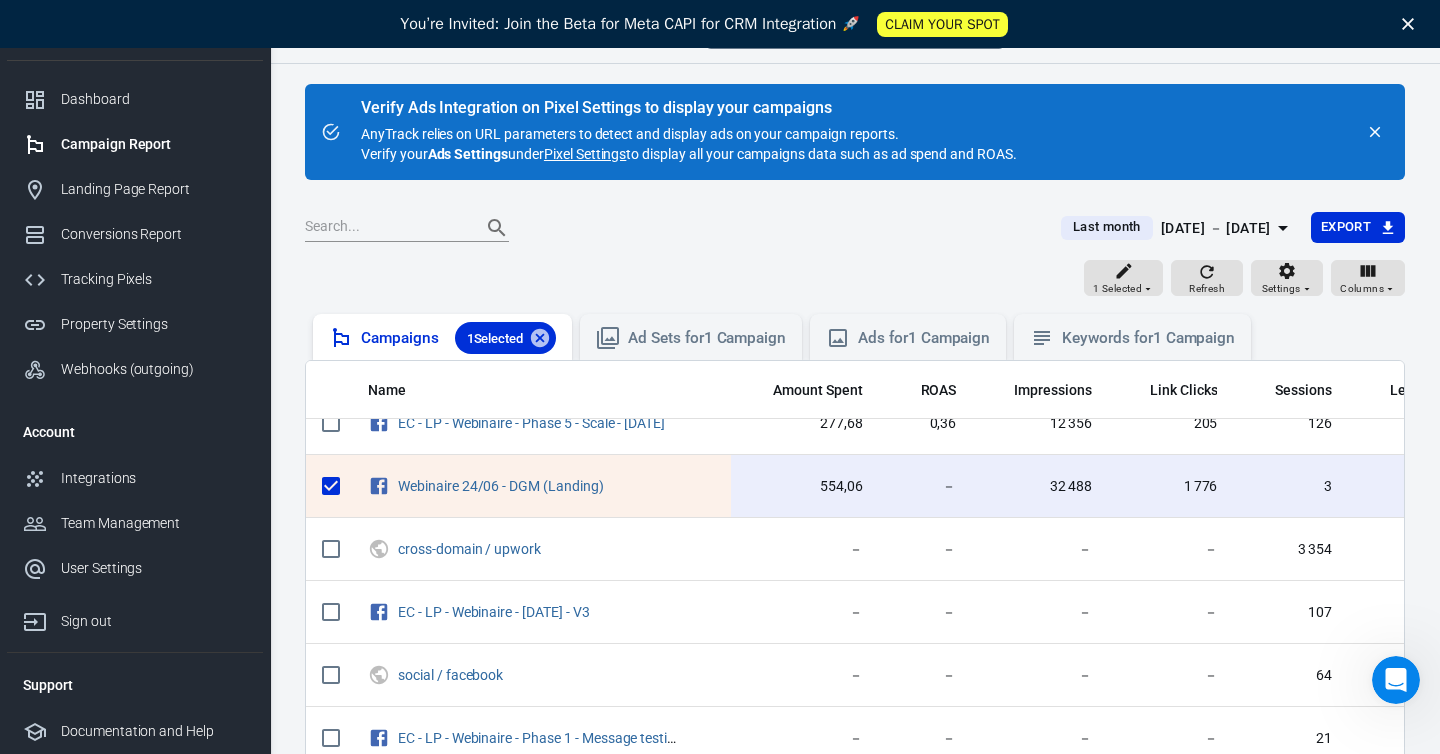 scroll, scrollTop: 183, scrollLeft: 0, axis: vertical 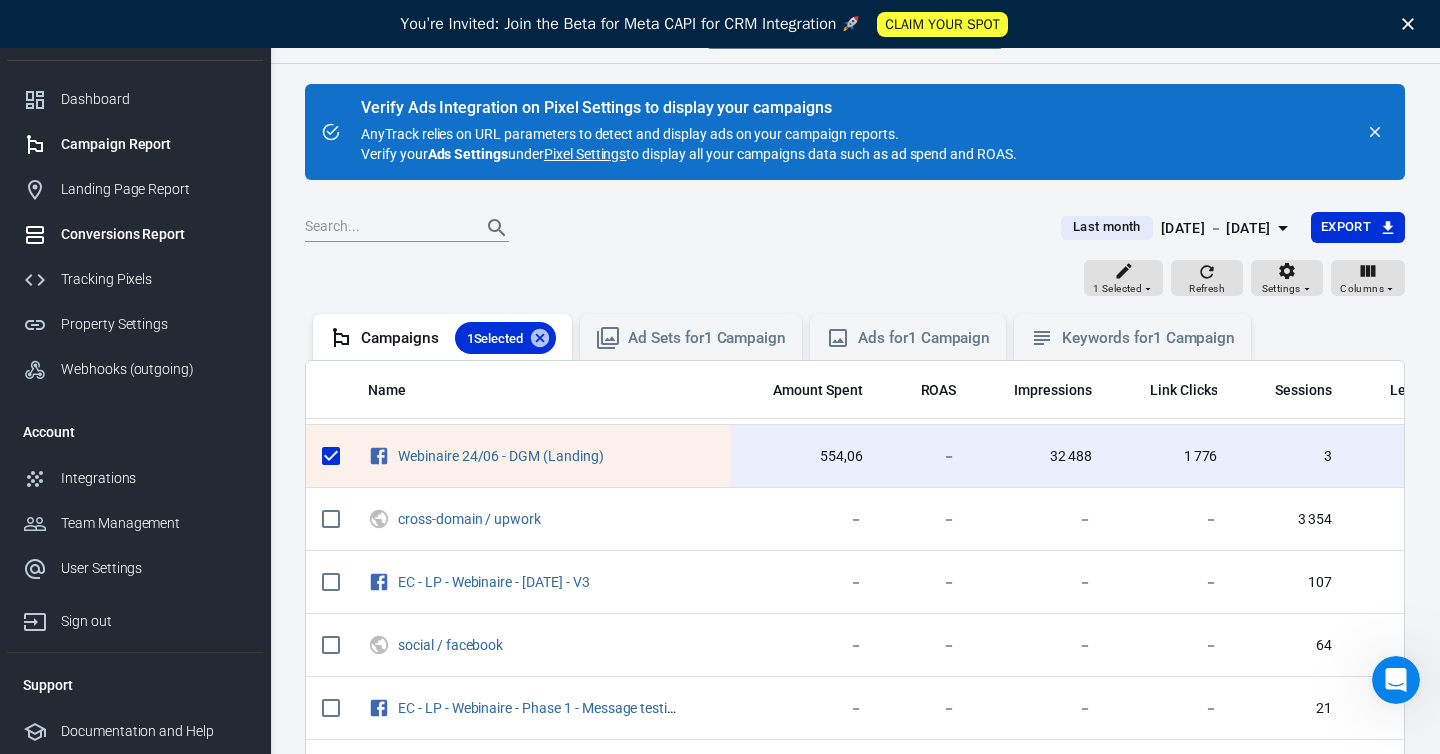 click on "Conversions Report" at bounding box center (154, 234) 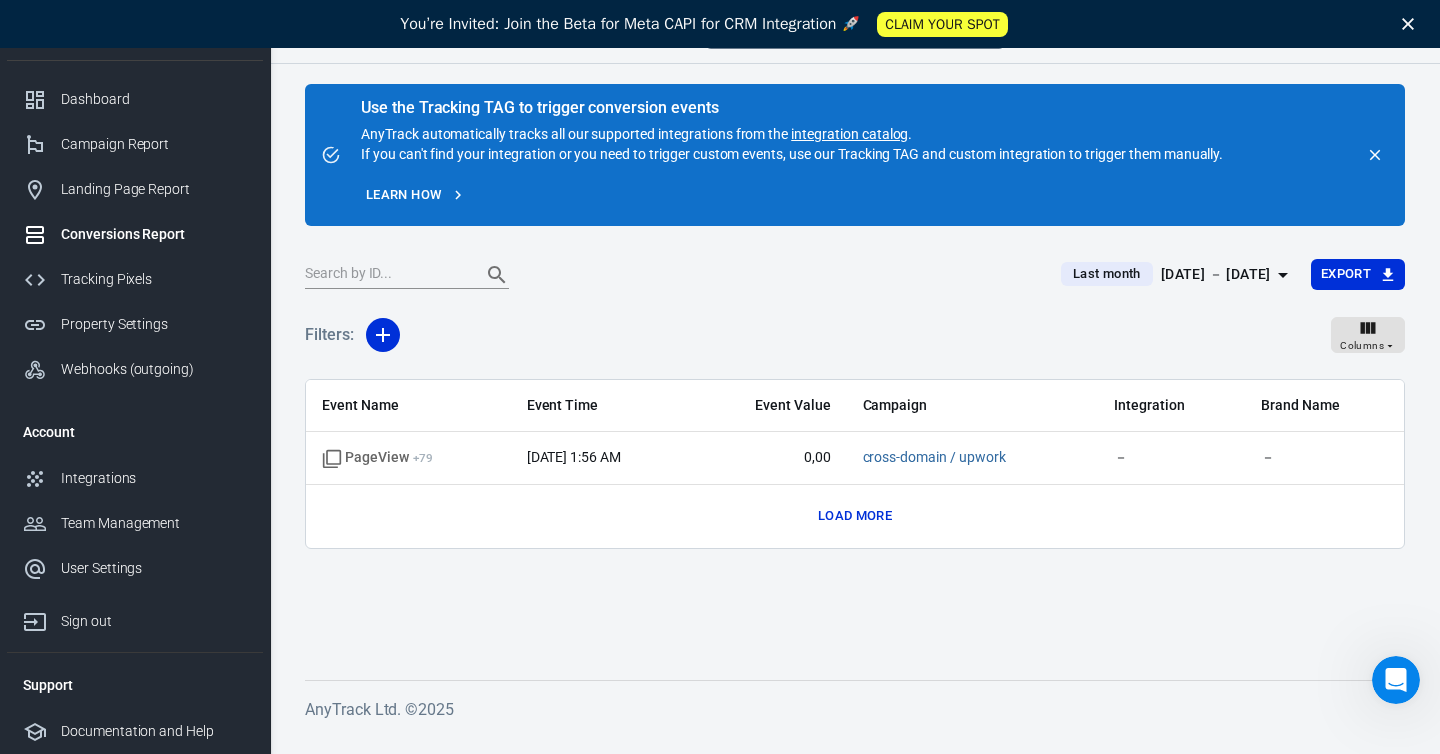 click on "[DATE] － [DATE]" at bounding box center [1216, 274] 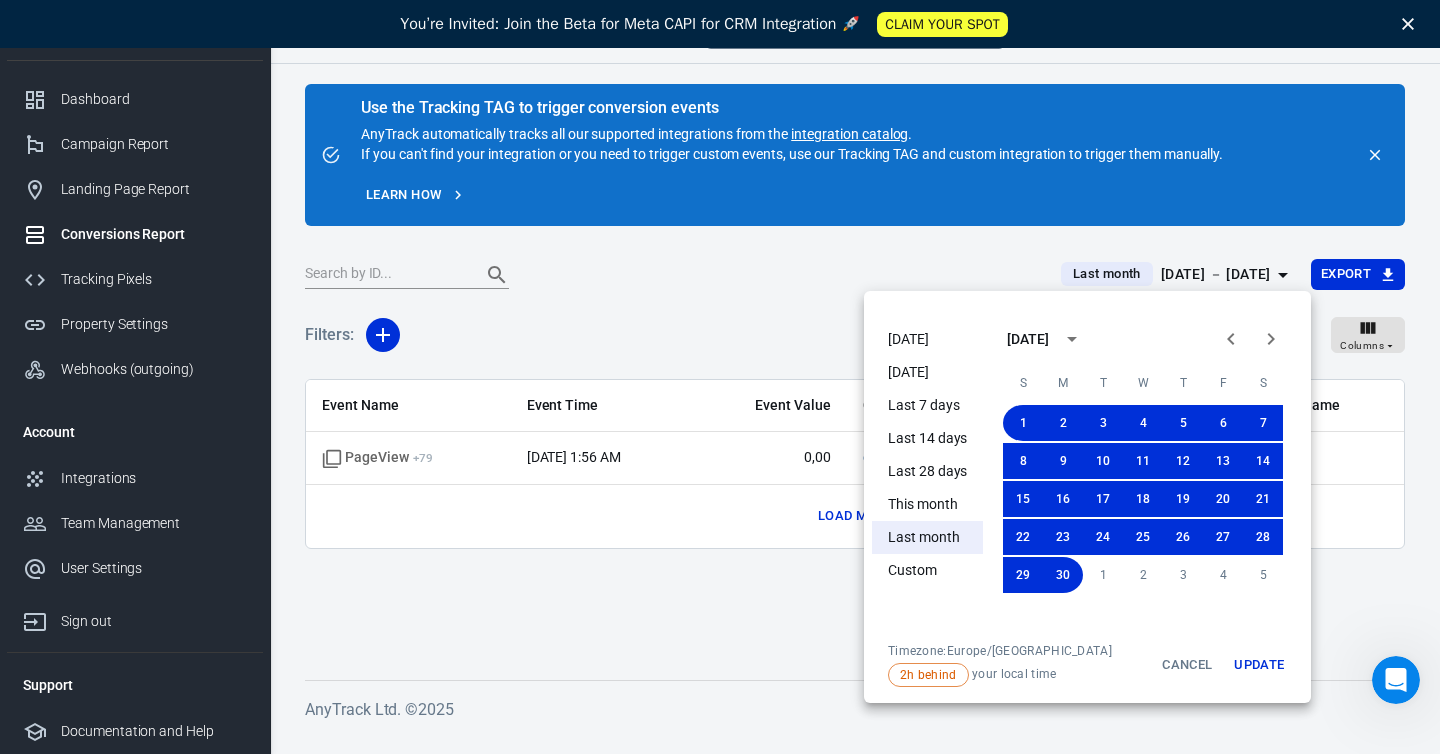 click at bounding box center [720, 377] 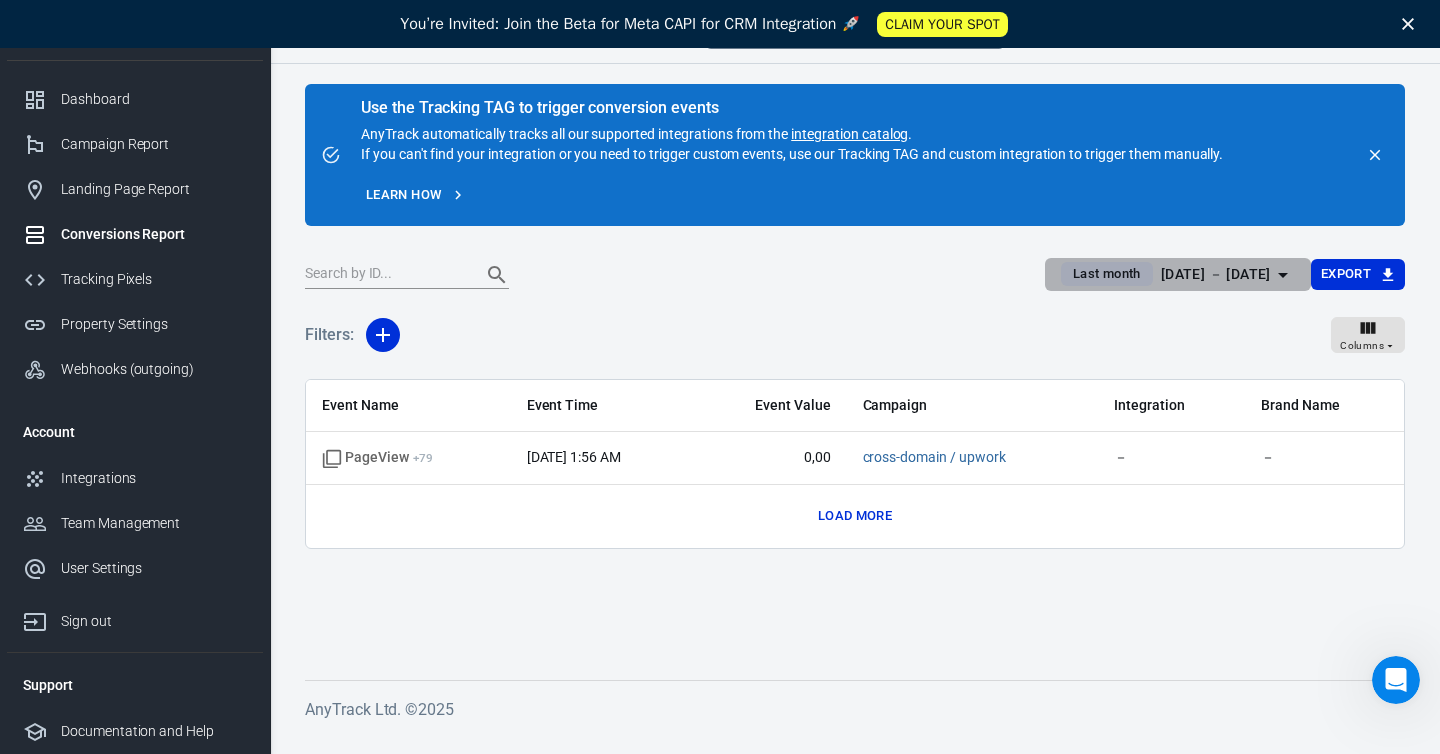 click on "[DATE] － [DATE]" at bounding box center (1216, 274) 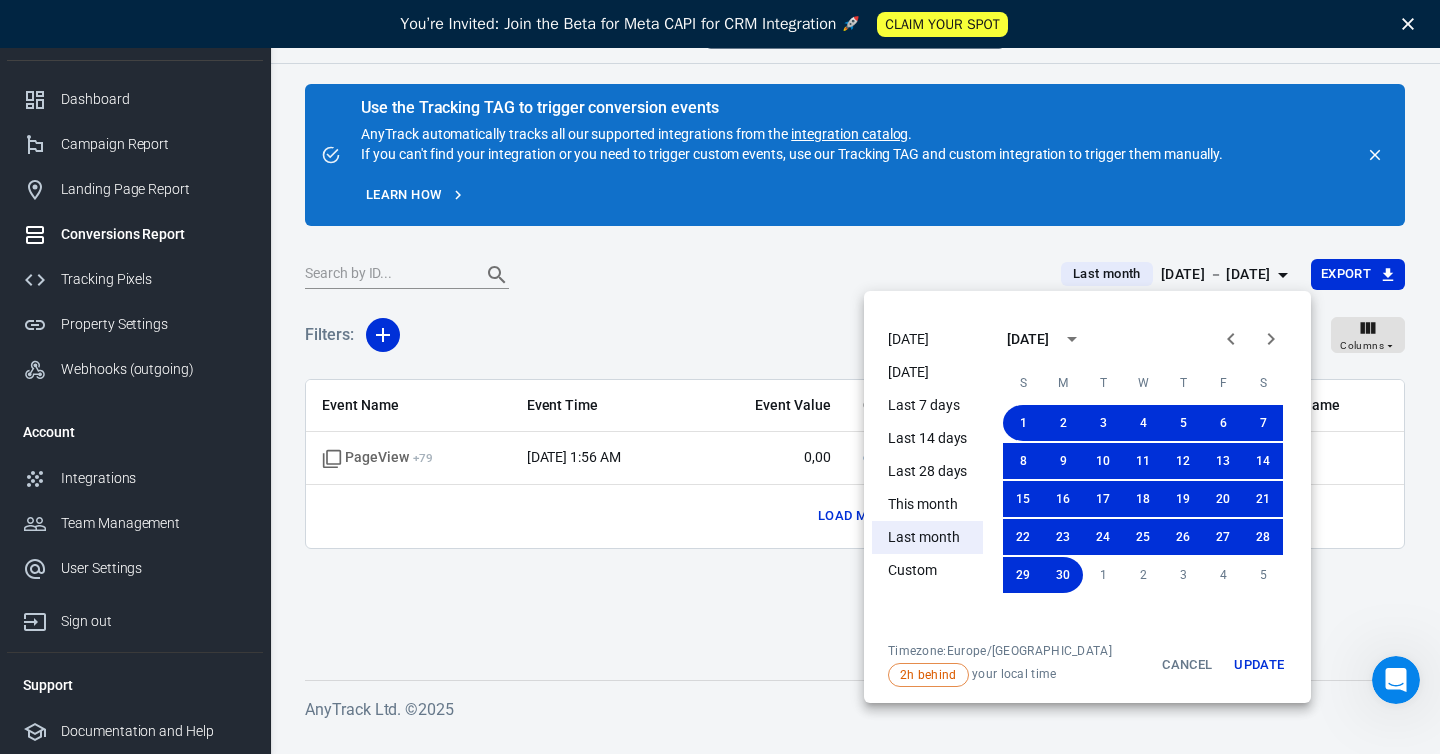 click at bounding box center (720, 377) 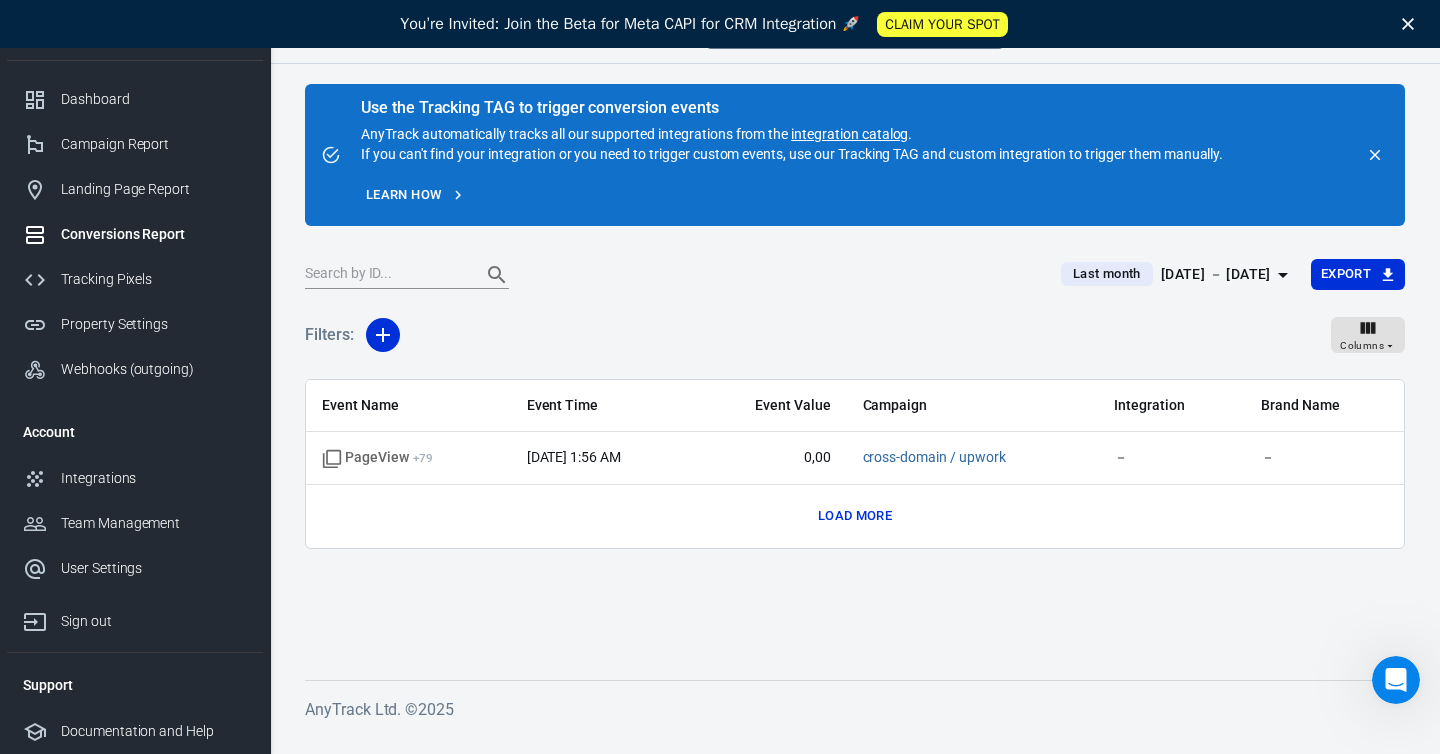 click on "[DATE] － [DATE]" at bounding box center [1216, 274] 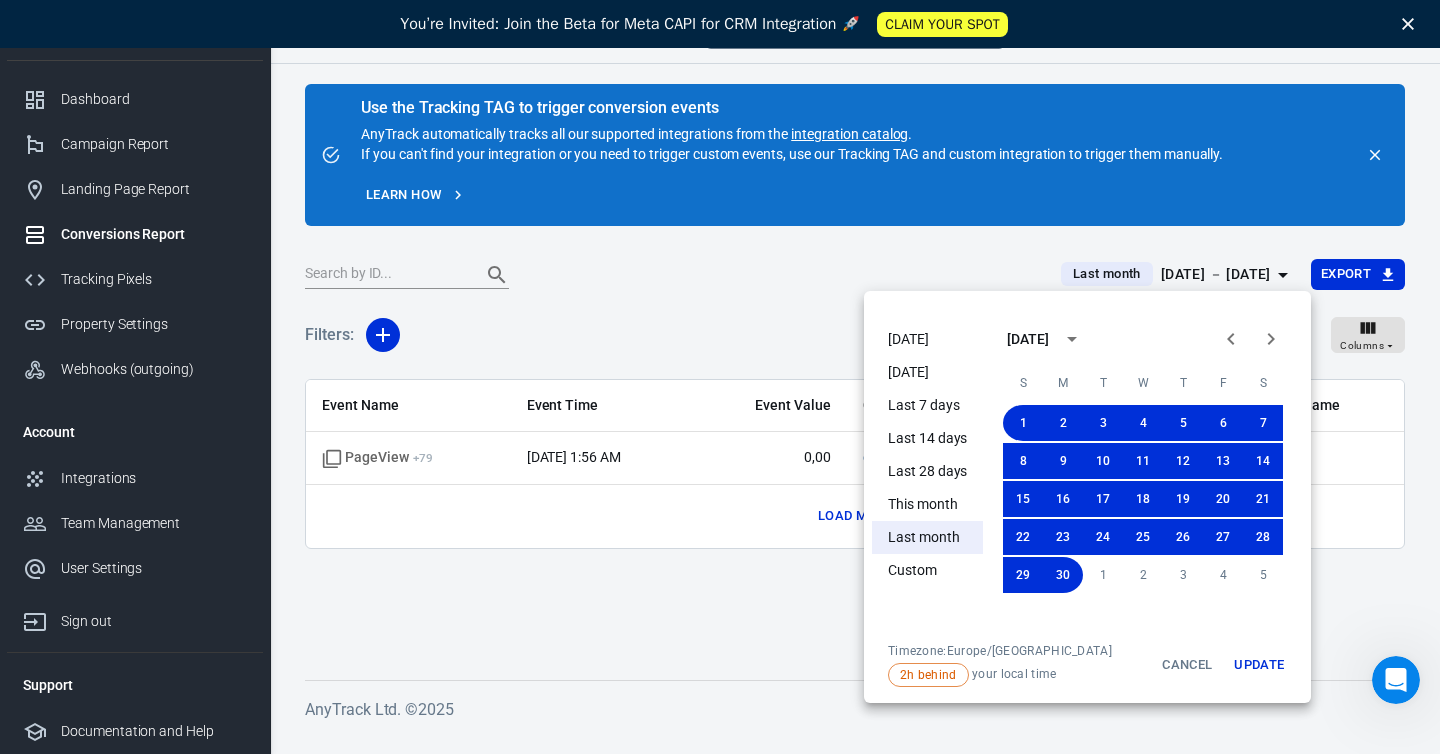 click on "Custom" at bounding box center [927, 570] 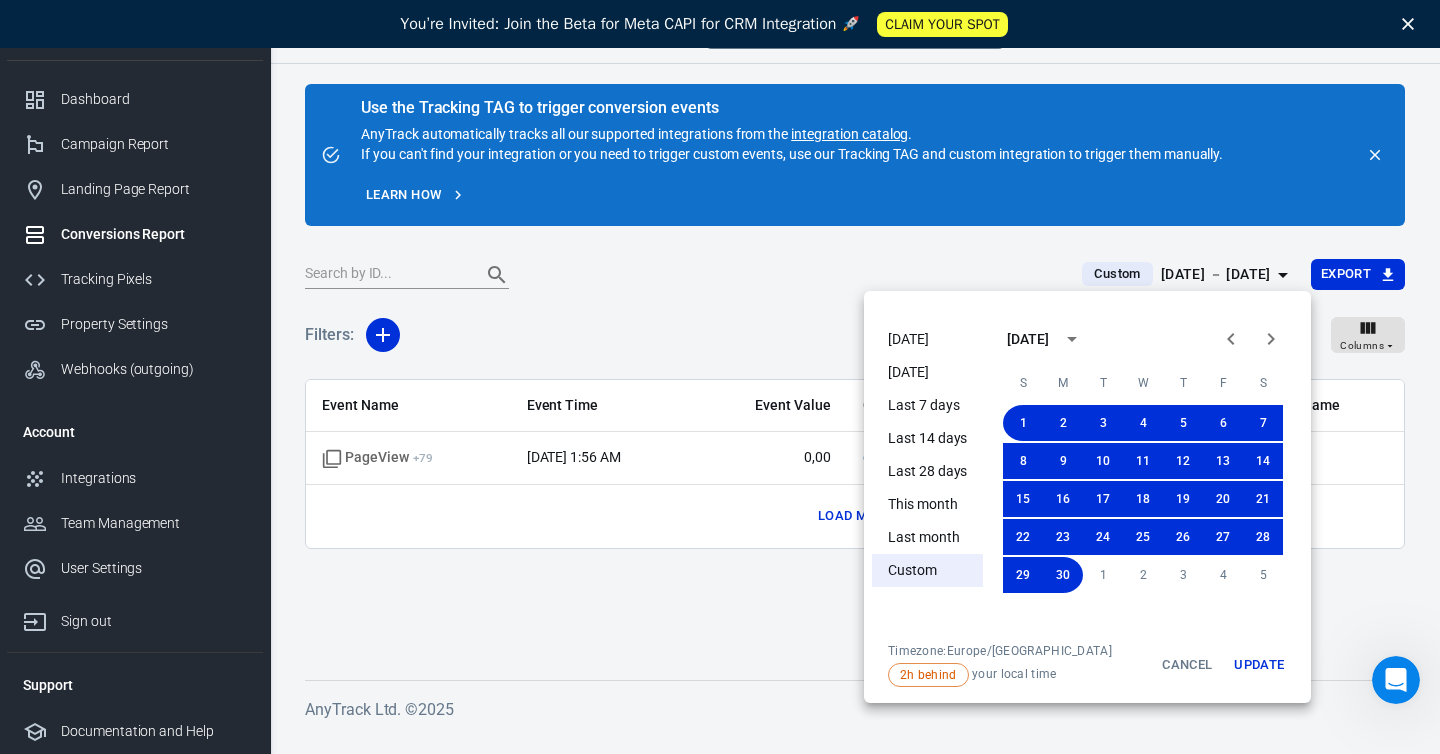 click 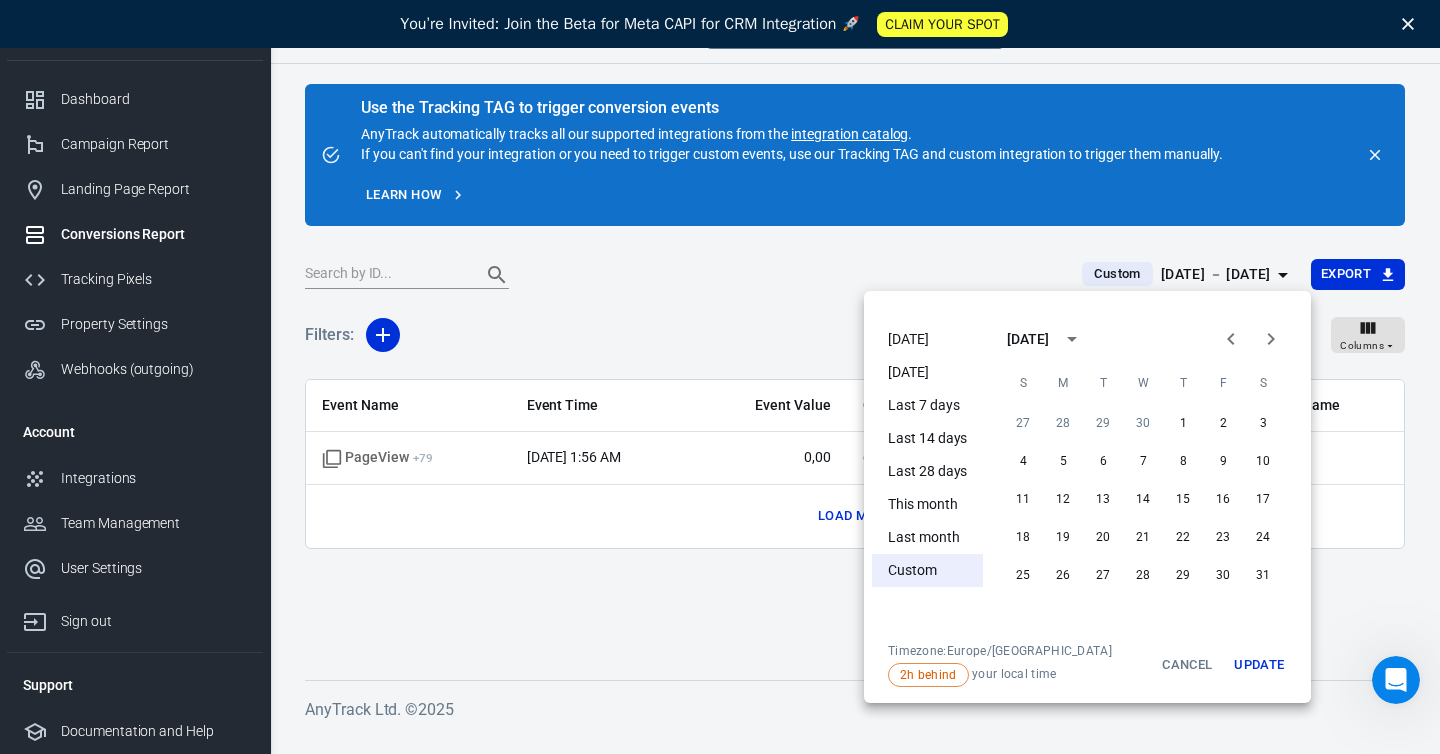 click 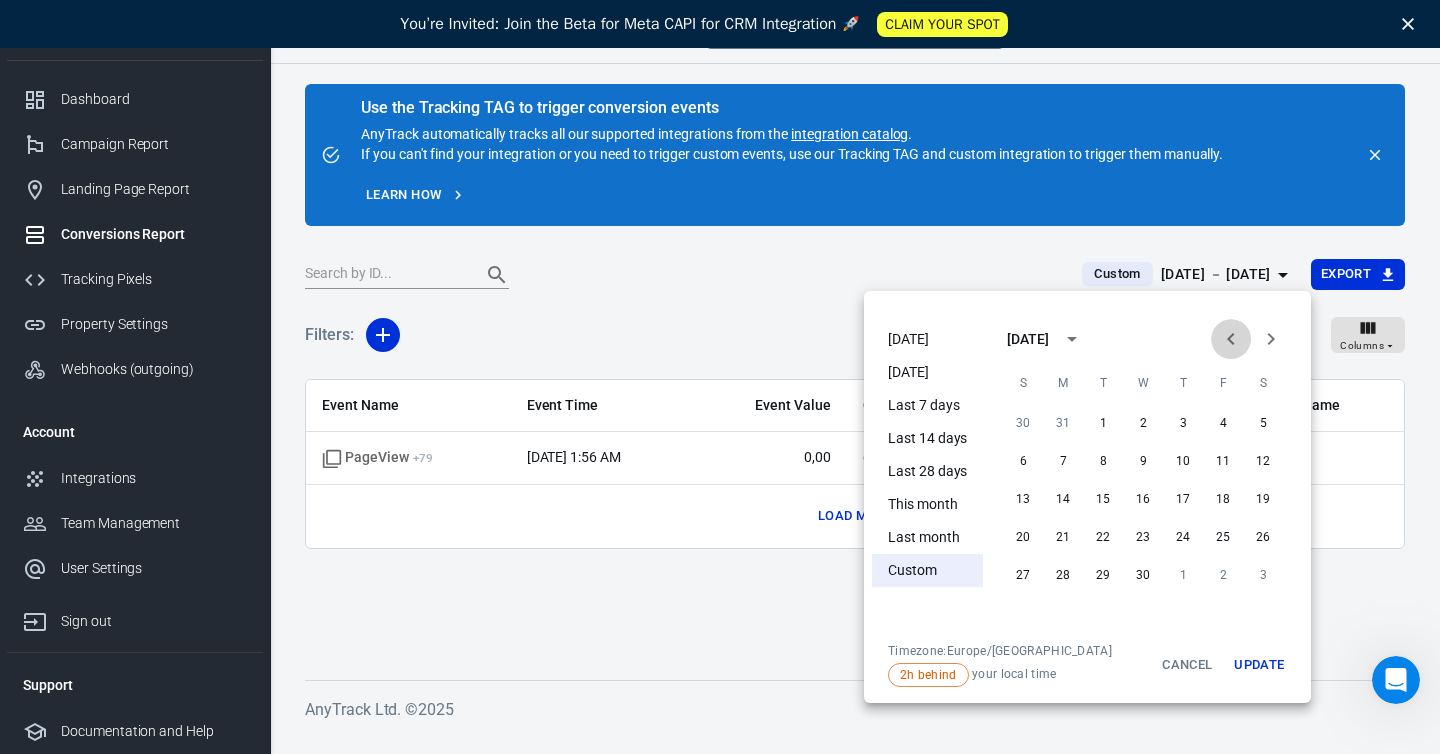 click 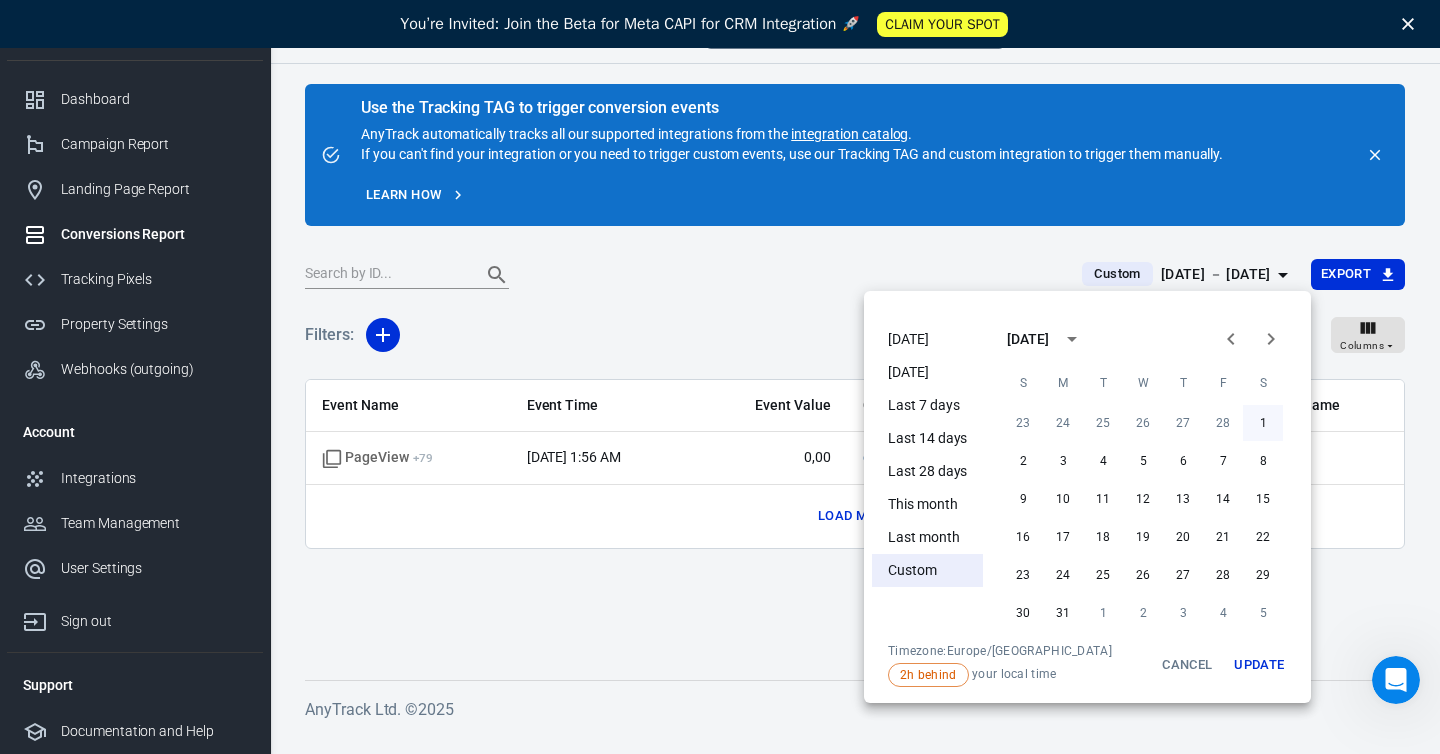 click on "1" at bounding box center [1263, 423] 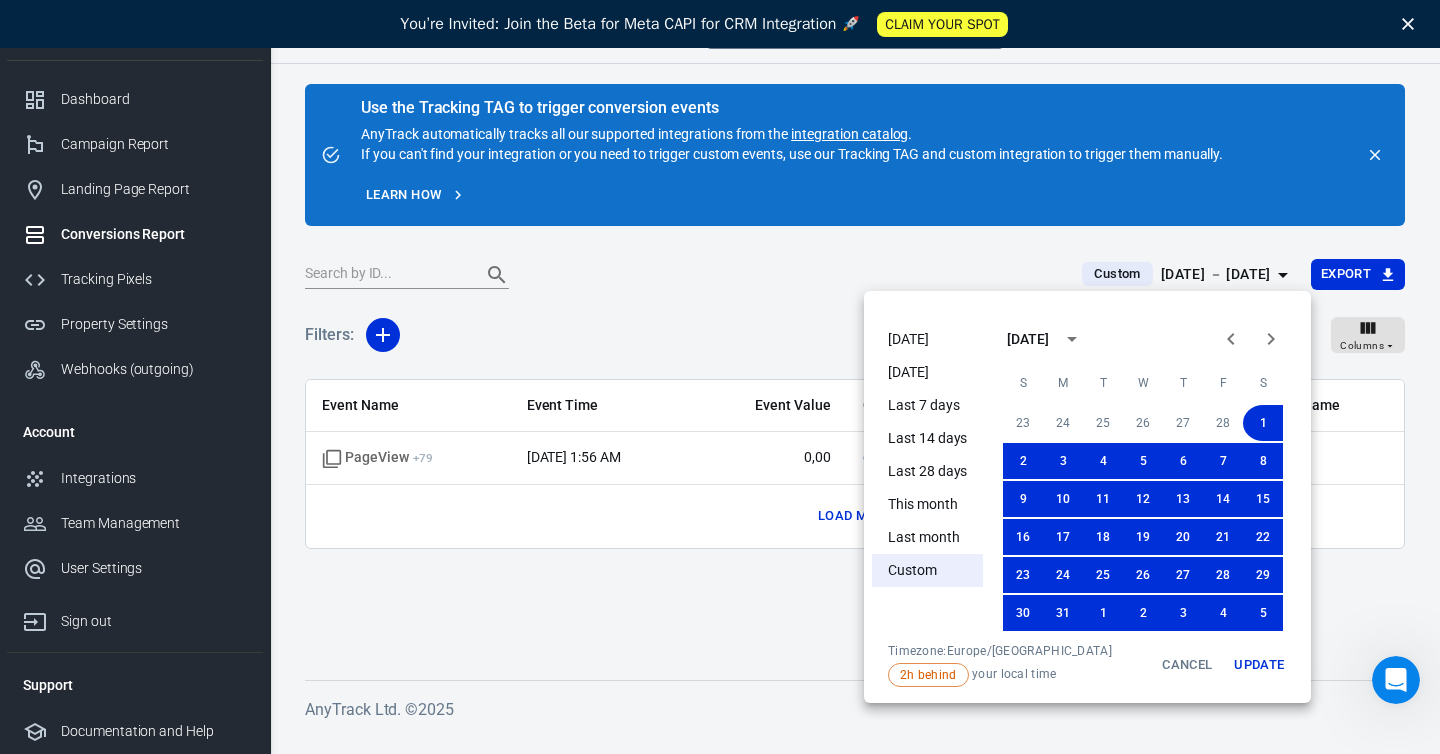 click 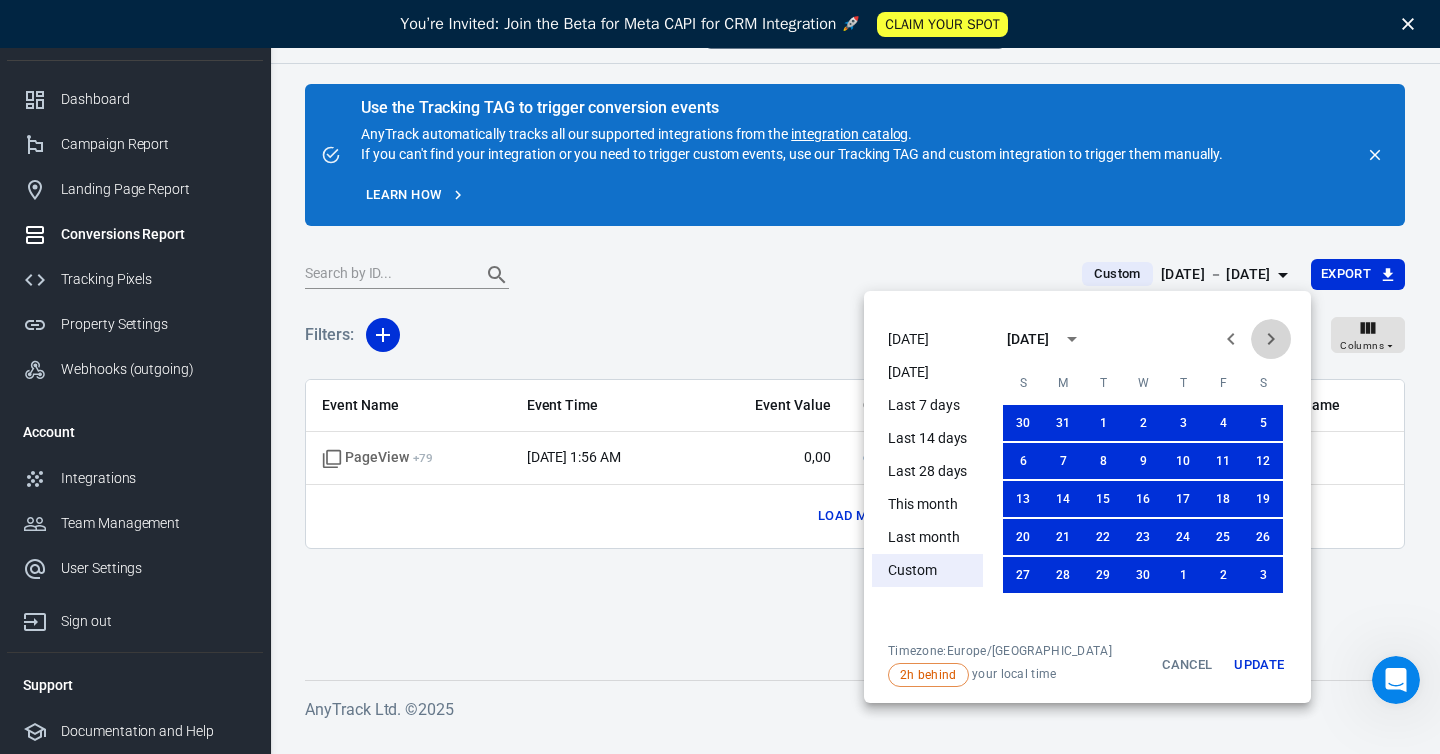 click 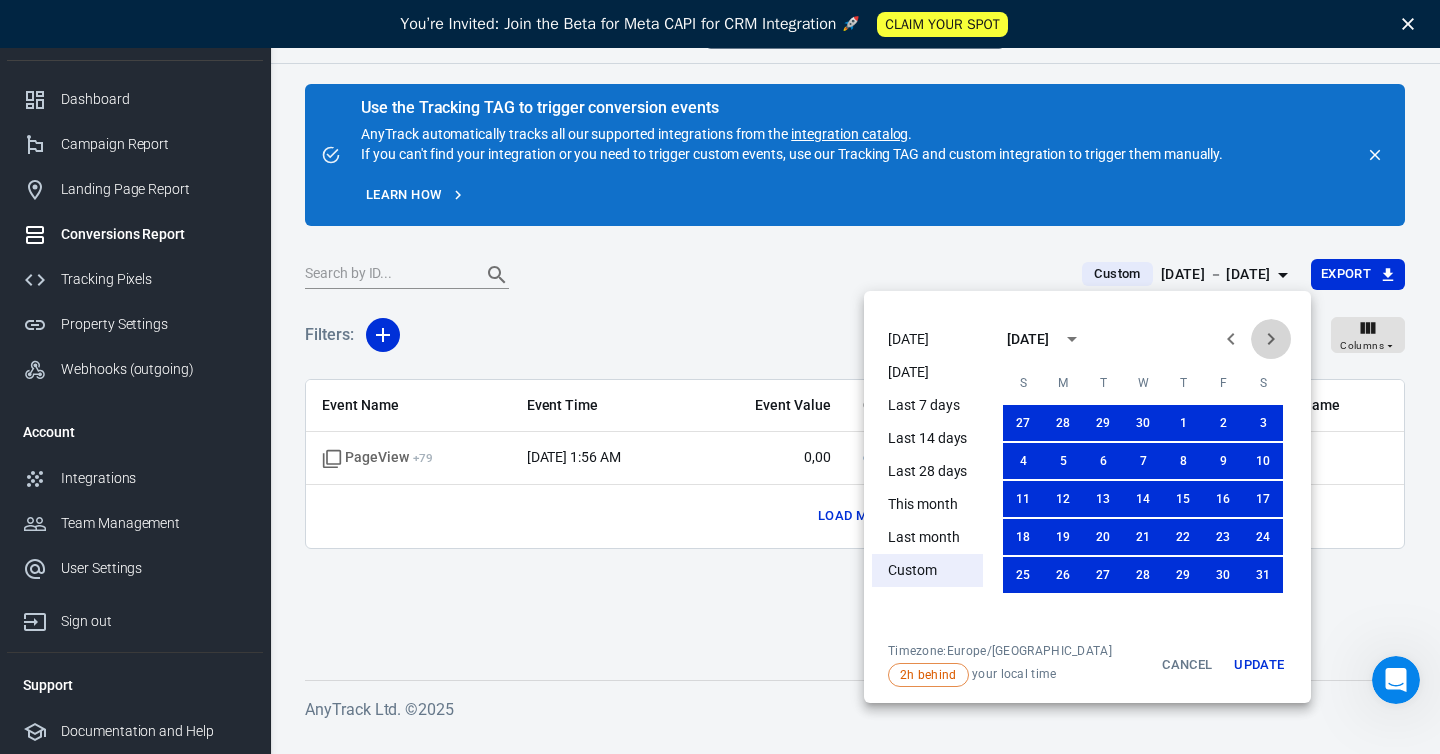 click 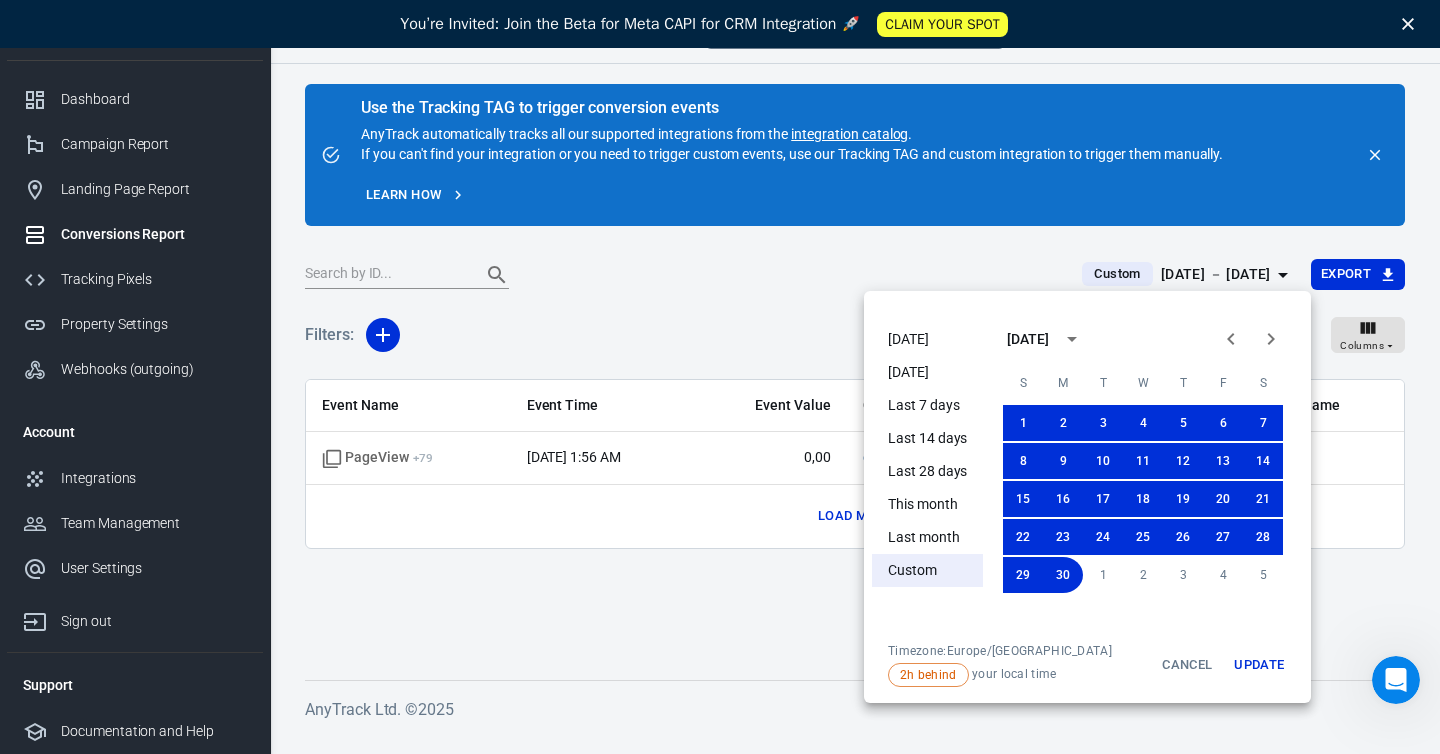 click 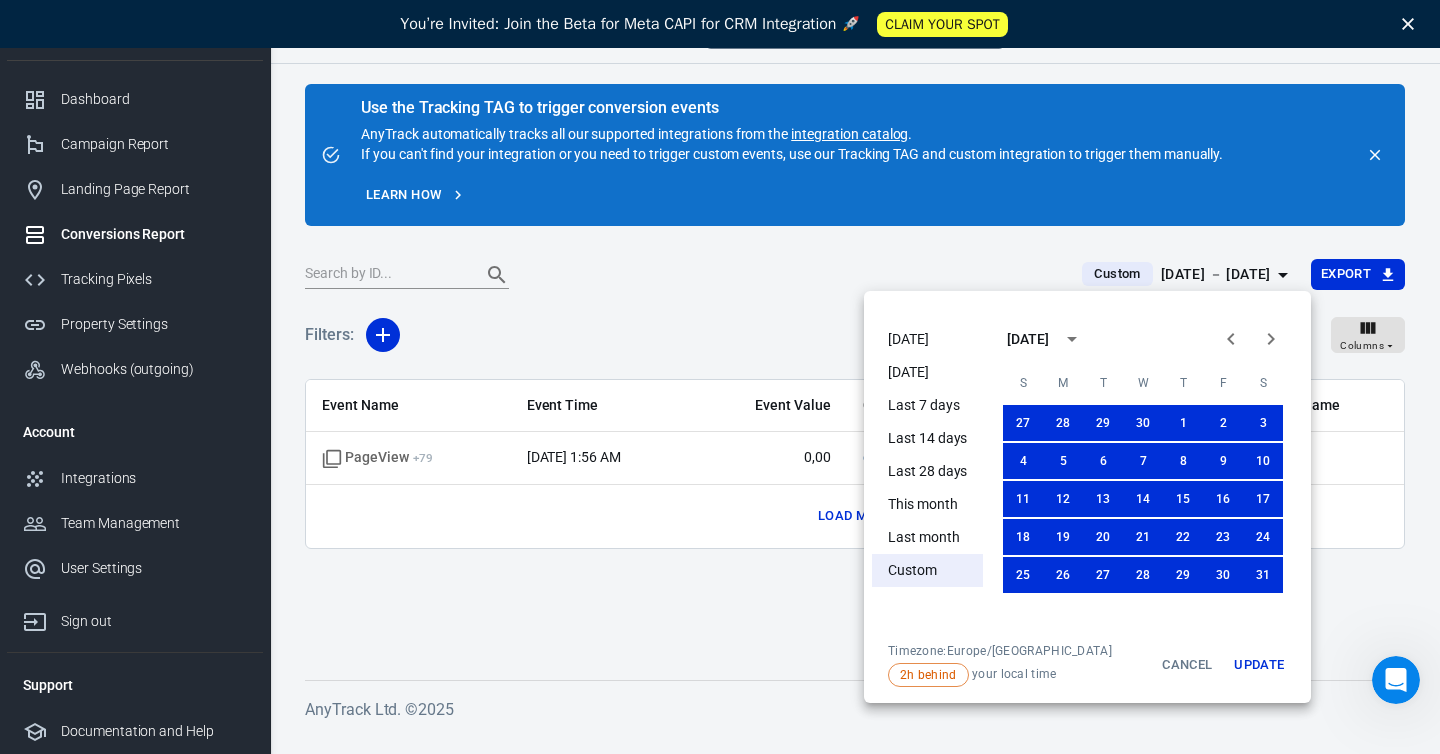 click 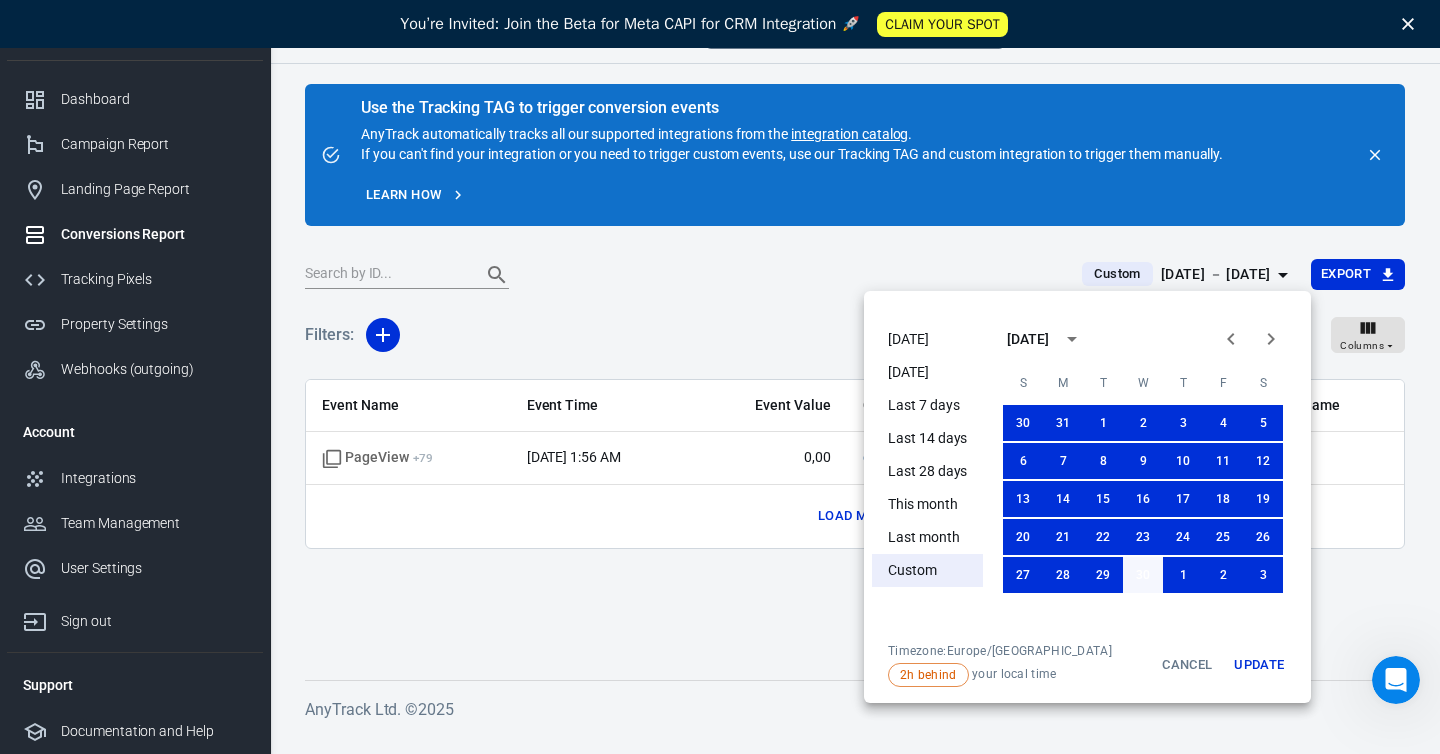 click on "30" at bounding box center (1143, 575) 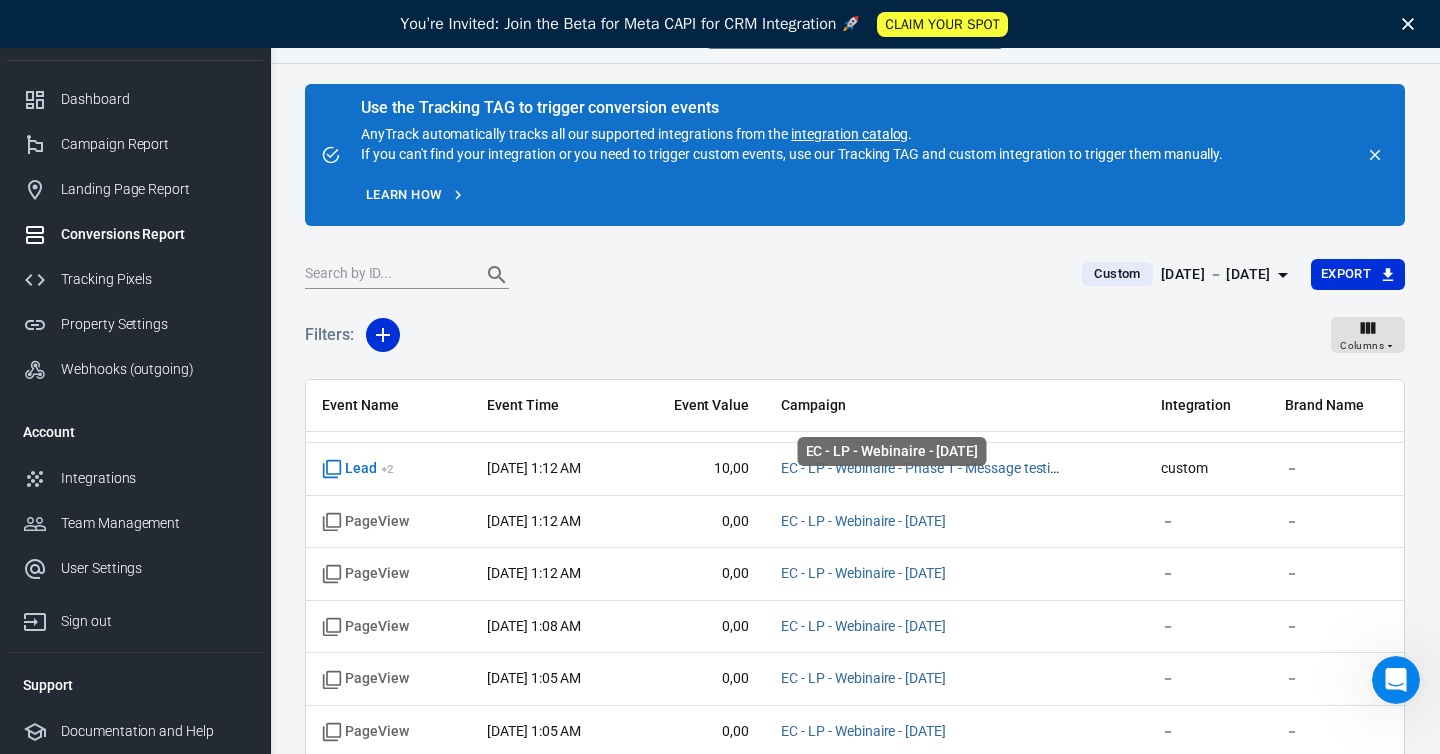 scroll, scrollTop: 713, scrollLeft: 0, axis: vertical 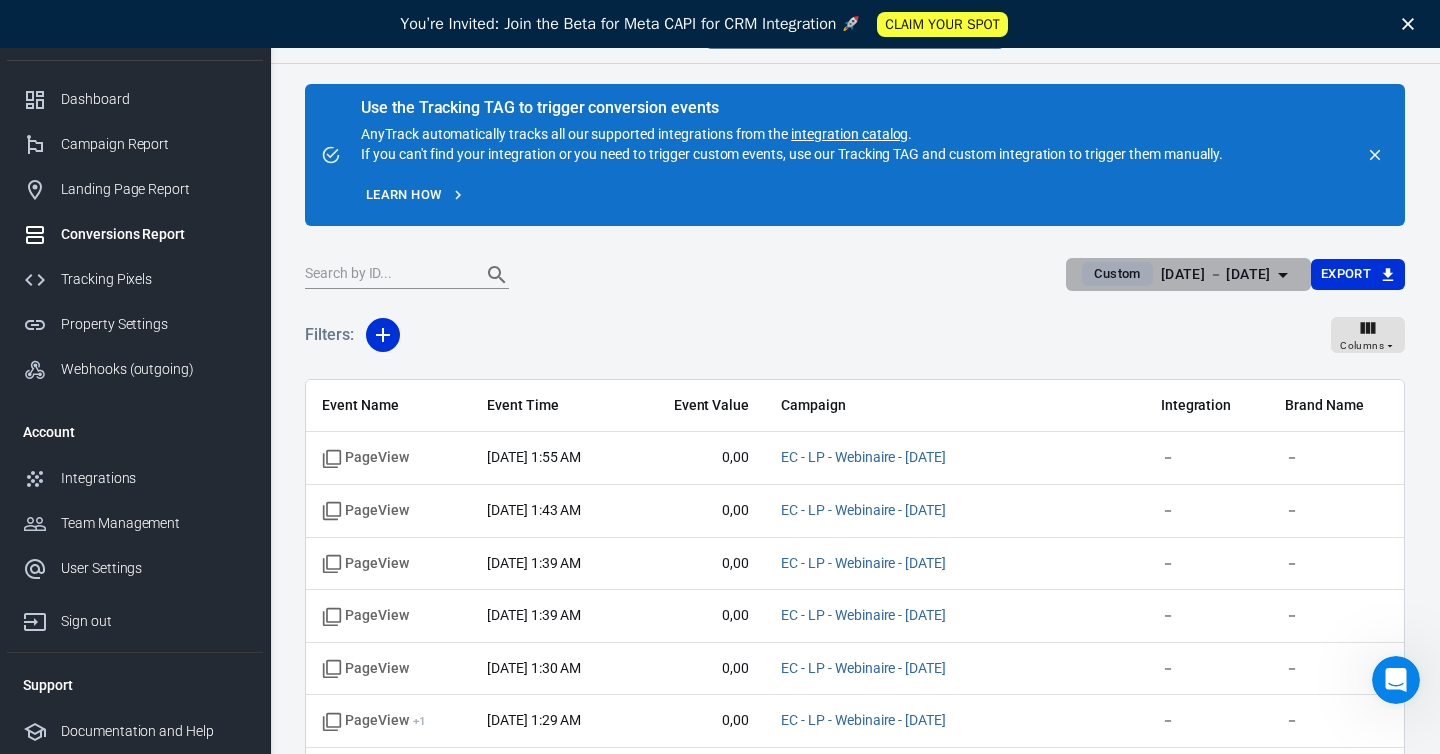 click on "[DATE] － [DATE]" at bounding box center (1216, 274) 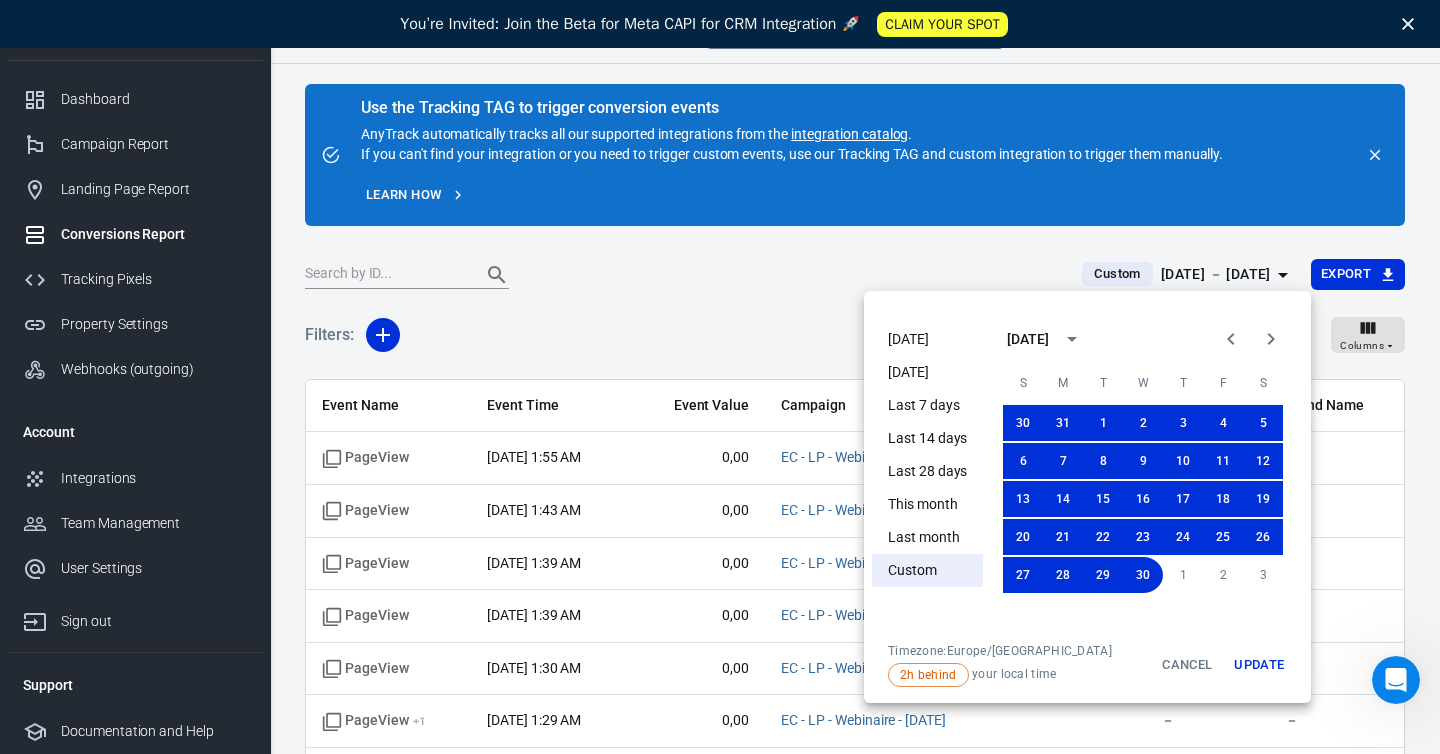 click 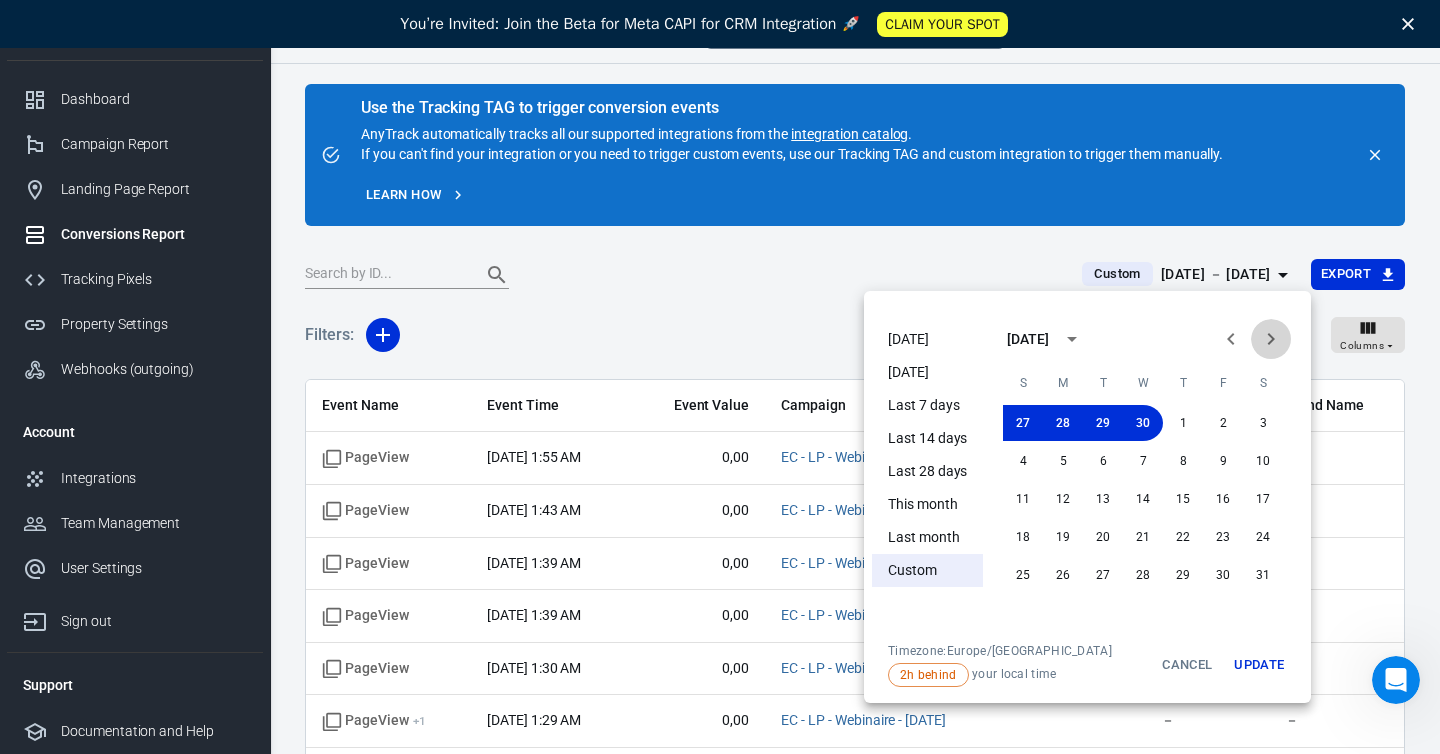 click 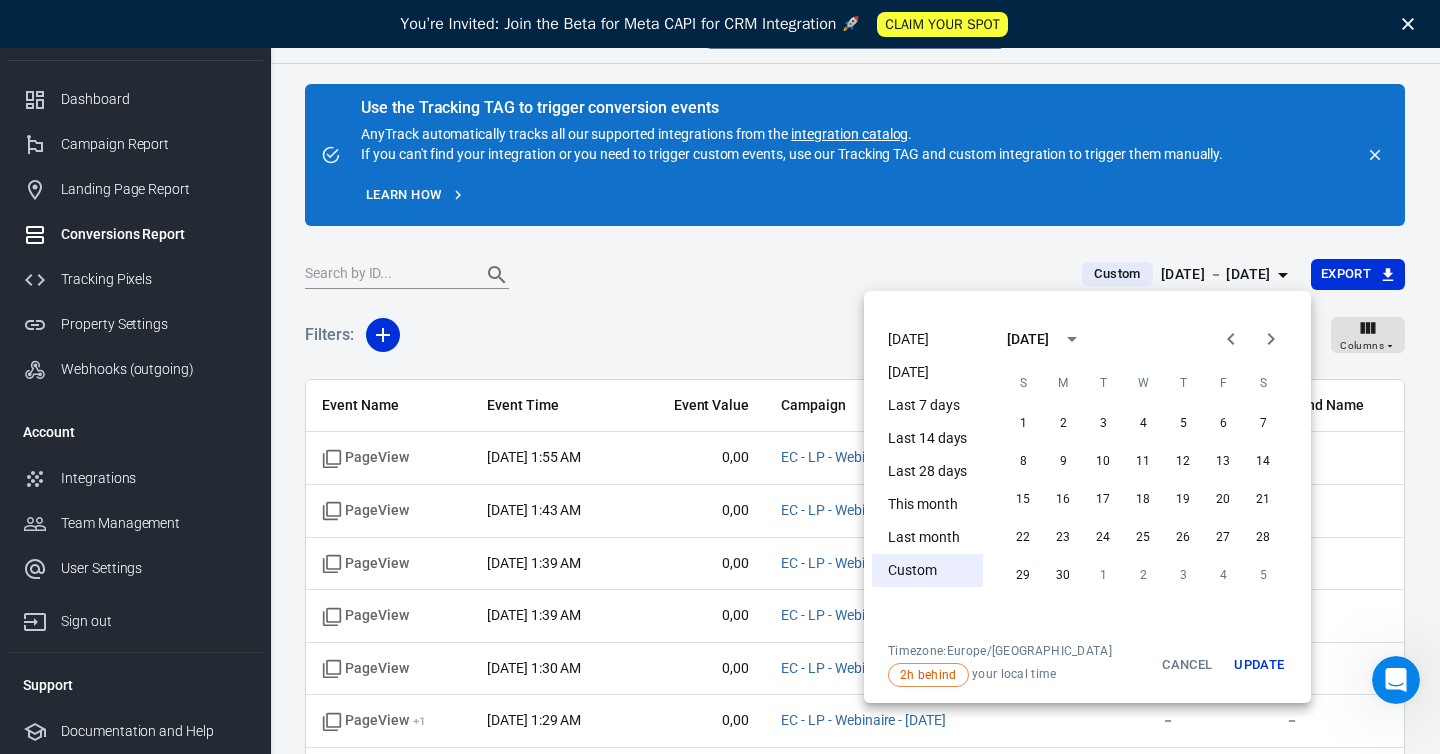 click at bounding box center (720, 377) 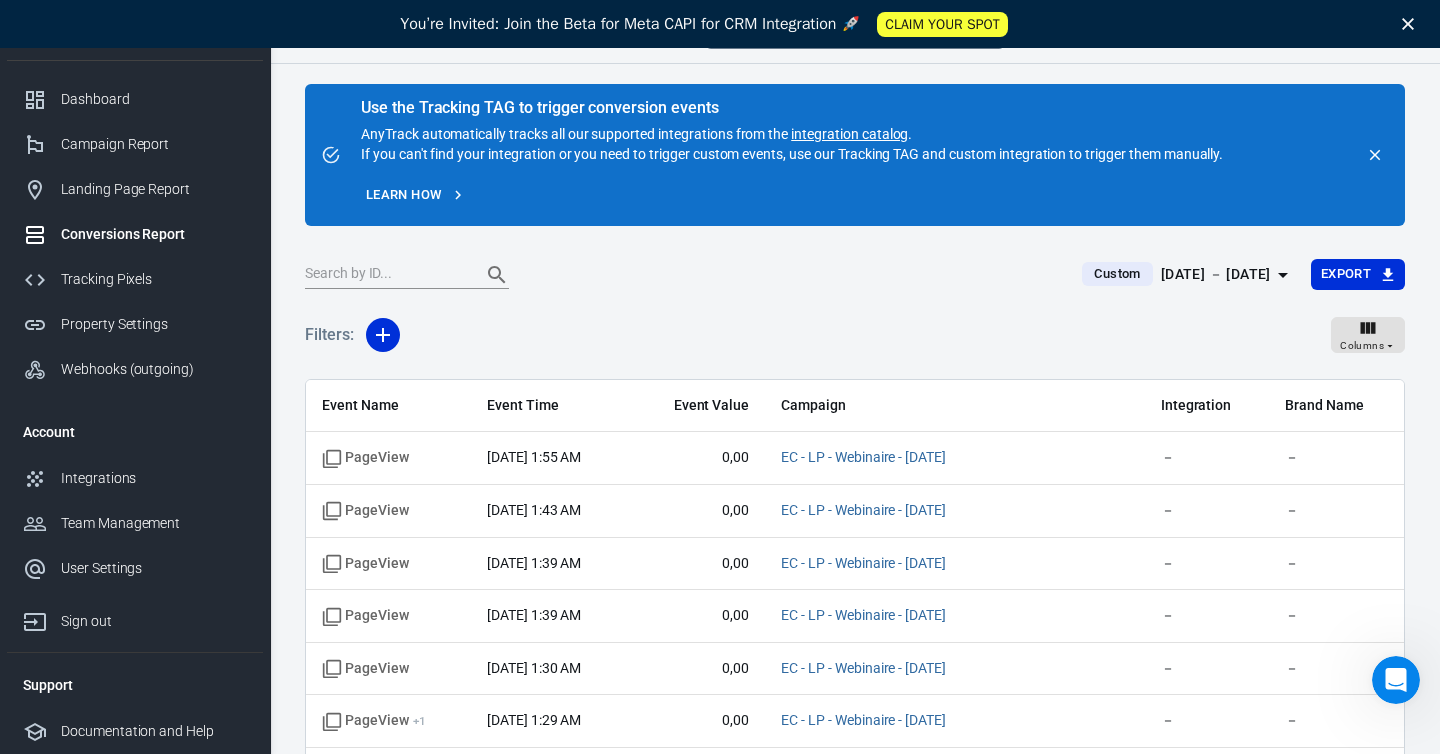 click 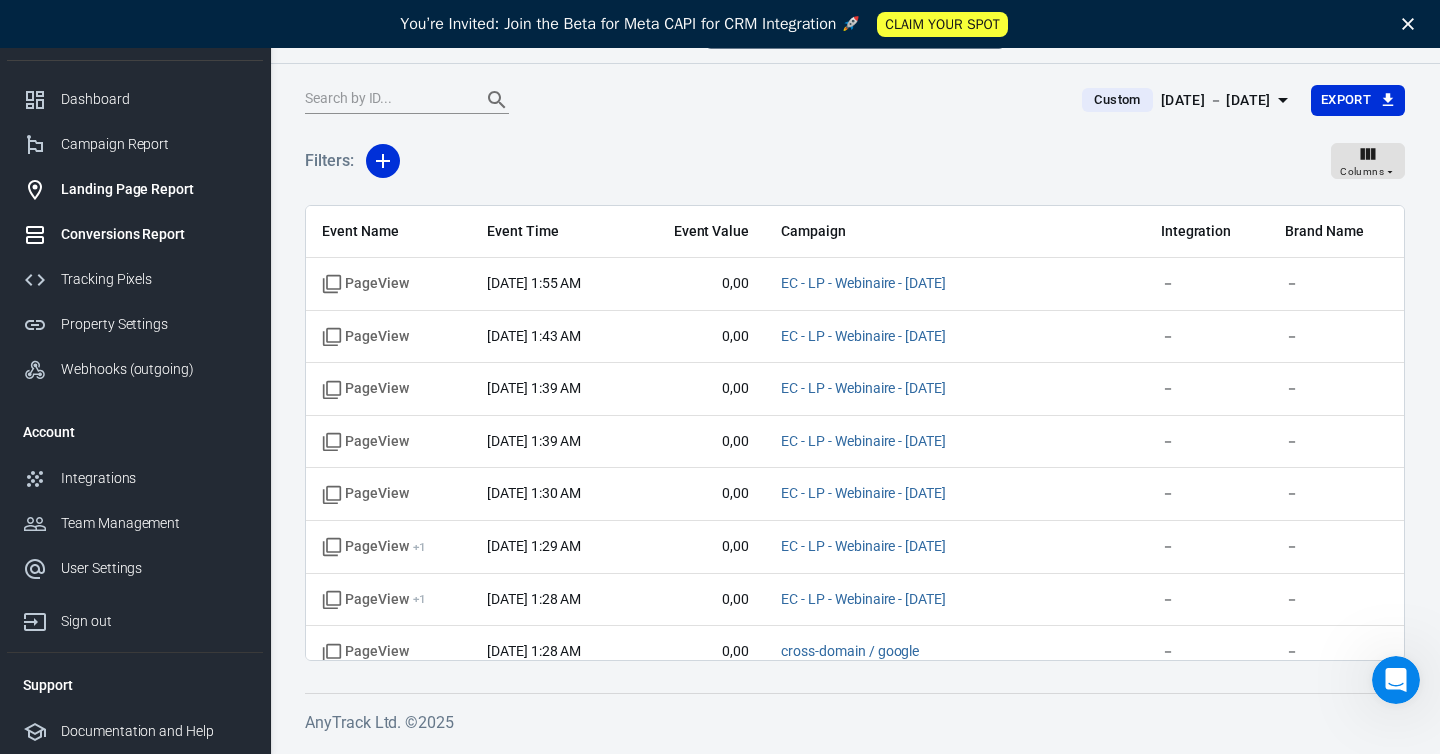 click on "Landing Page Report" at bounding box center (154, 189) 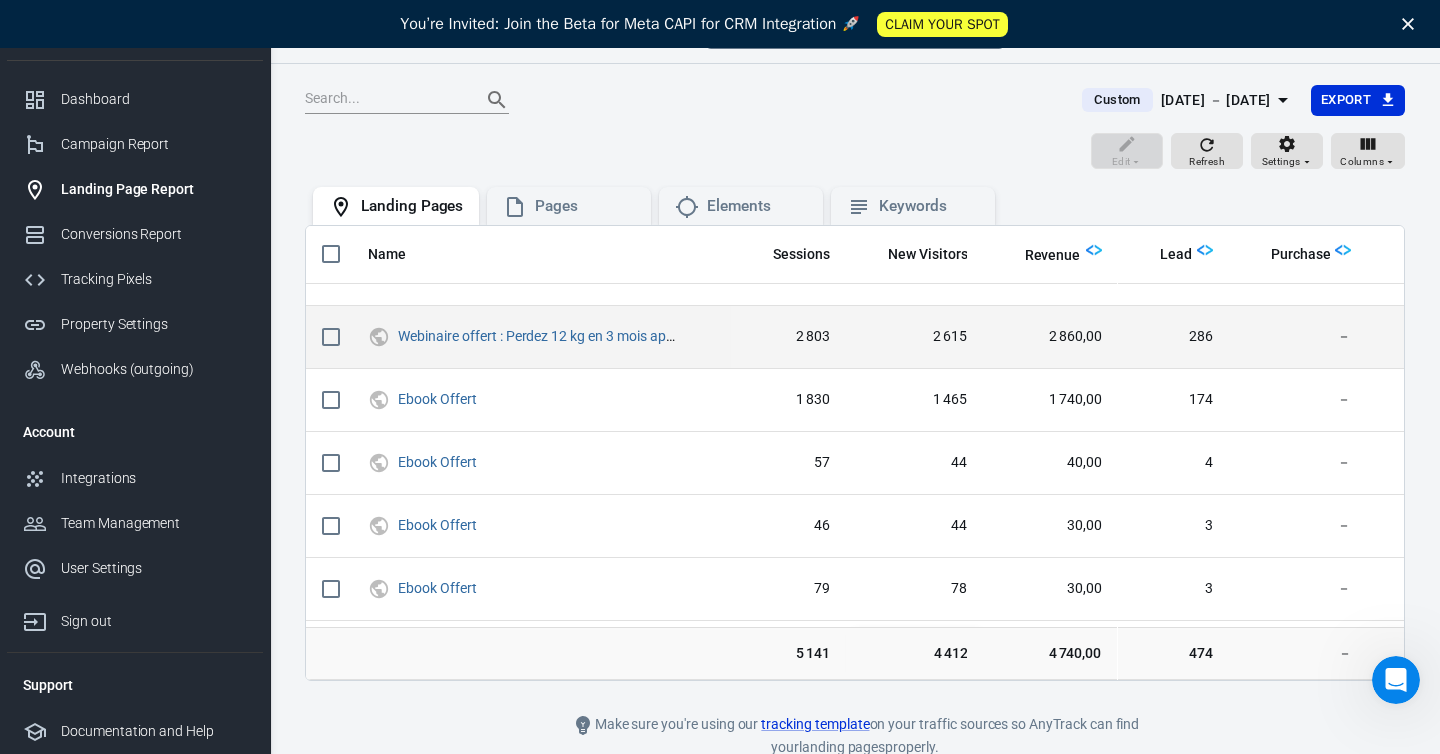 scroll, scrollTop: 0, scrollLeft: 0, axis: both 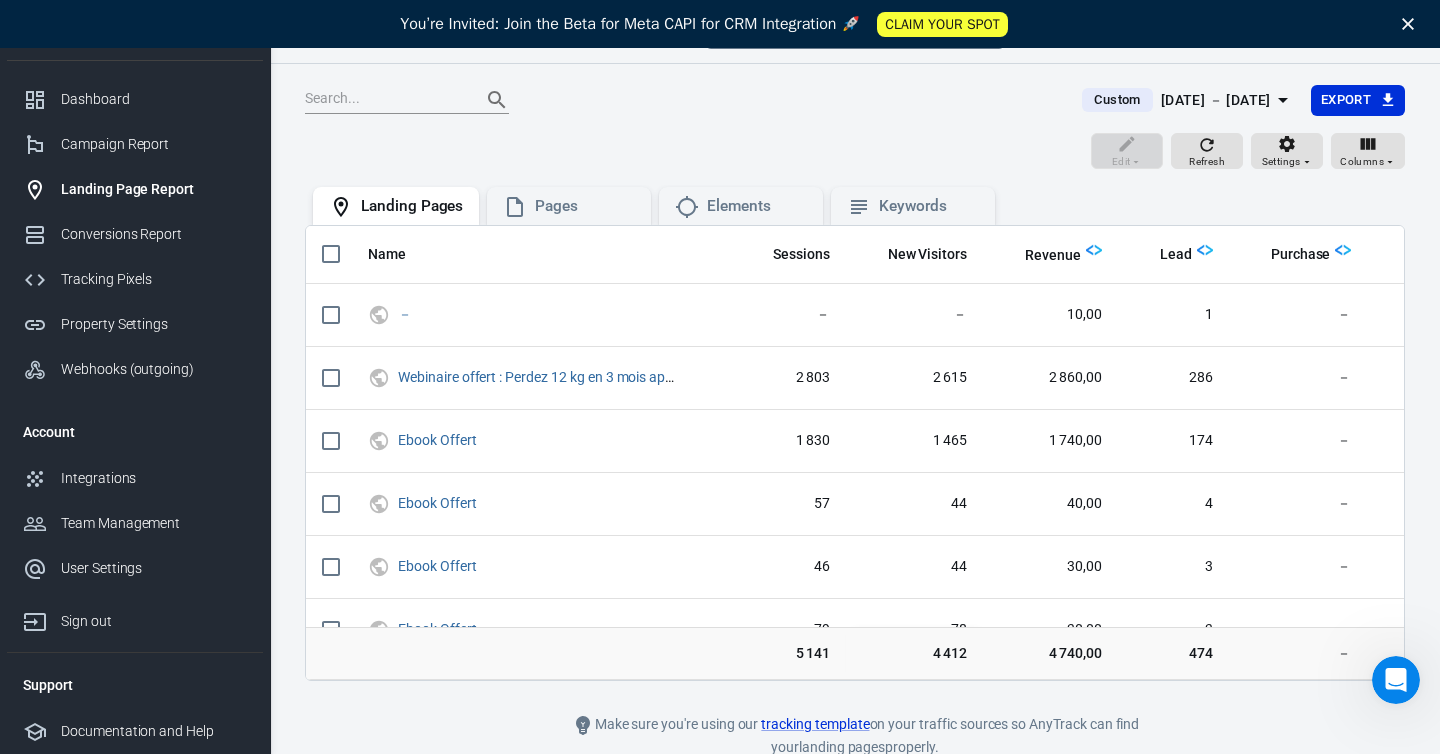 click on "[DATE] － [DATE]" at bounding box center [1216, 100] 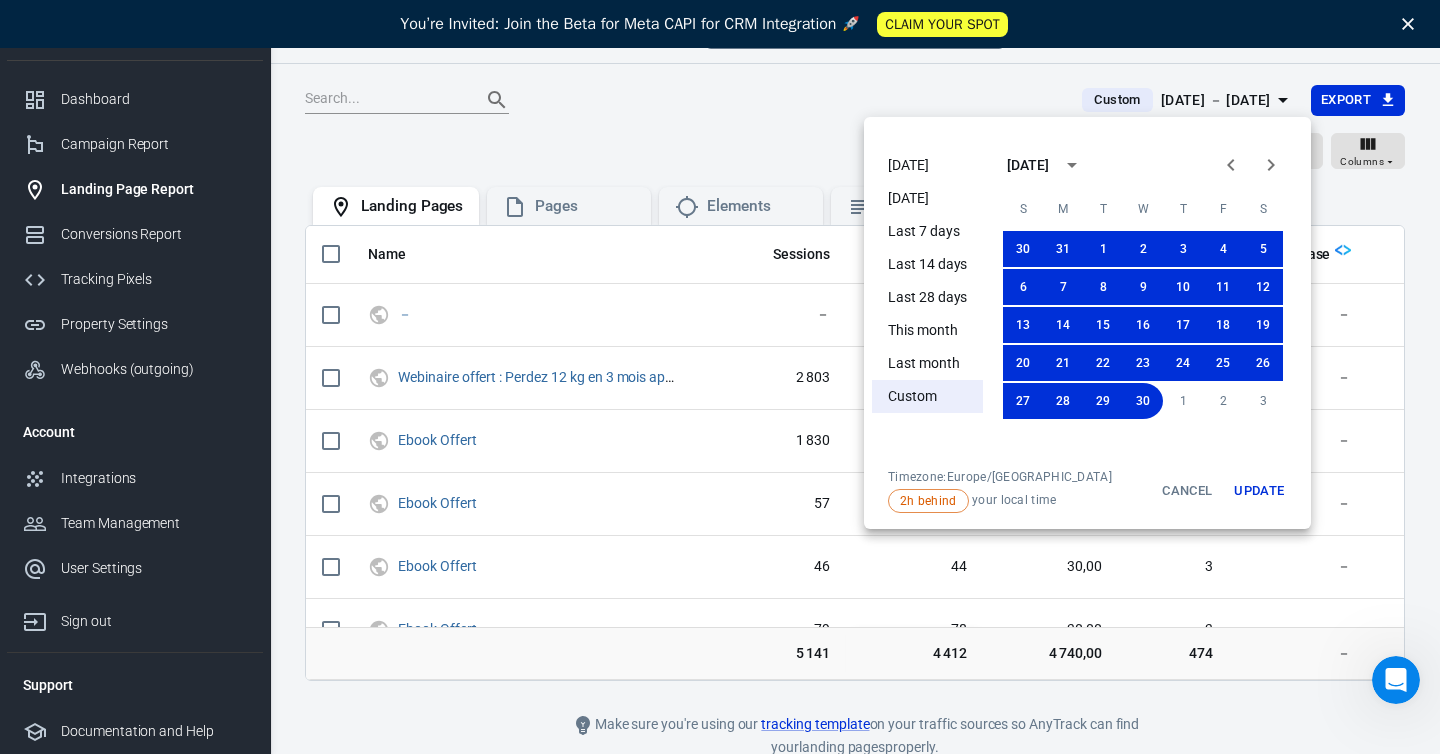 click on "This month" at bounding box center (927, 330) 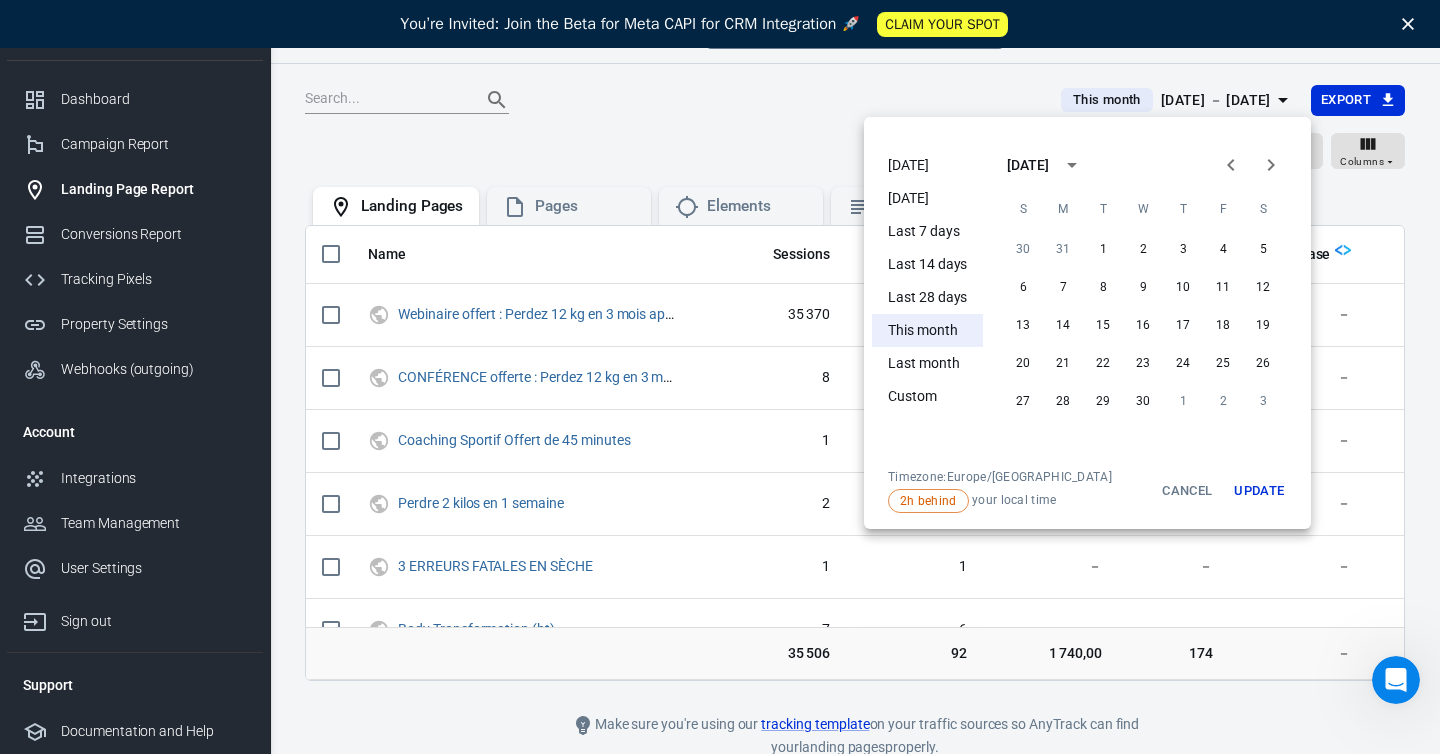 click at bounding box center [720, 377] 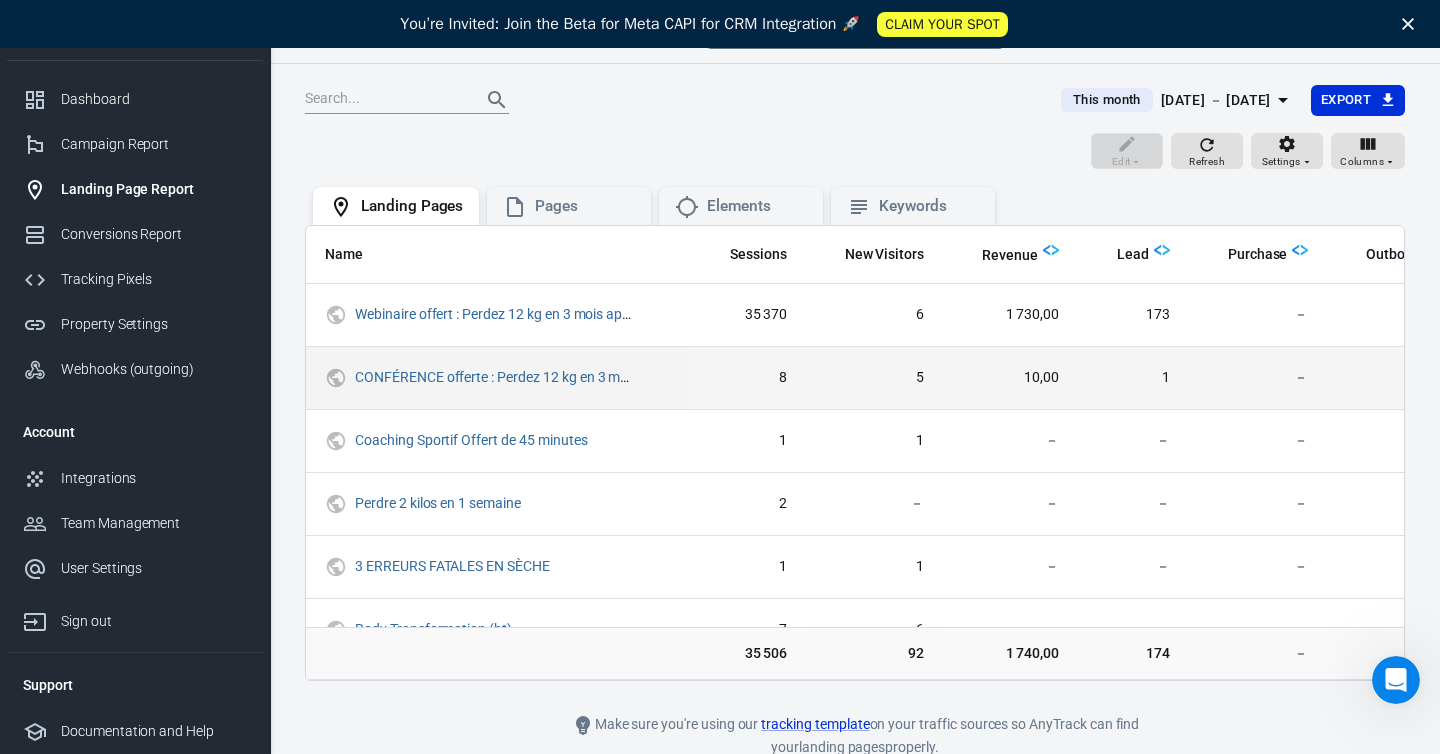 scroll, scrollTop: 0, scrollLeft: 0, axis: both 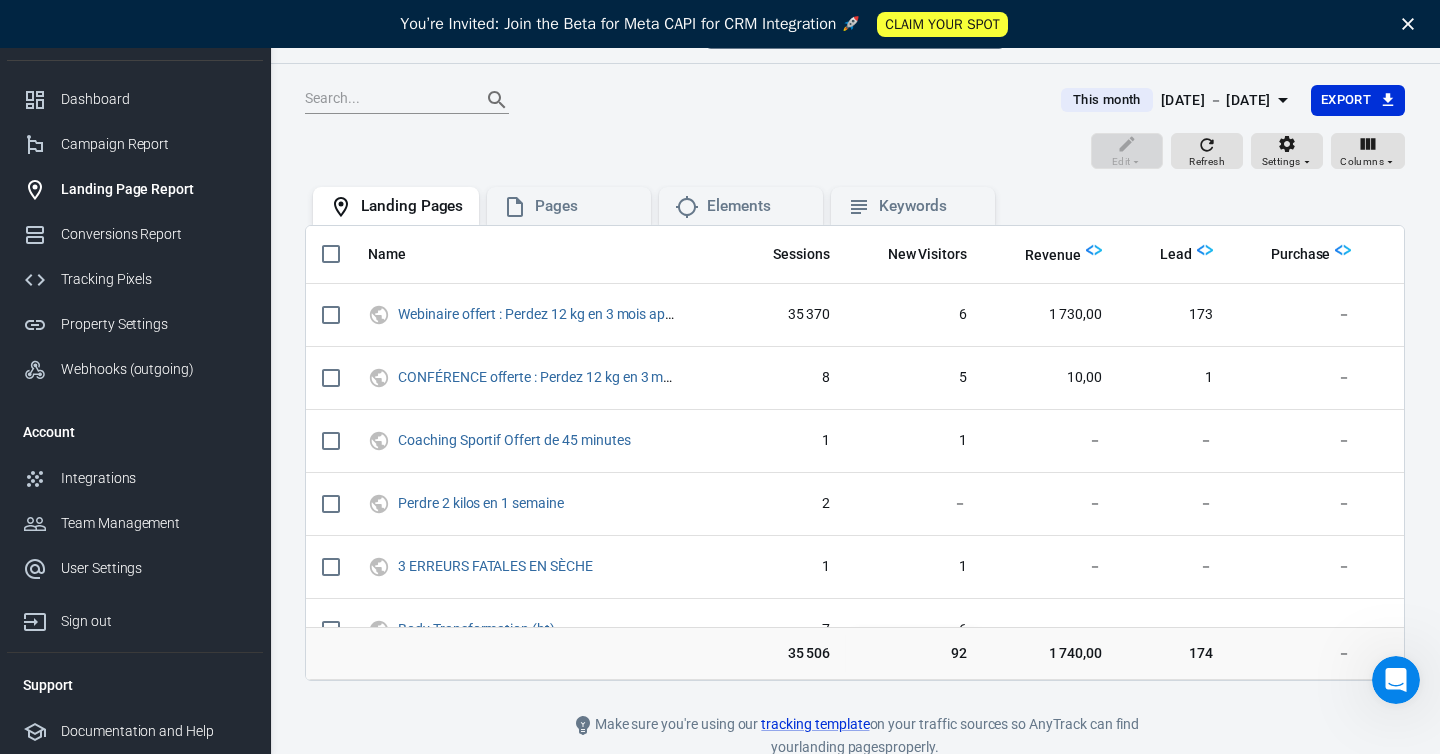 click on "[DATE] － [DATE]" at bounding box center (1216, 100) 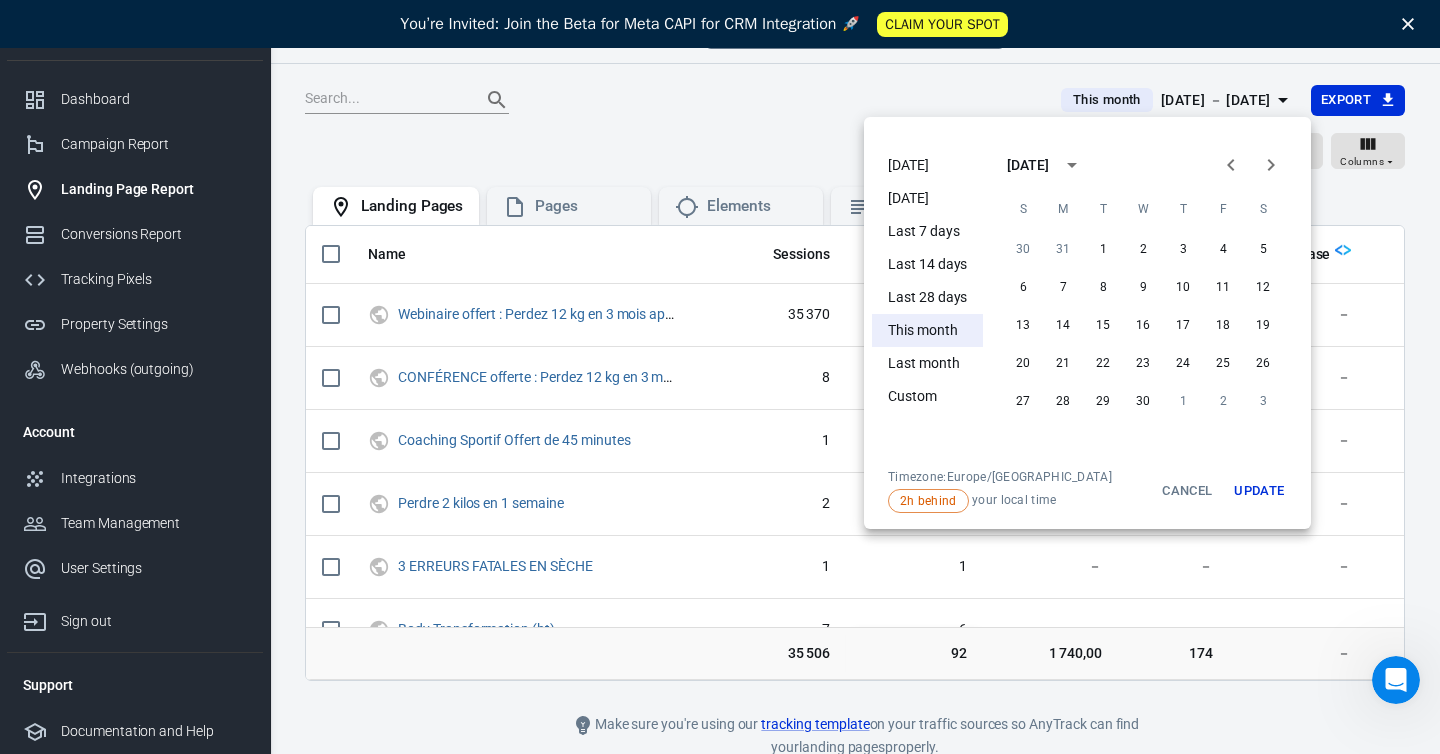 click 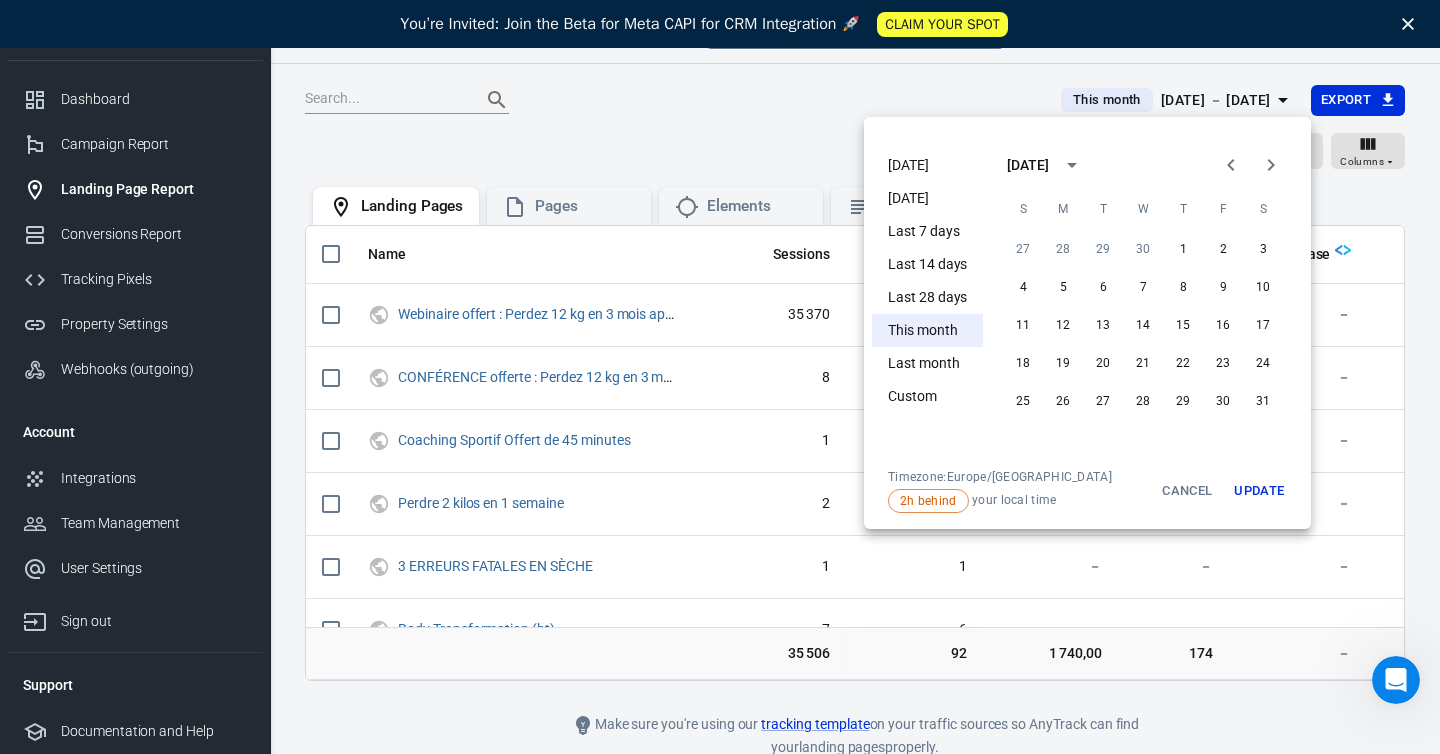 click 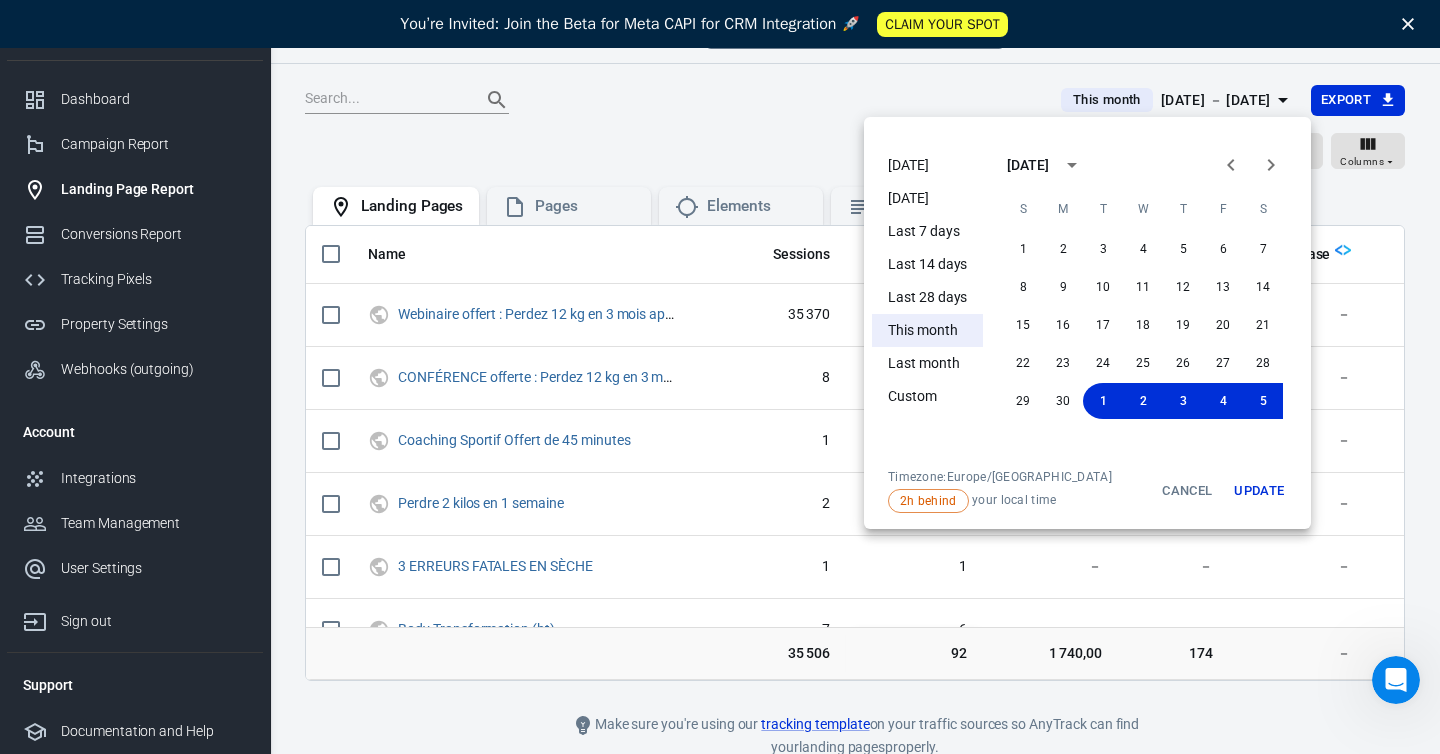 click 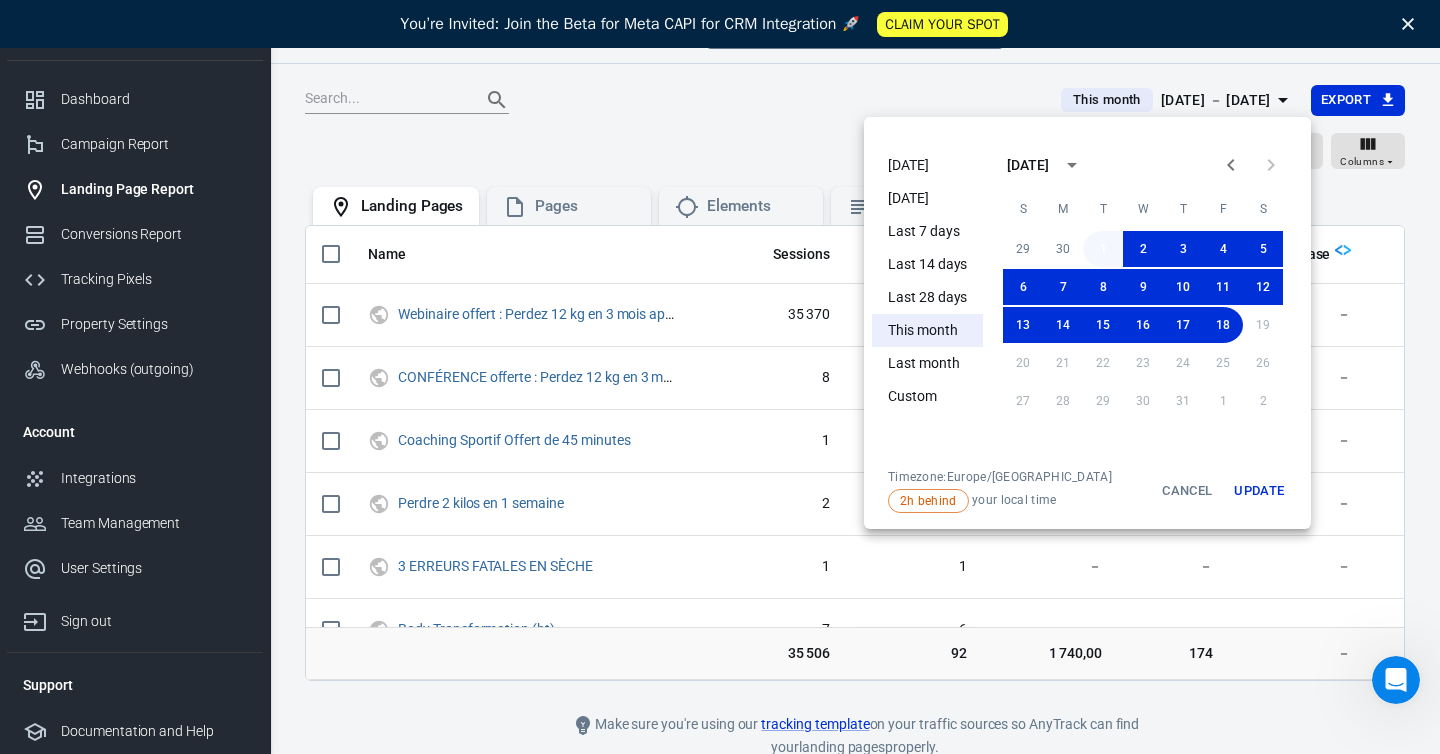 click on "1" at bounding box center (1103, 249) 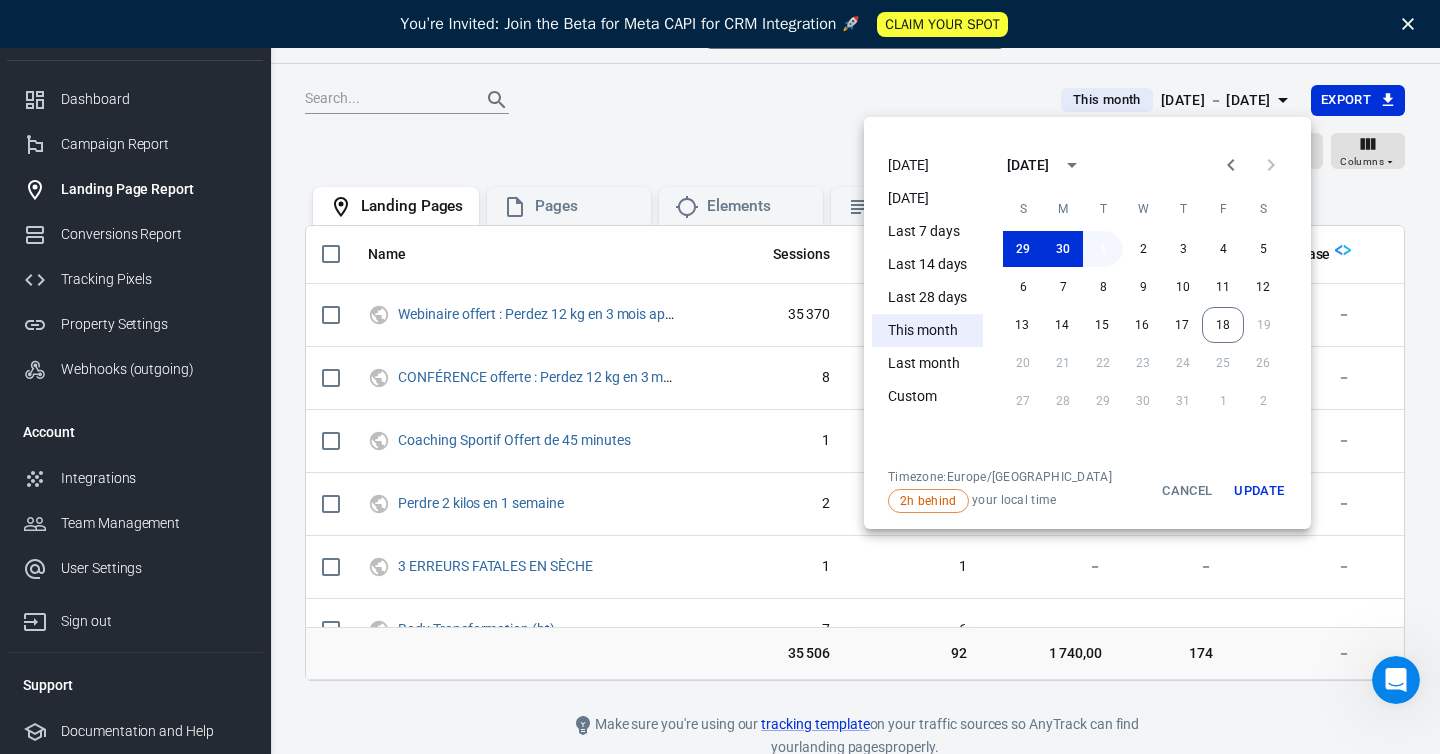 click on "1" at bounding box center [1103, 249] 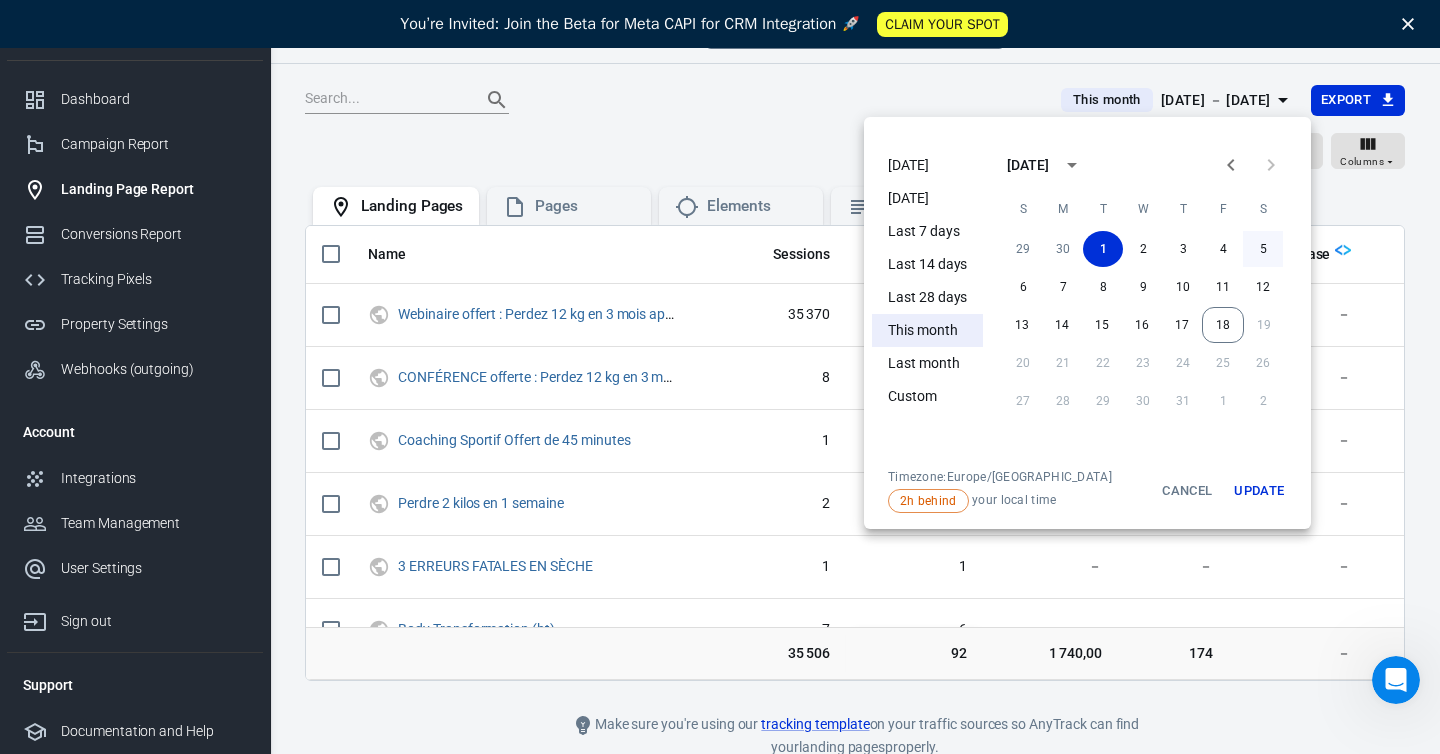 click on "5" at bounding box center [1263, 249] 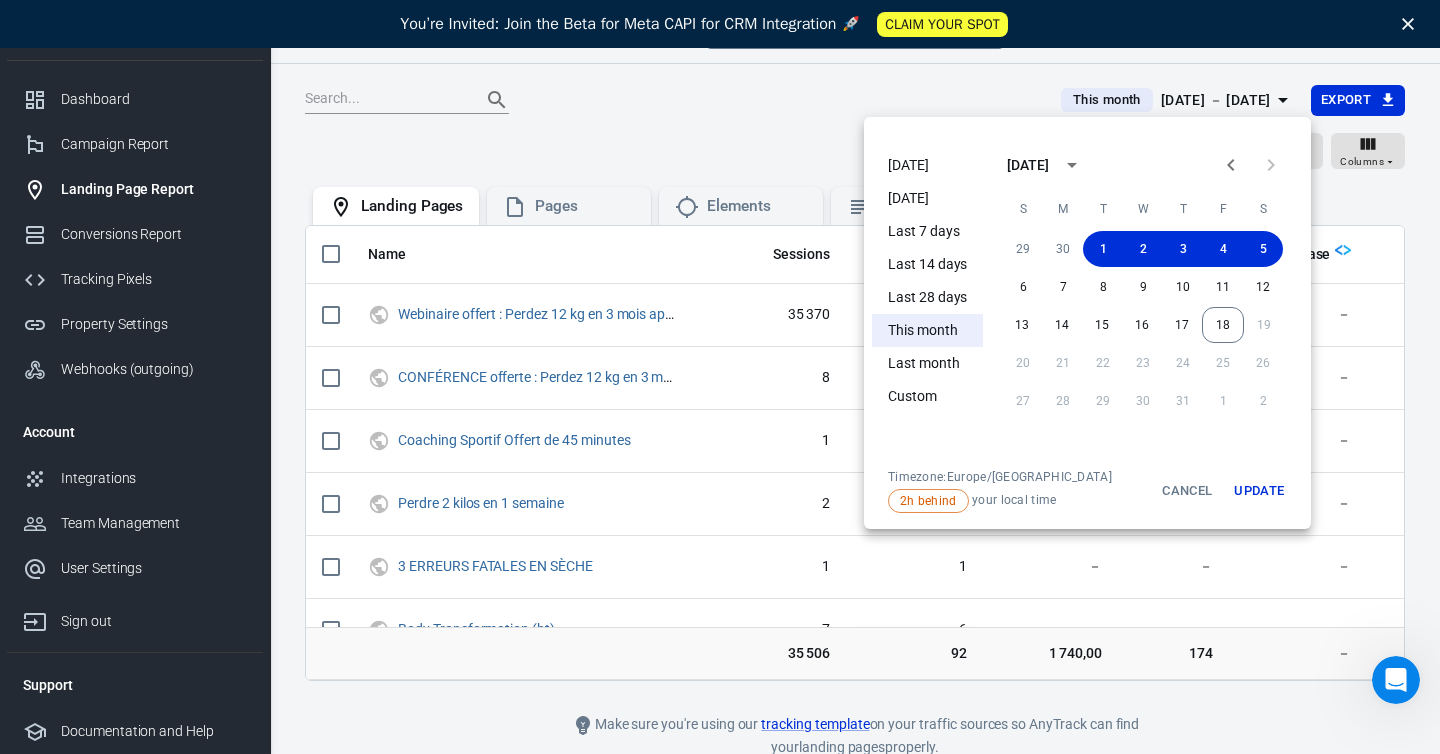 click on "Update" at bounding box center (1259, 491) 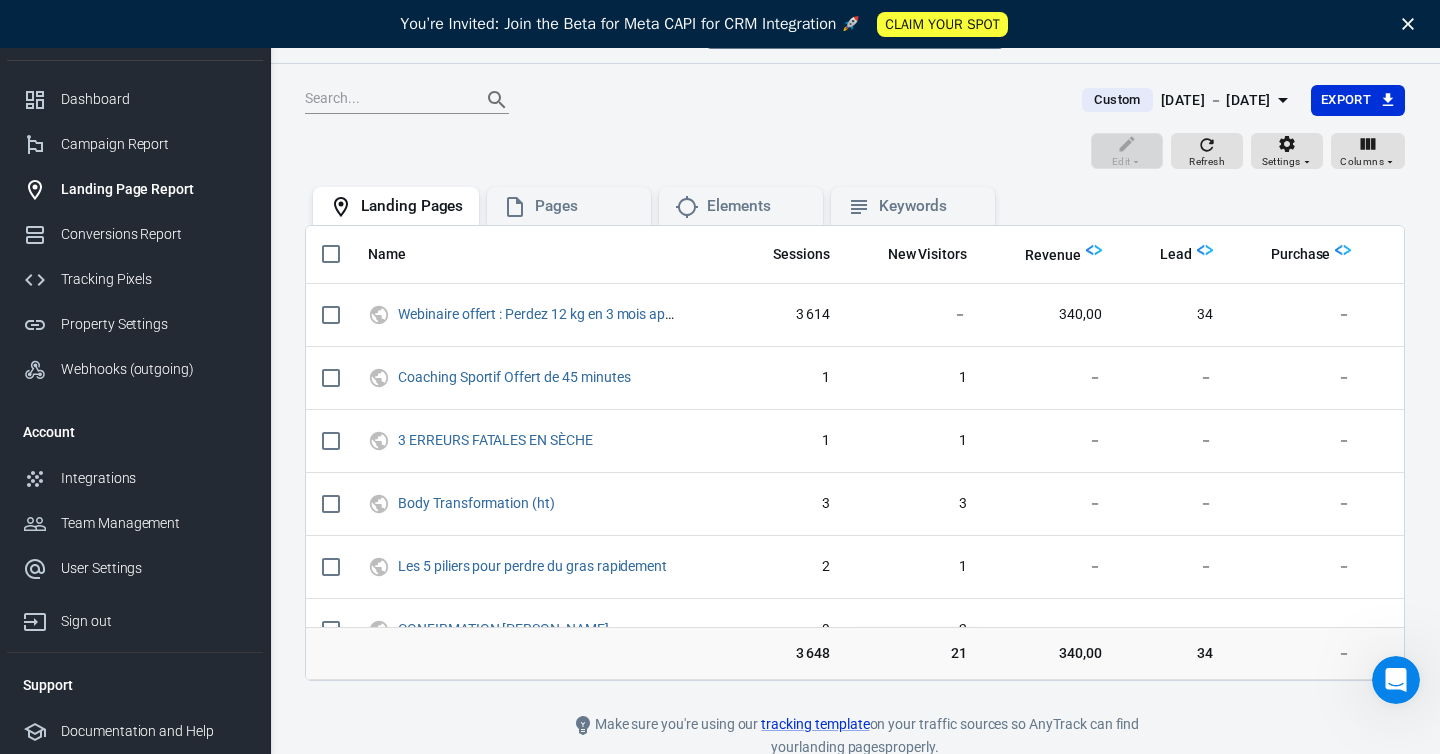click on "[DATE] － [DATE]" at bounding box center (1216, 100) 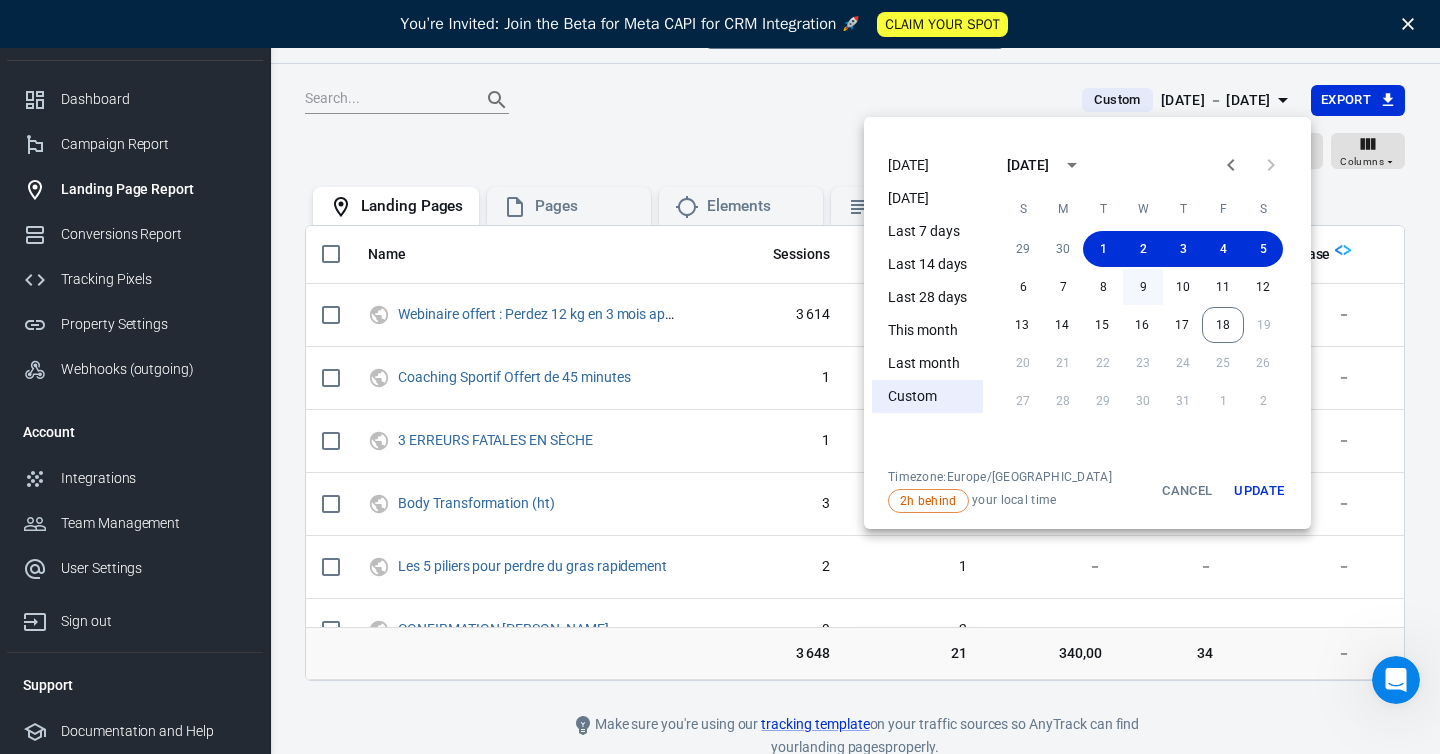 click on "9" at bounding box center (1143, 287) 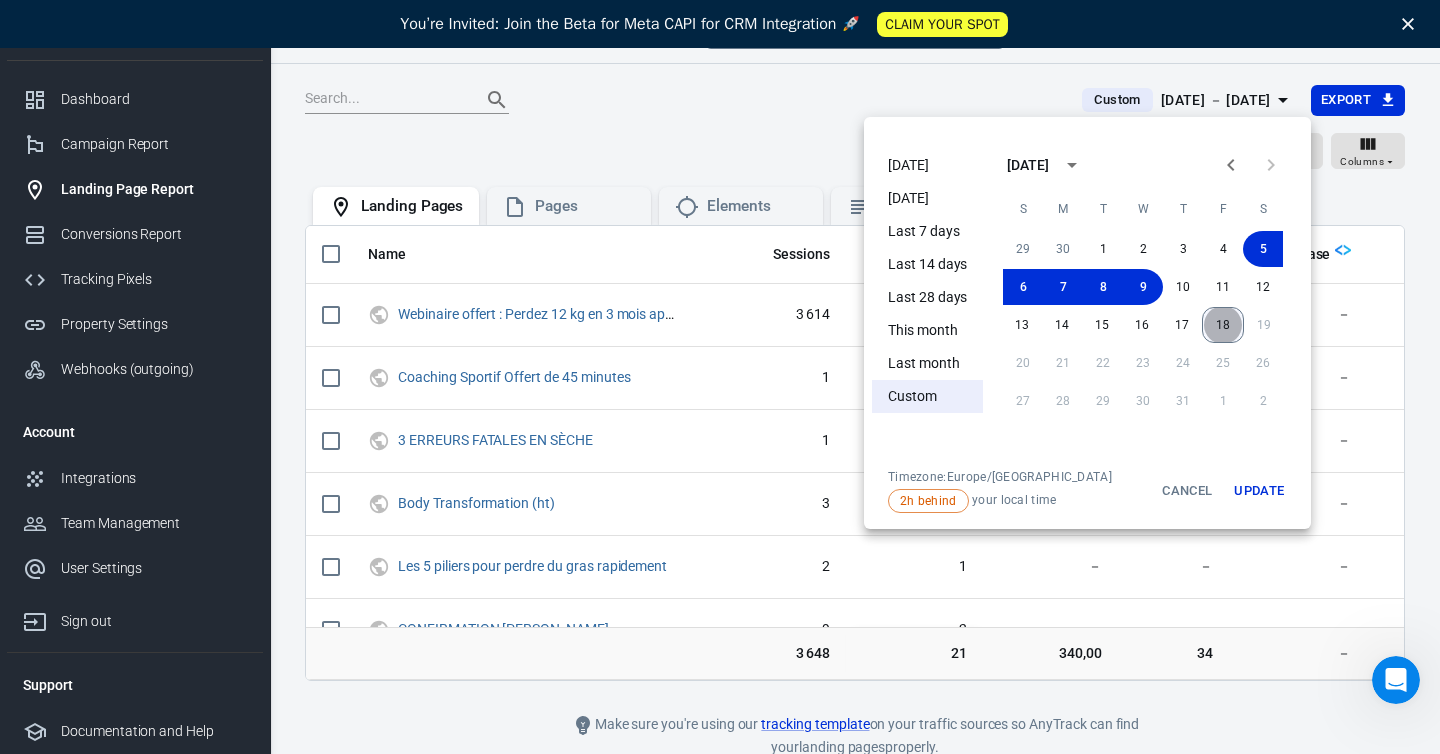 click on "18" at bounding box center (1223, 325) 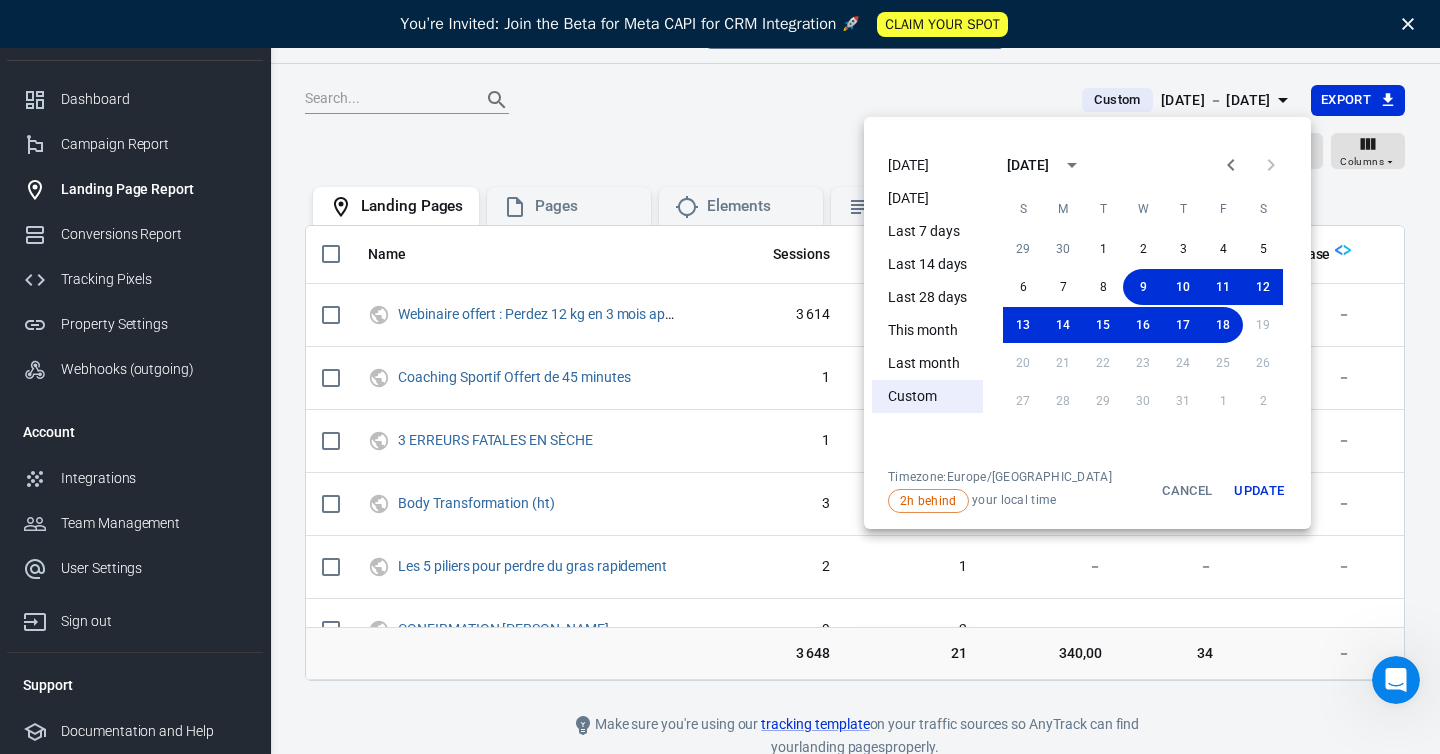 click on "Update" at bounding box center (1259, 491) 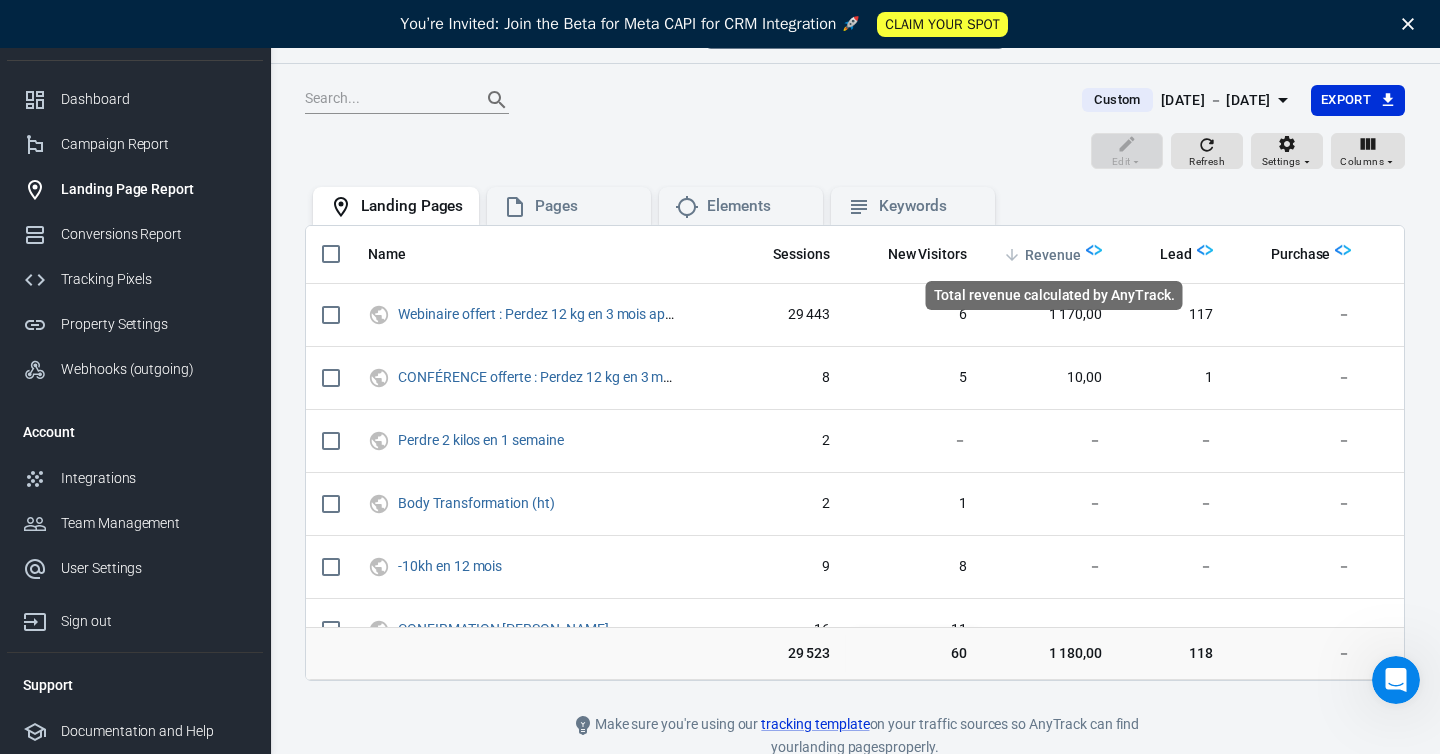 click on "Revenue" at bounding box center [1053, 256] 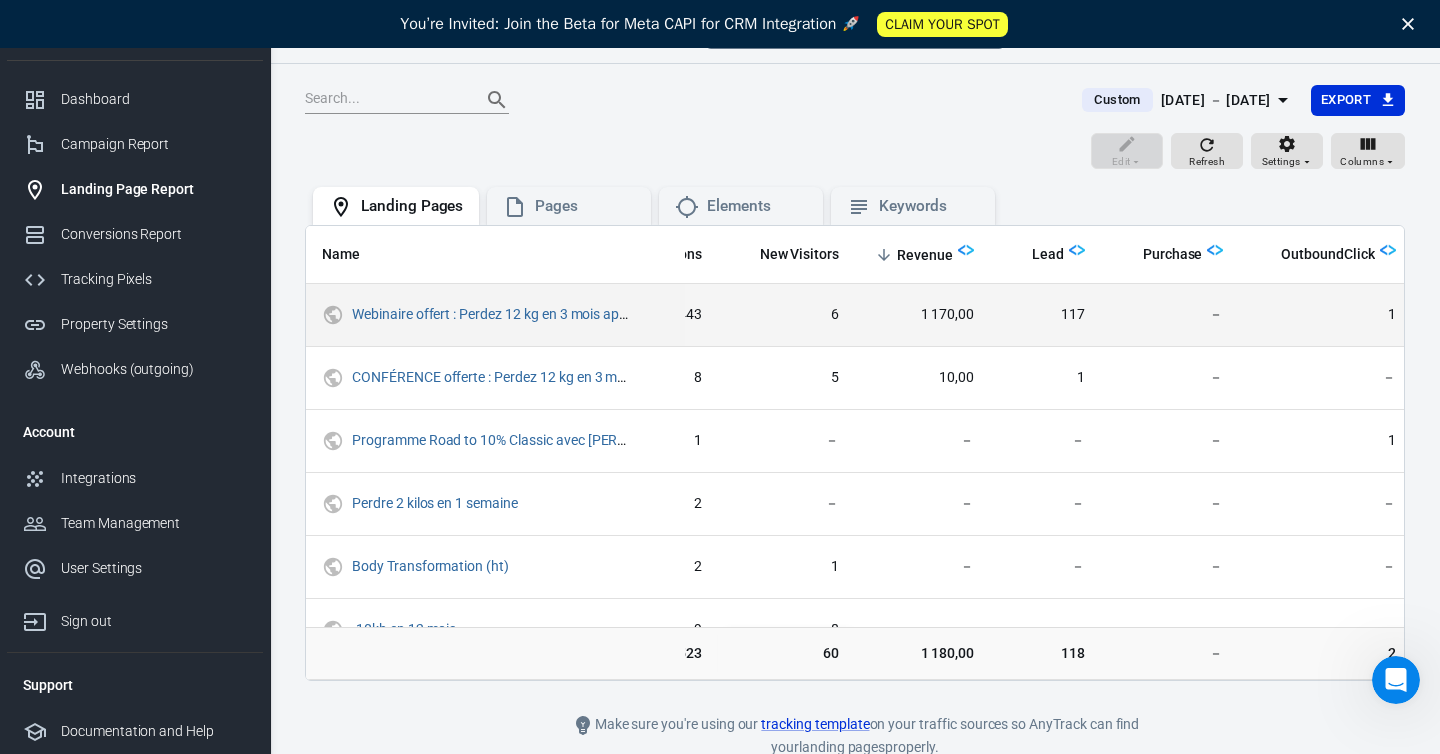 scroll, scrollTop: 0, scrollLeft: 0, axis: both 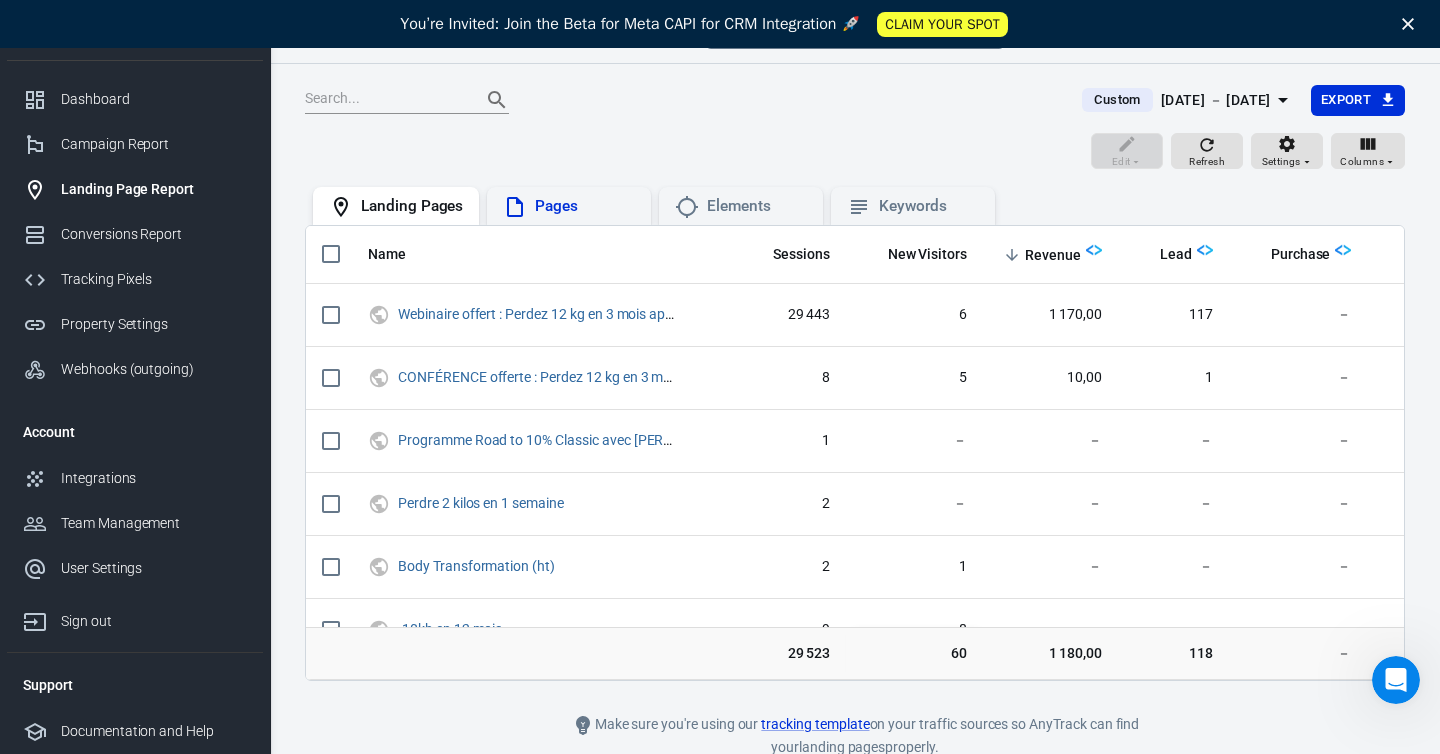 click on "Pages" at bounding box center (569, 207) 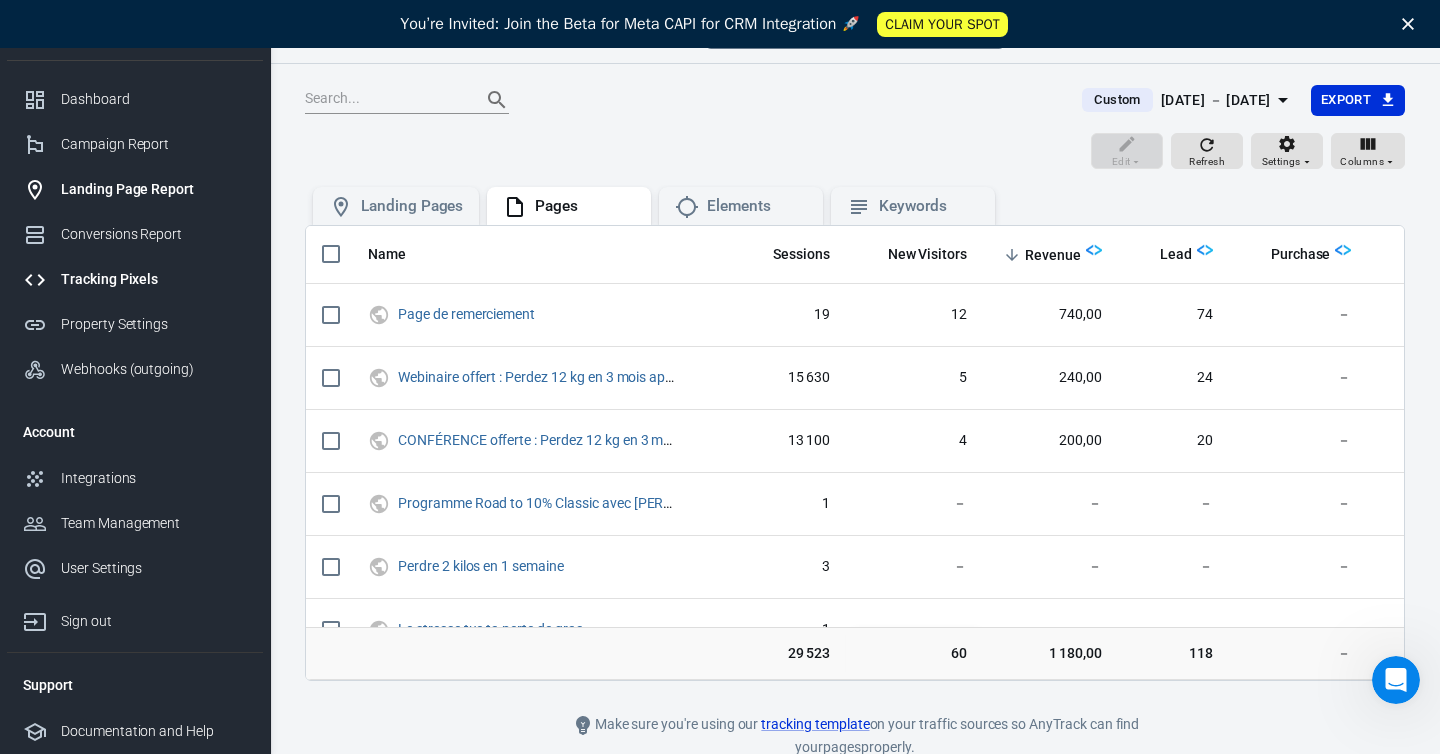 click on "Tracking Pixels" at bounding box center [154, 279] 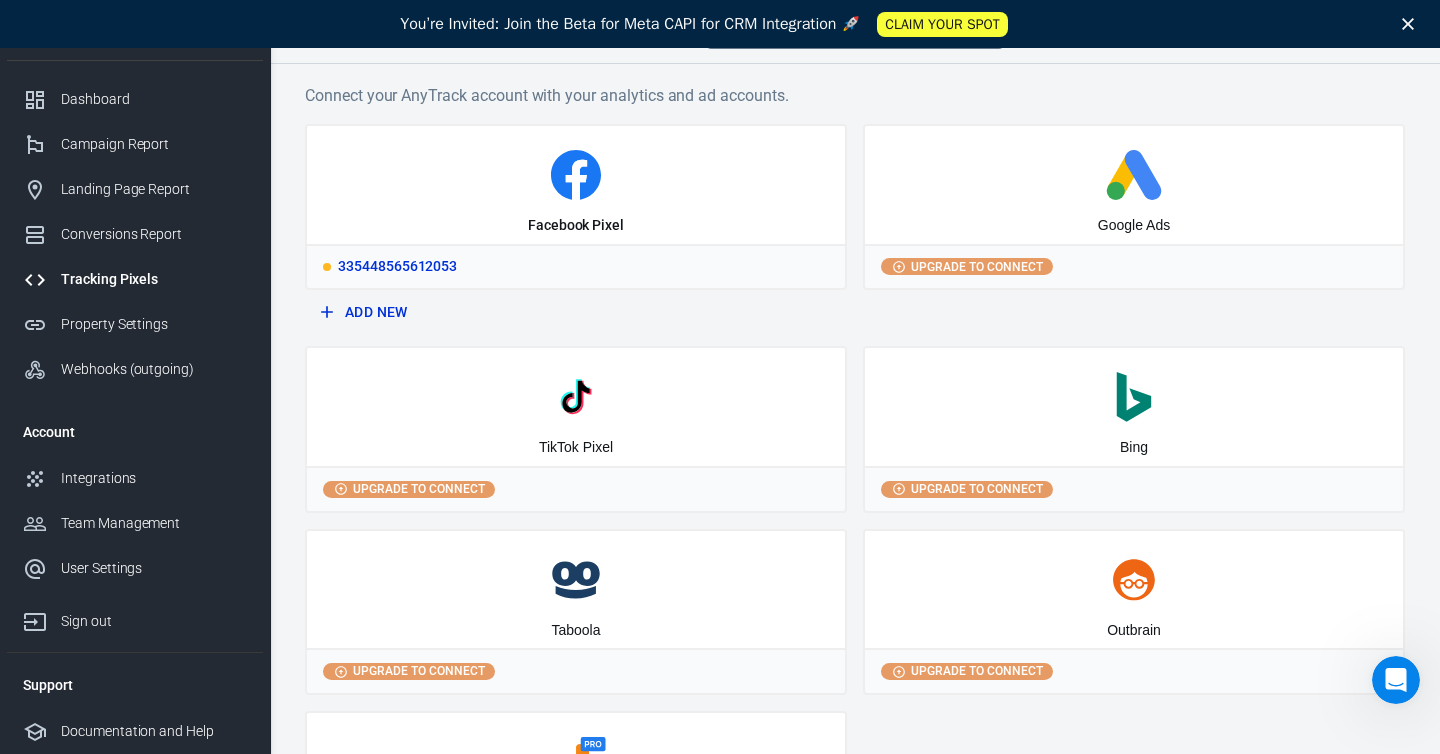 scroll, scrollTop: 0, scrollLeft: 0, axis: both 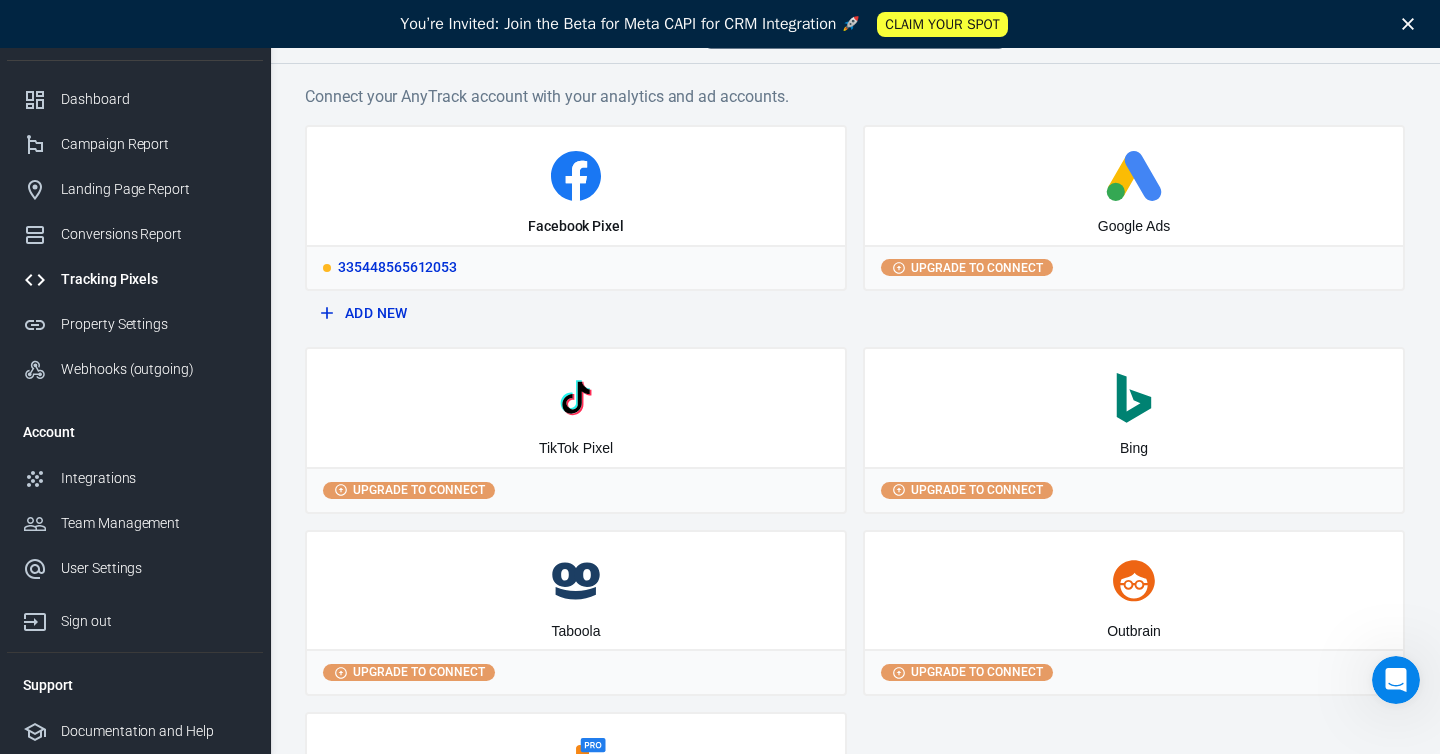 click 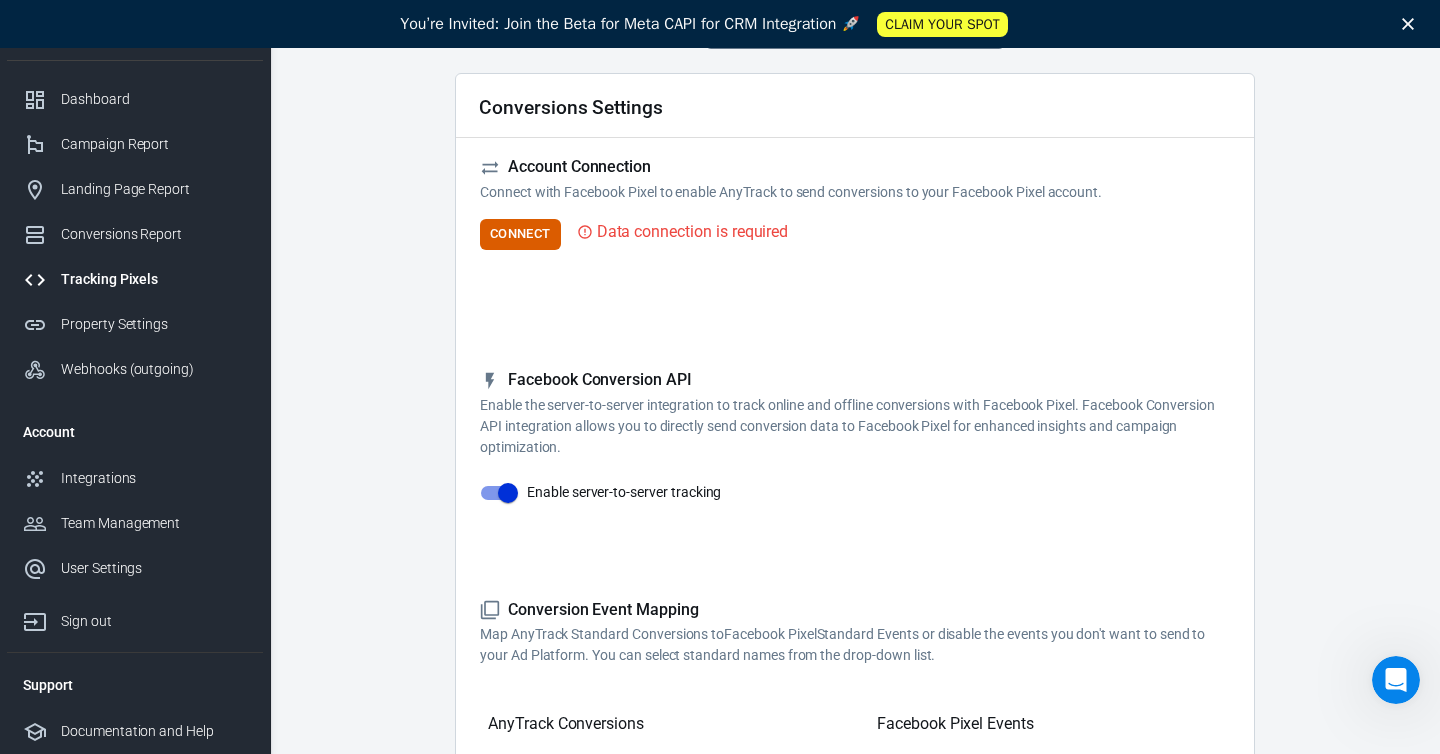 scroll, scrollTop: 0, scrollLeft: 0, axis: both 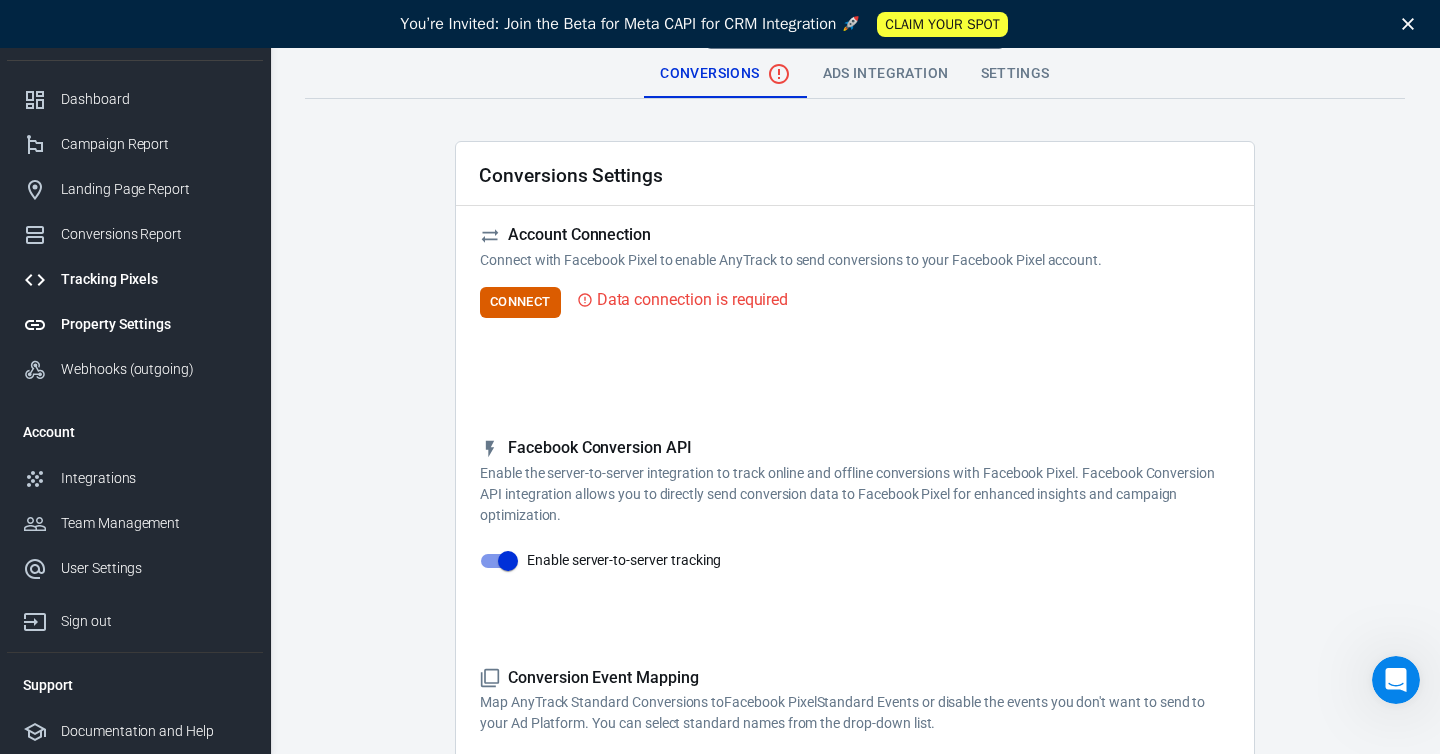 click on "Property Settings" at bounding box center [154, 324] 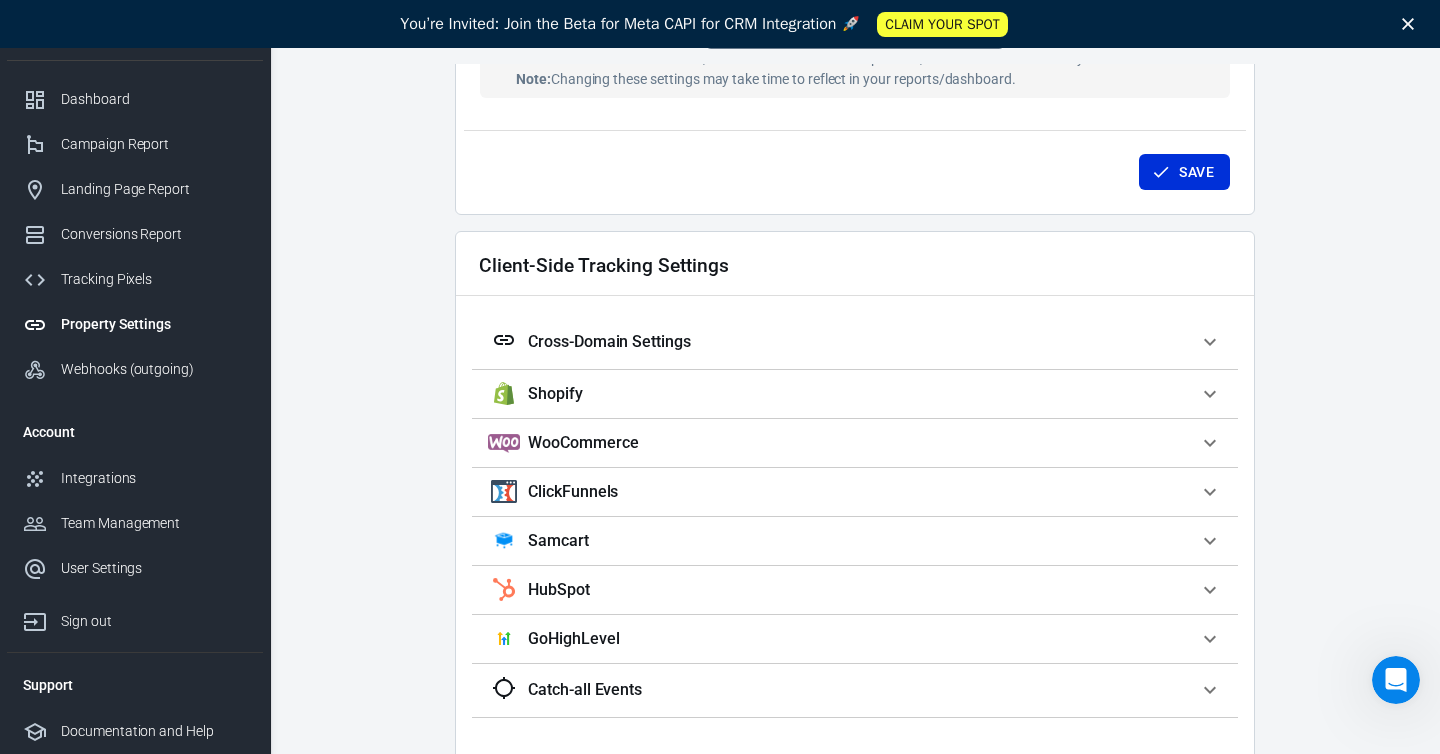 scroll, scrollTop: 1526, scrollLeft: 0, axis: vertical 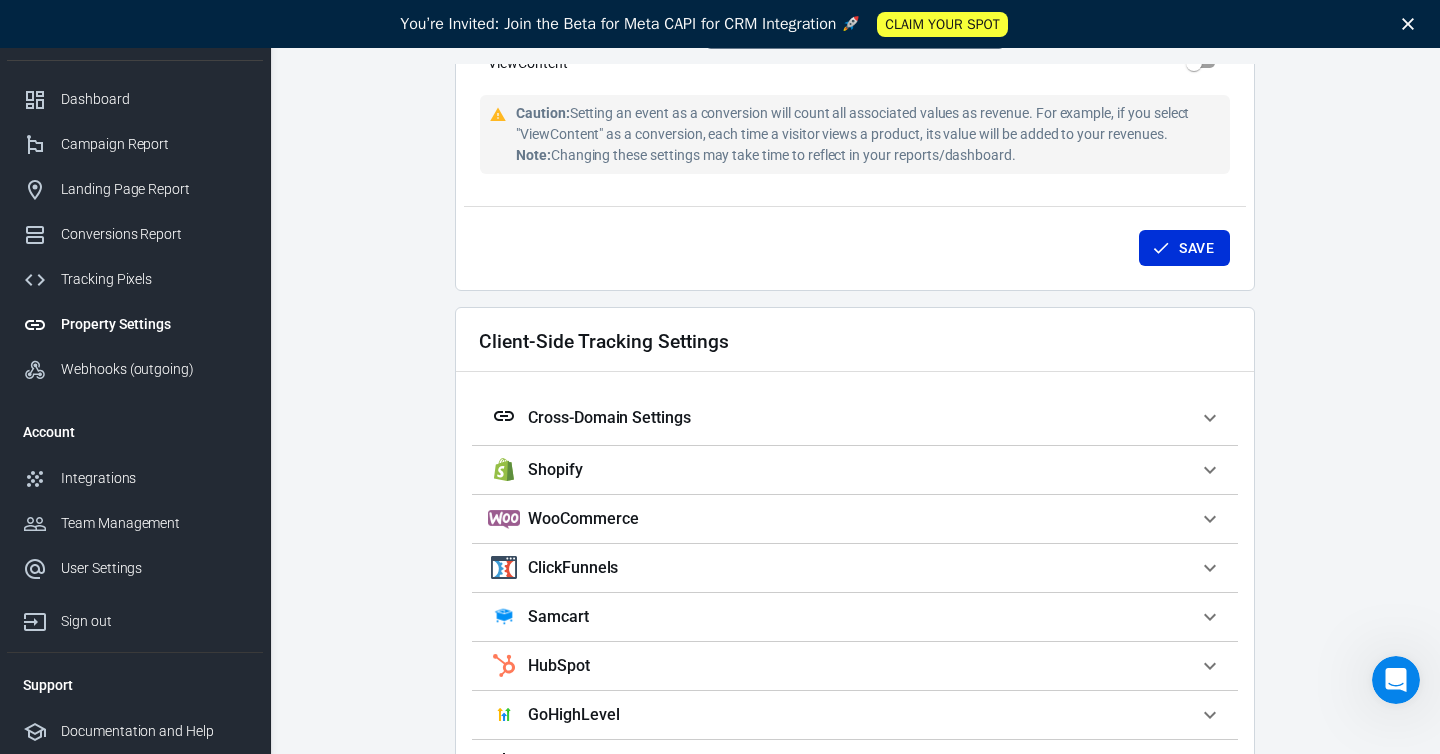 click on "Cross-Domain Settings" at bounding box center (843, 418) 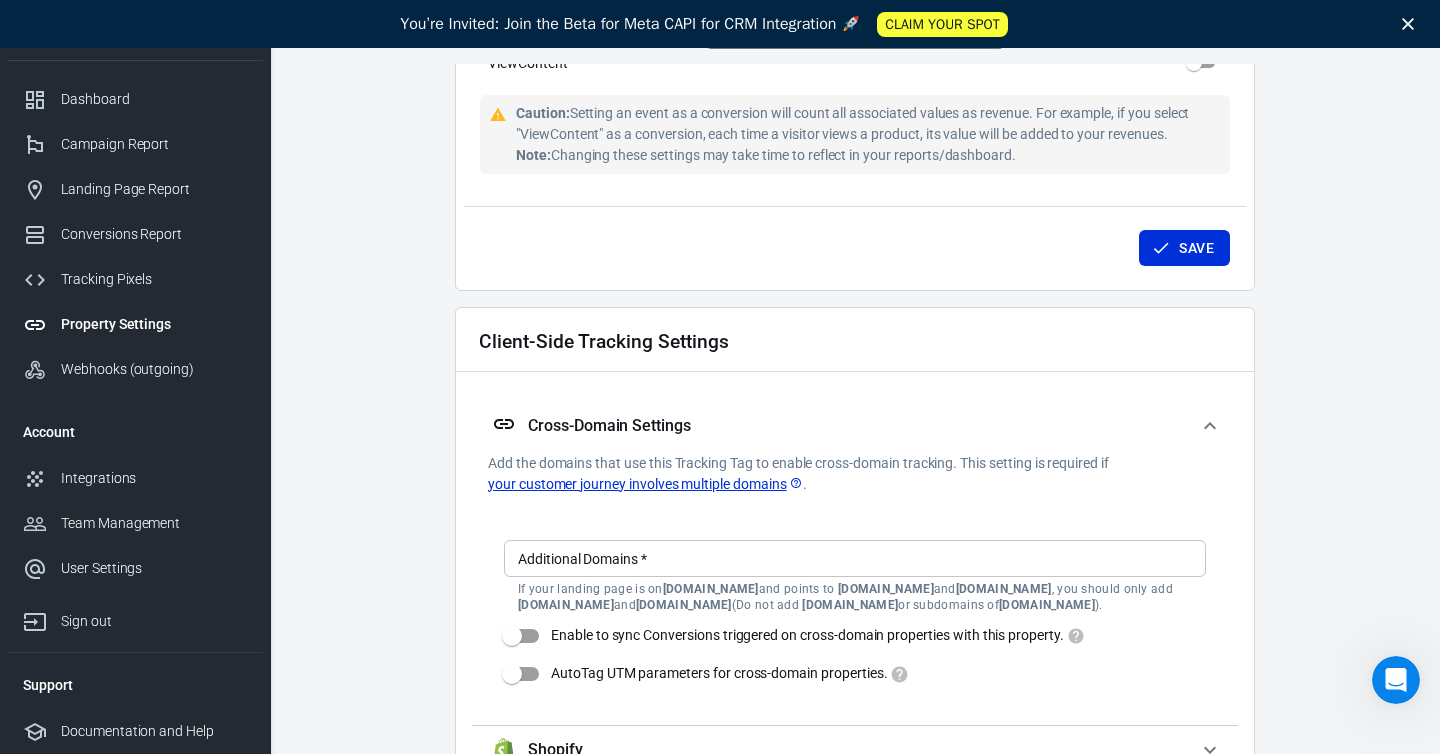 click 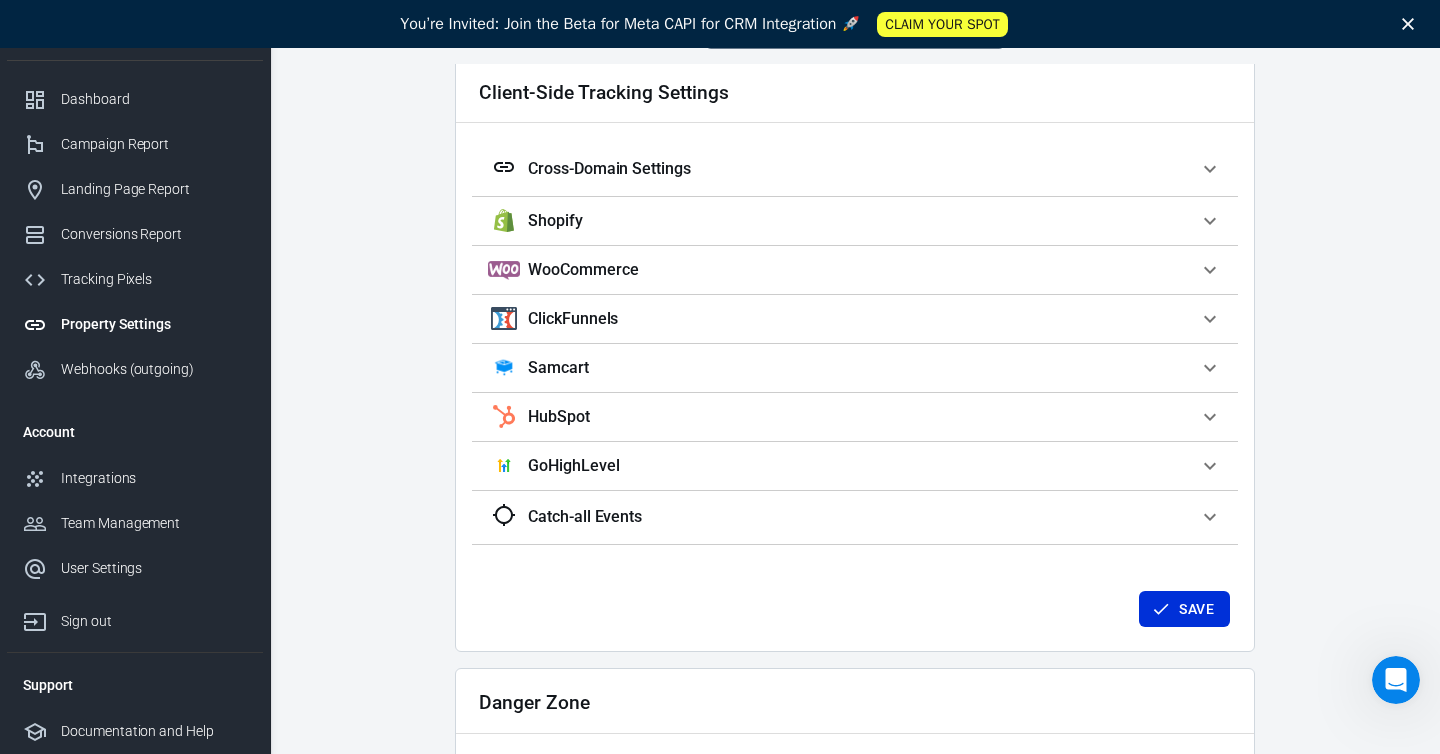 scroll, scrollTop: 1785, scrollLeft: 0, axis: vertical 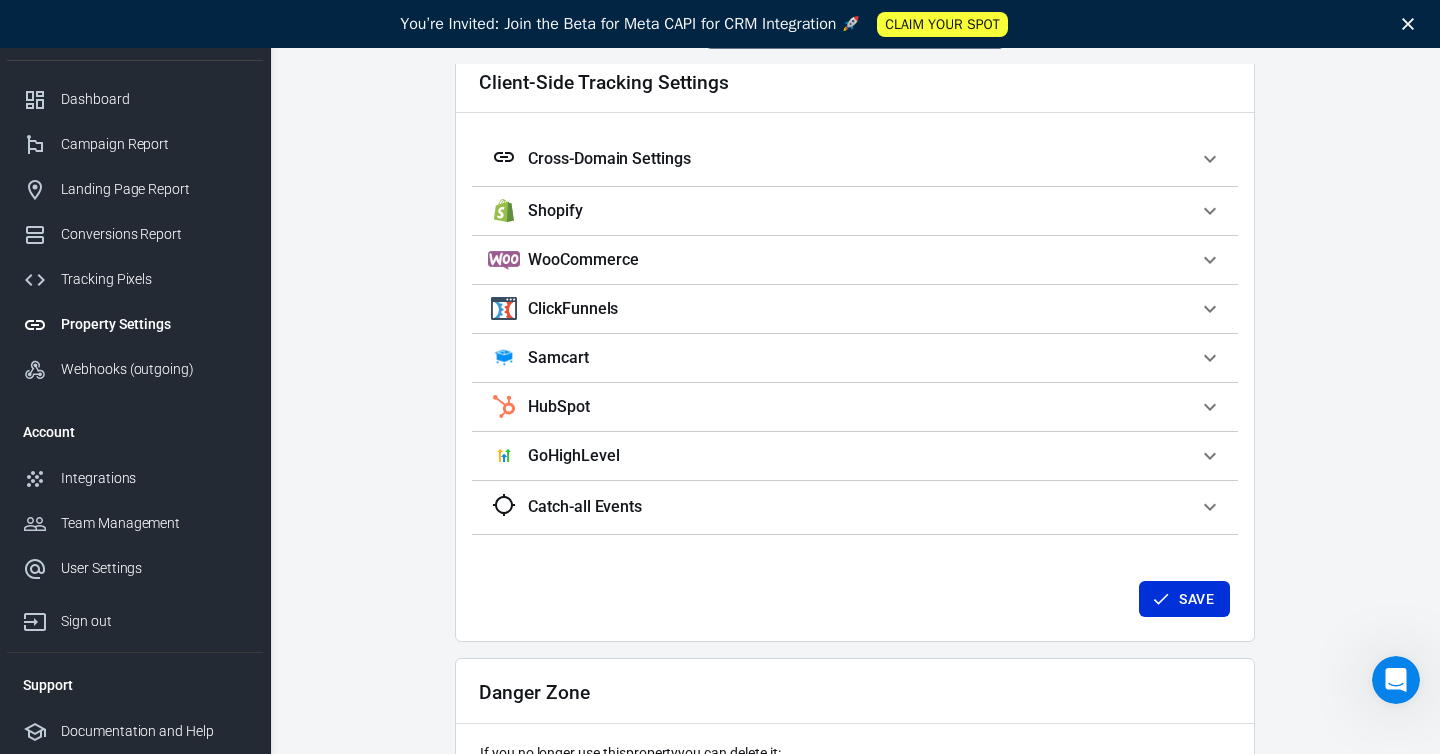 click 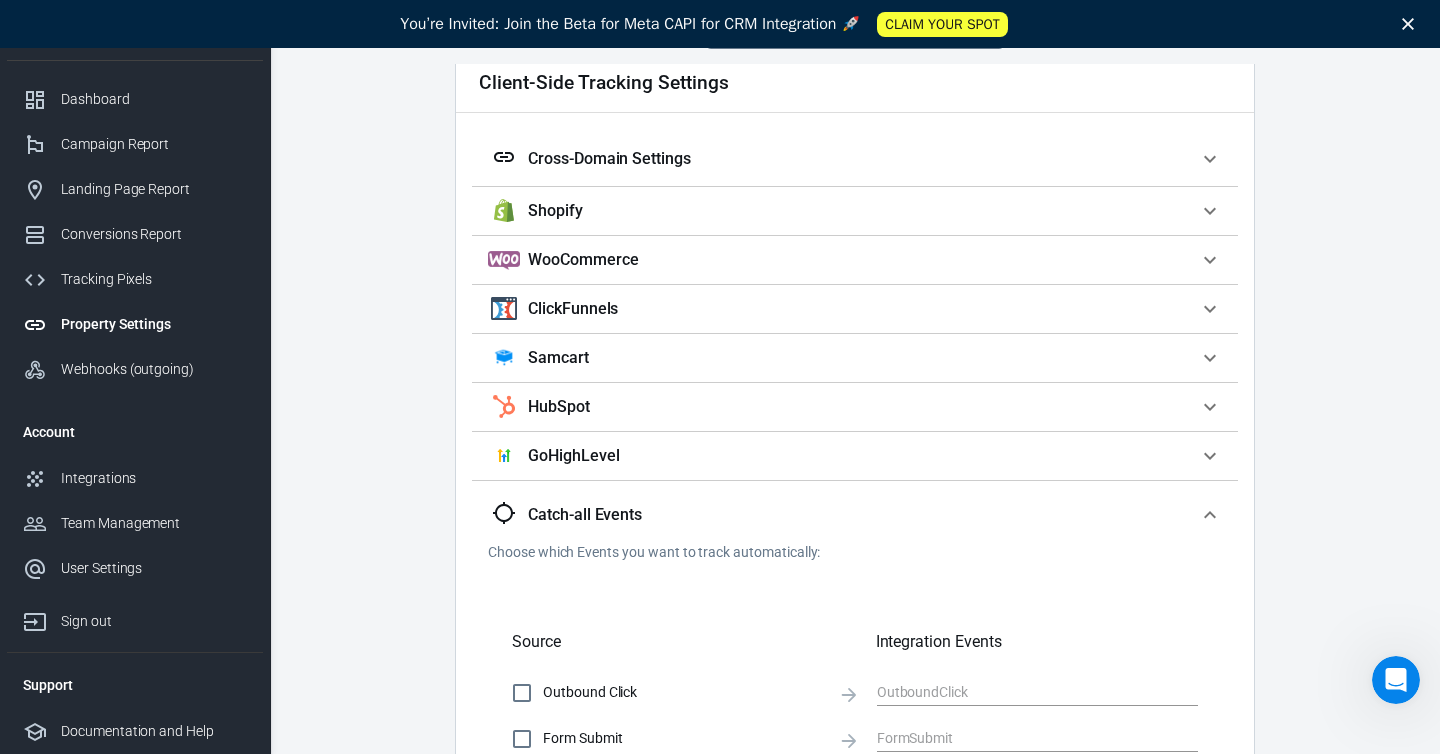 click 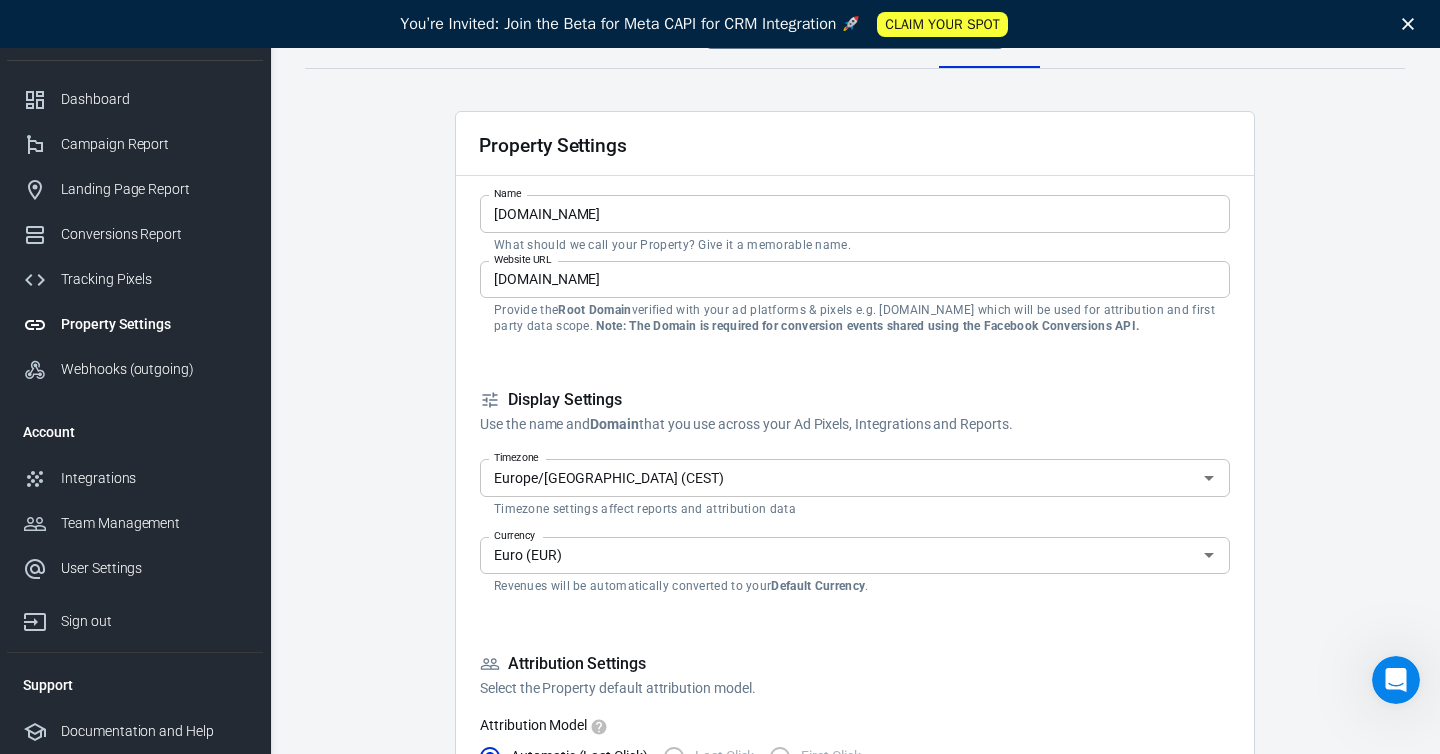 scroll, scrollTop: 0, scrollLeft: 0, axis: both 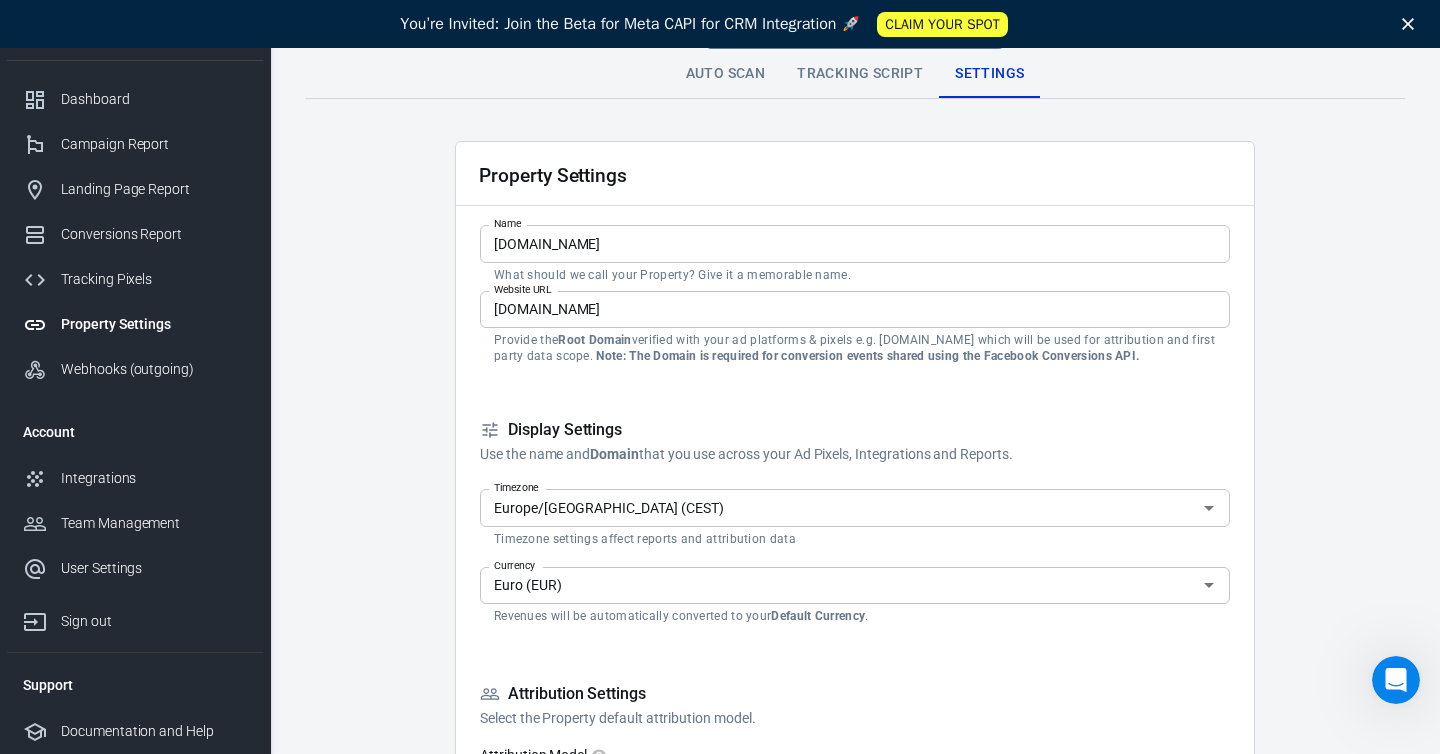 click on "Tracking Script" at bounding box center (860, 74) 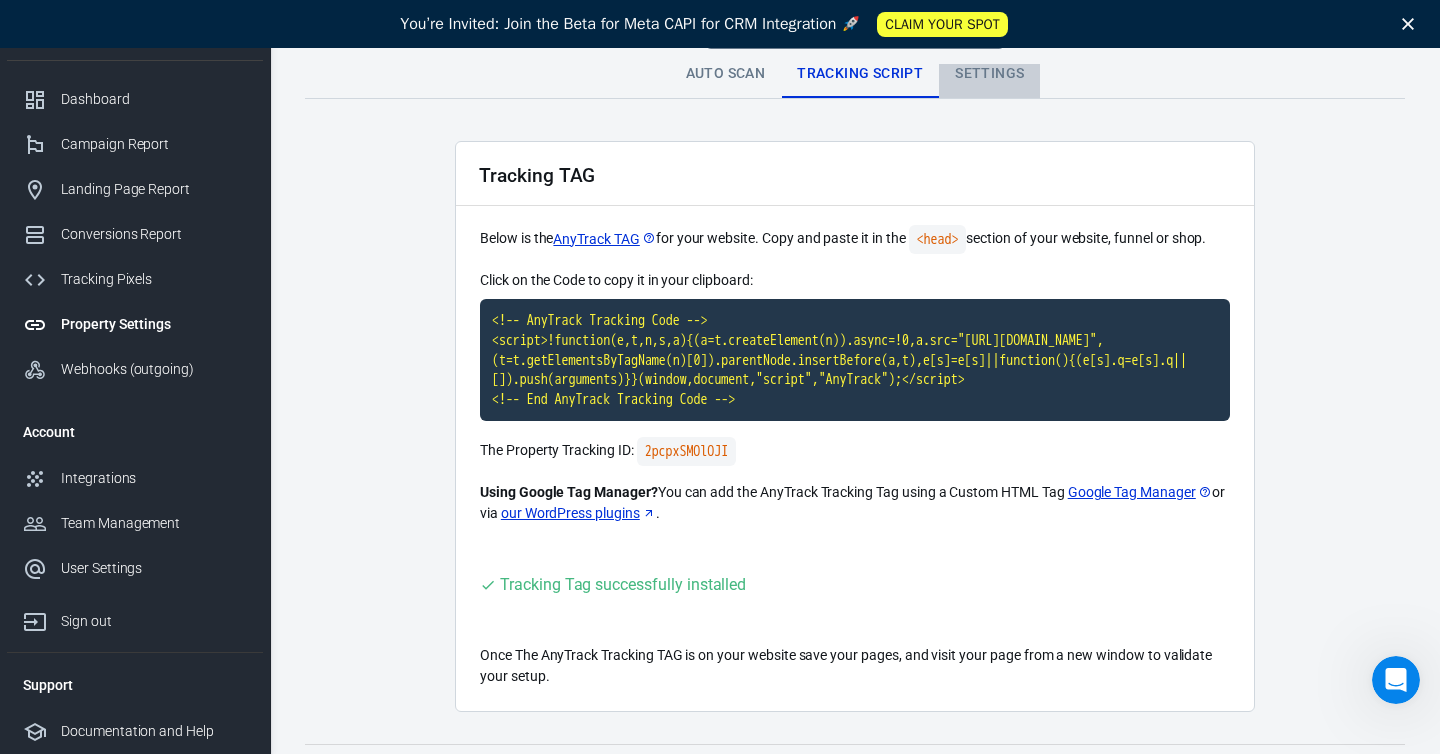 click on "Settings" at bounding box center [989, 74] 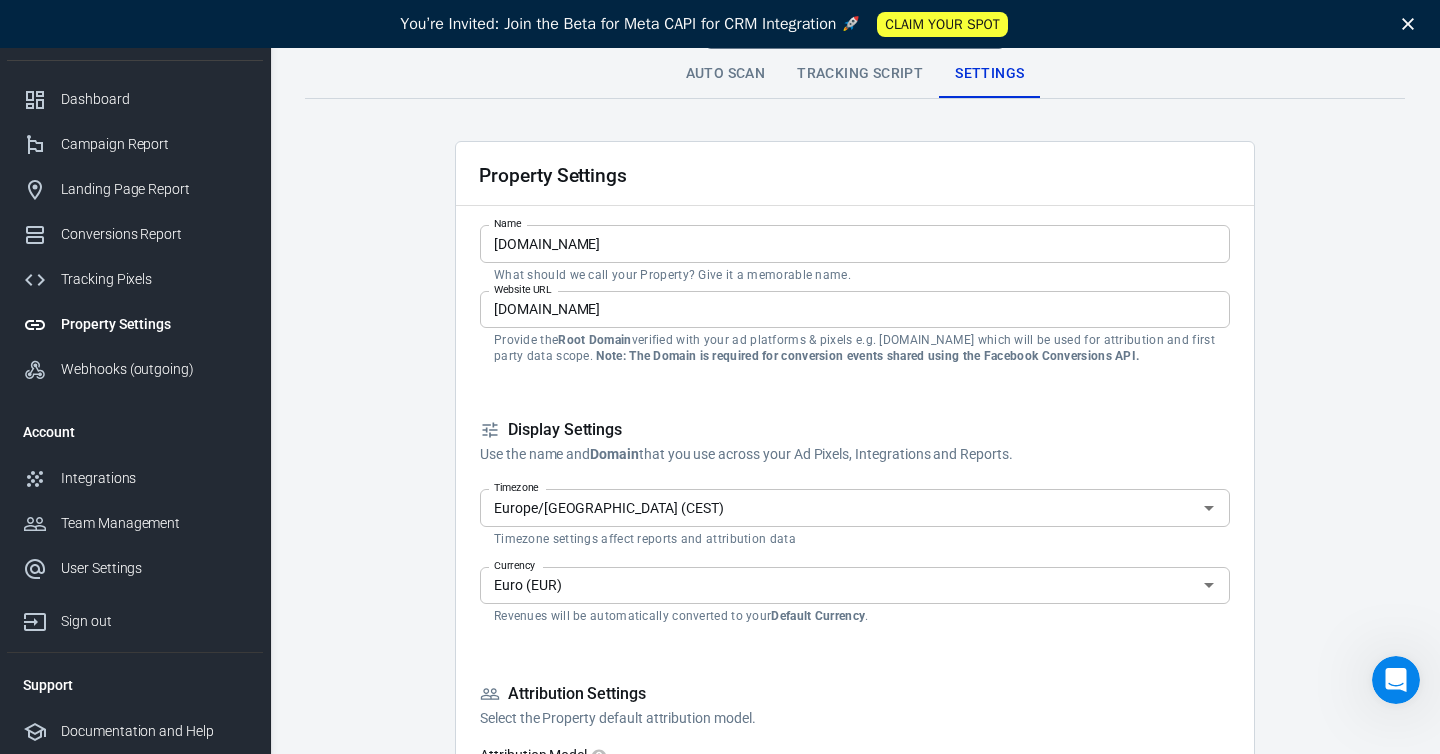 click on "Tracking Script" at bounding box center (860, 74) 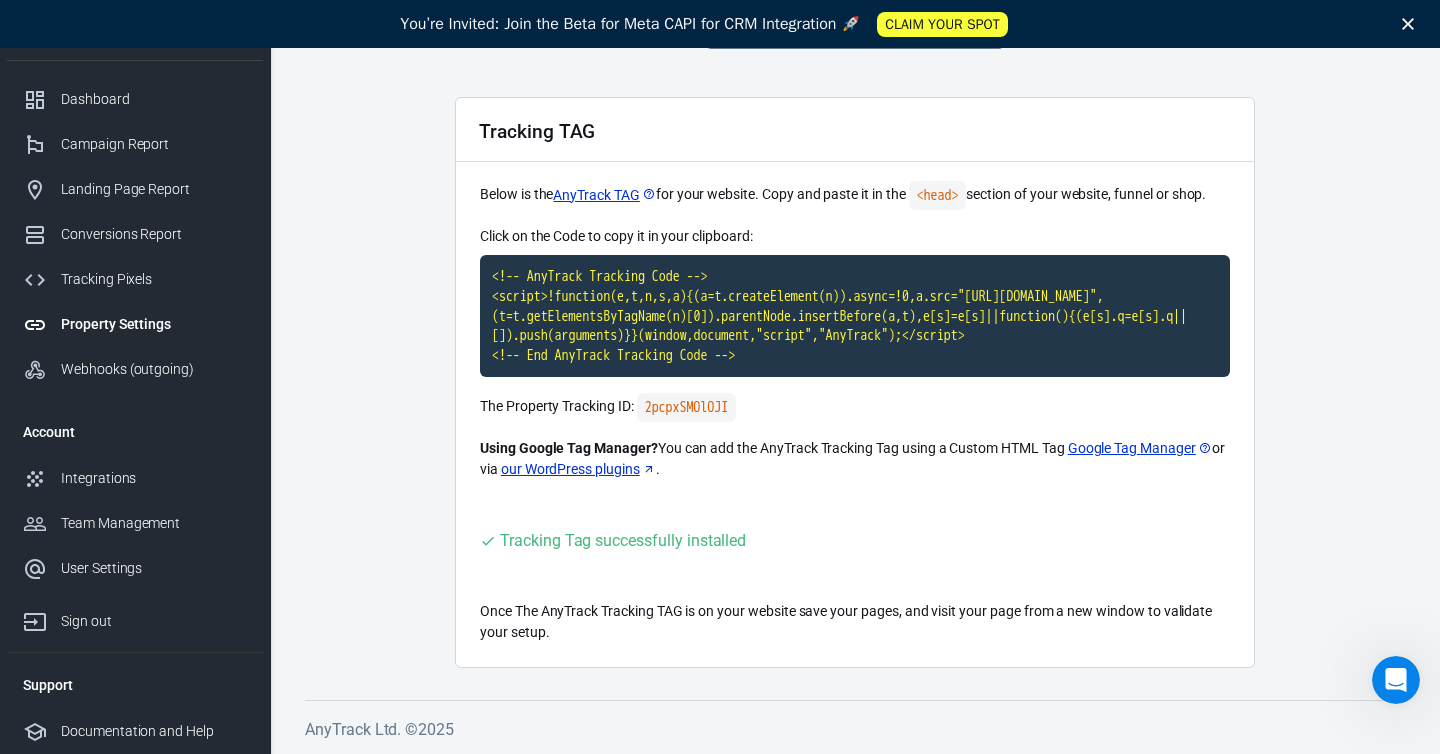scroll, scrollTop: 0, scrollLeft: 0, axis: both 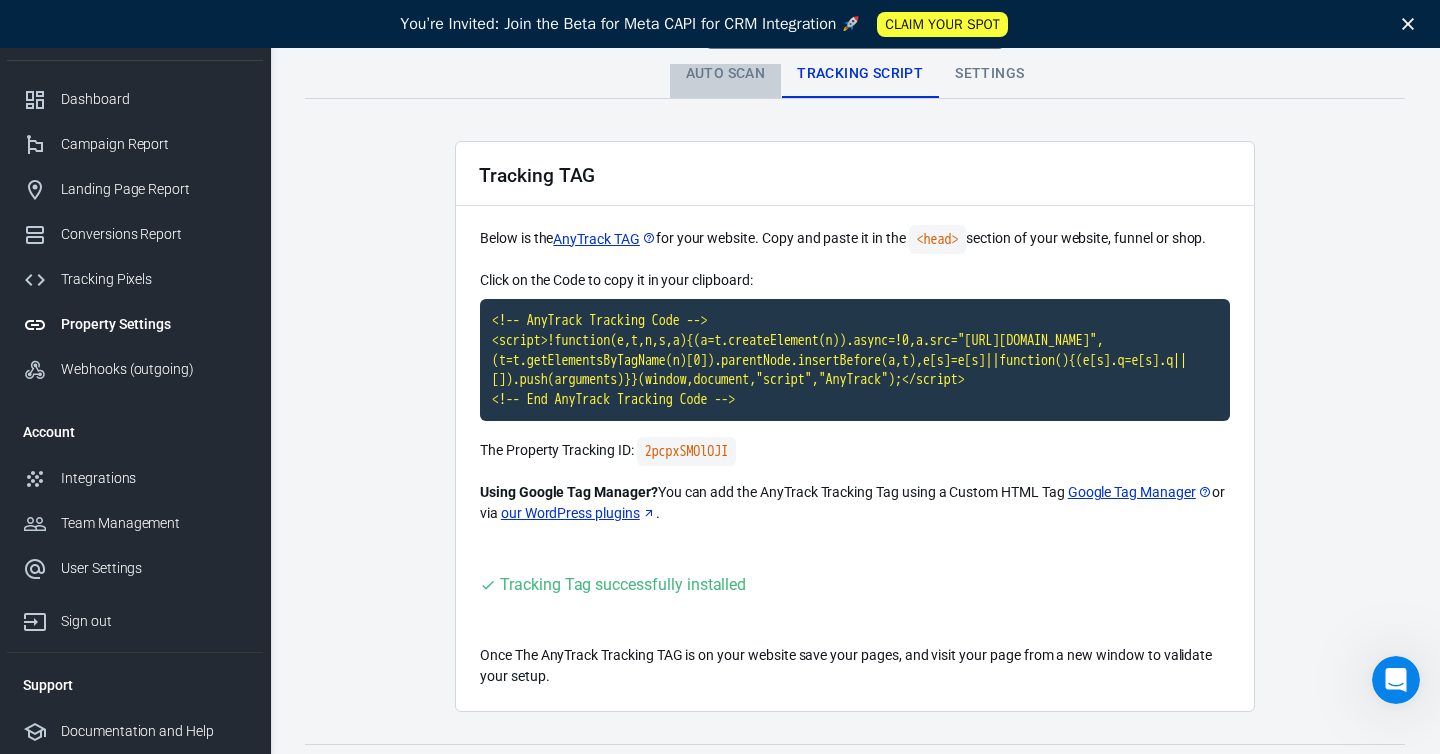 click on "Auto Scan" at bounding box center [726, 74] 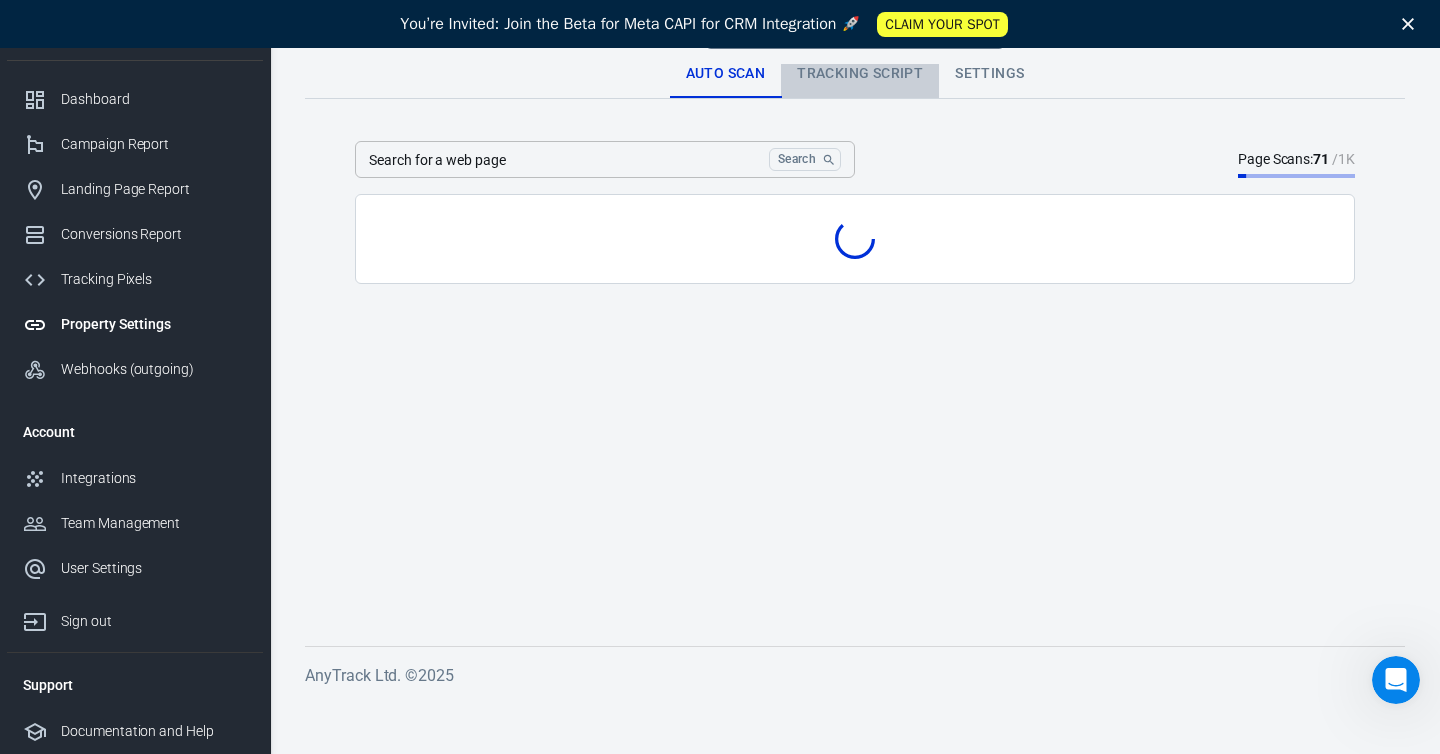 click on "Tracking Script" at bounding box center [860, 74] 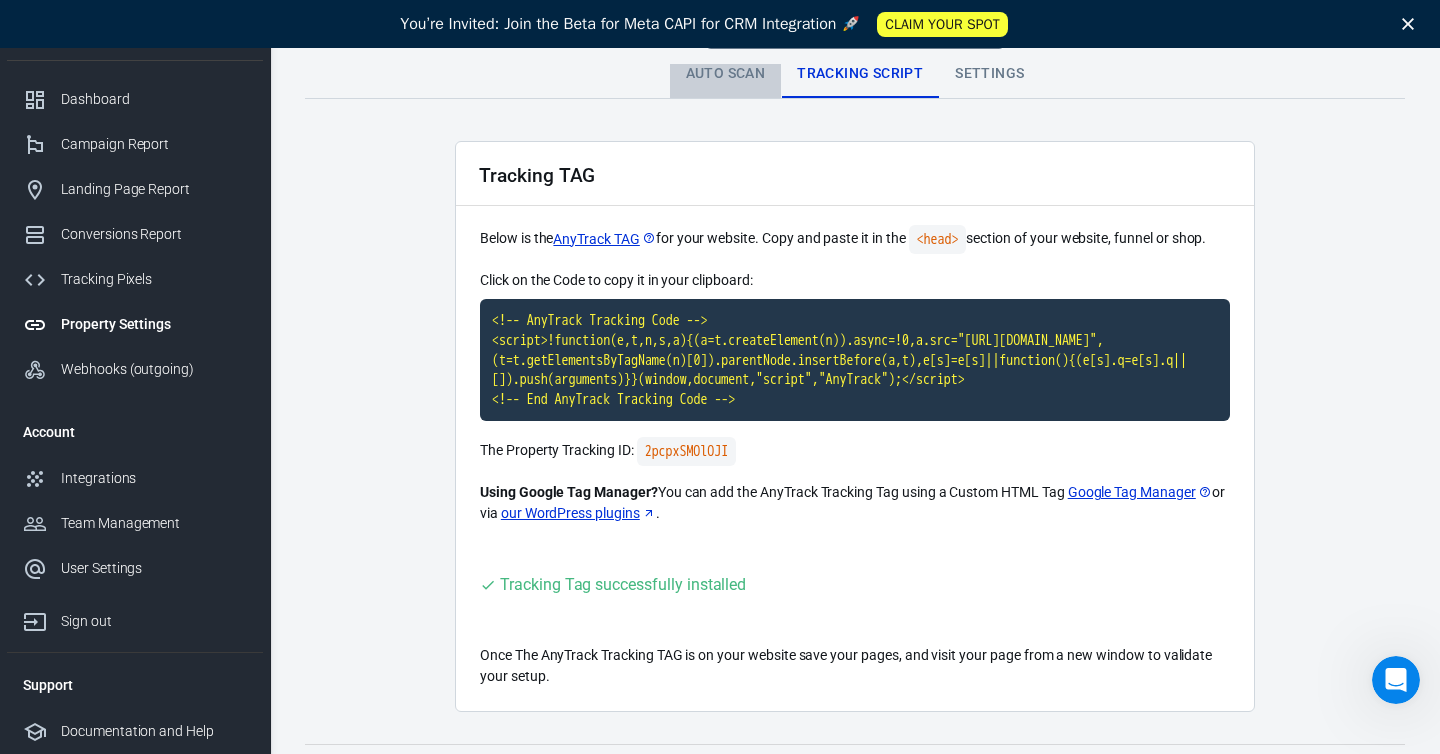click on "Auto Scan" at bounding box center (726, 74) 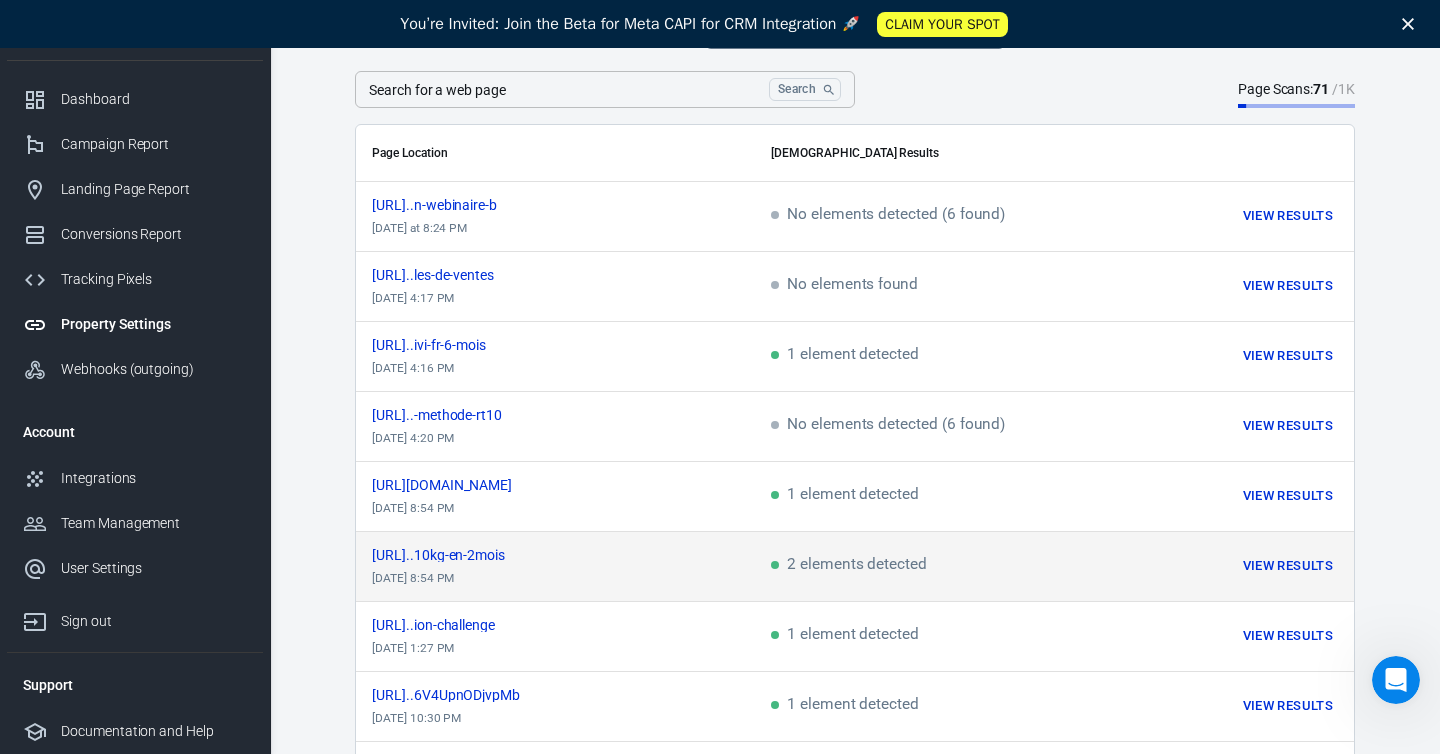 scroll, scrollTop: 0, scrollLeft: 0, axis: both 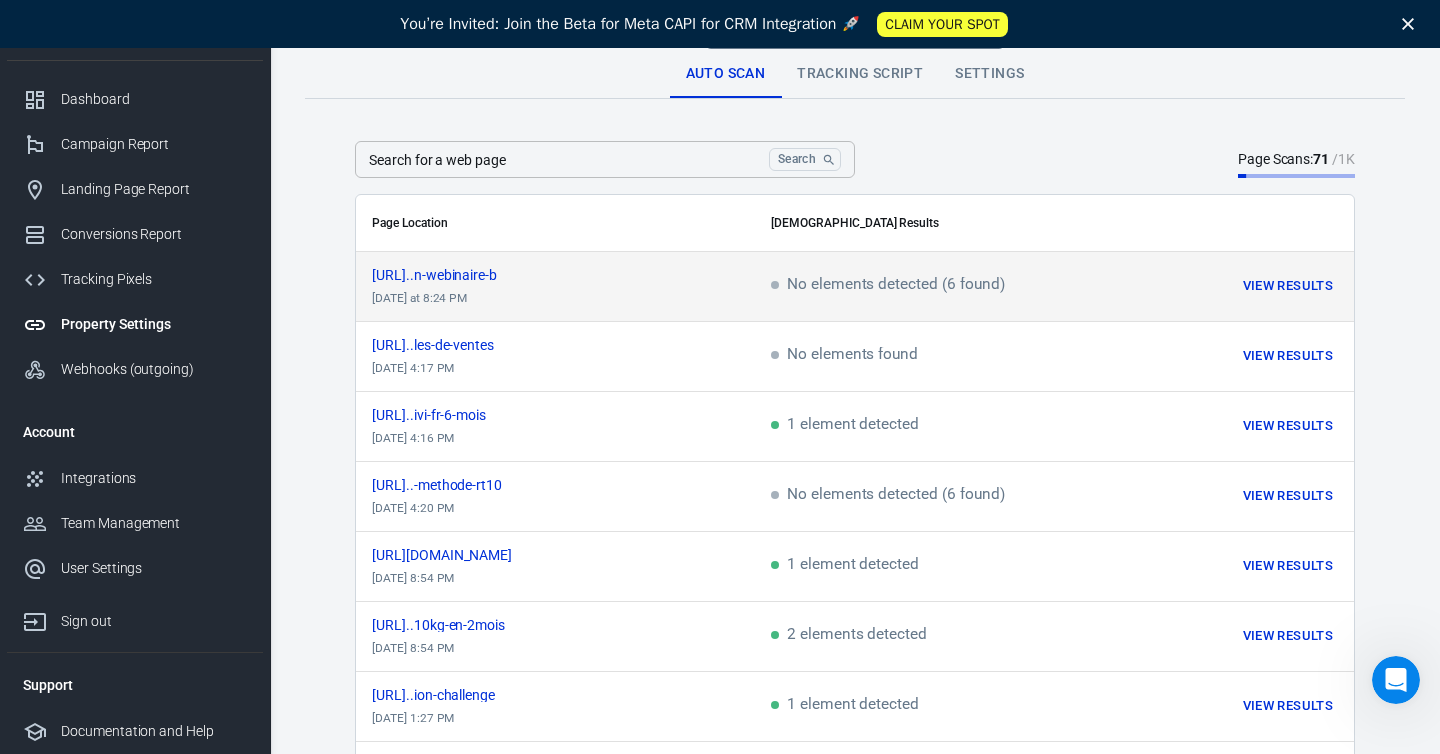 click on "View Results" at bounding box center (1288, 286) 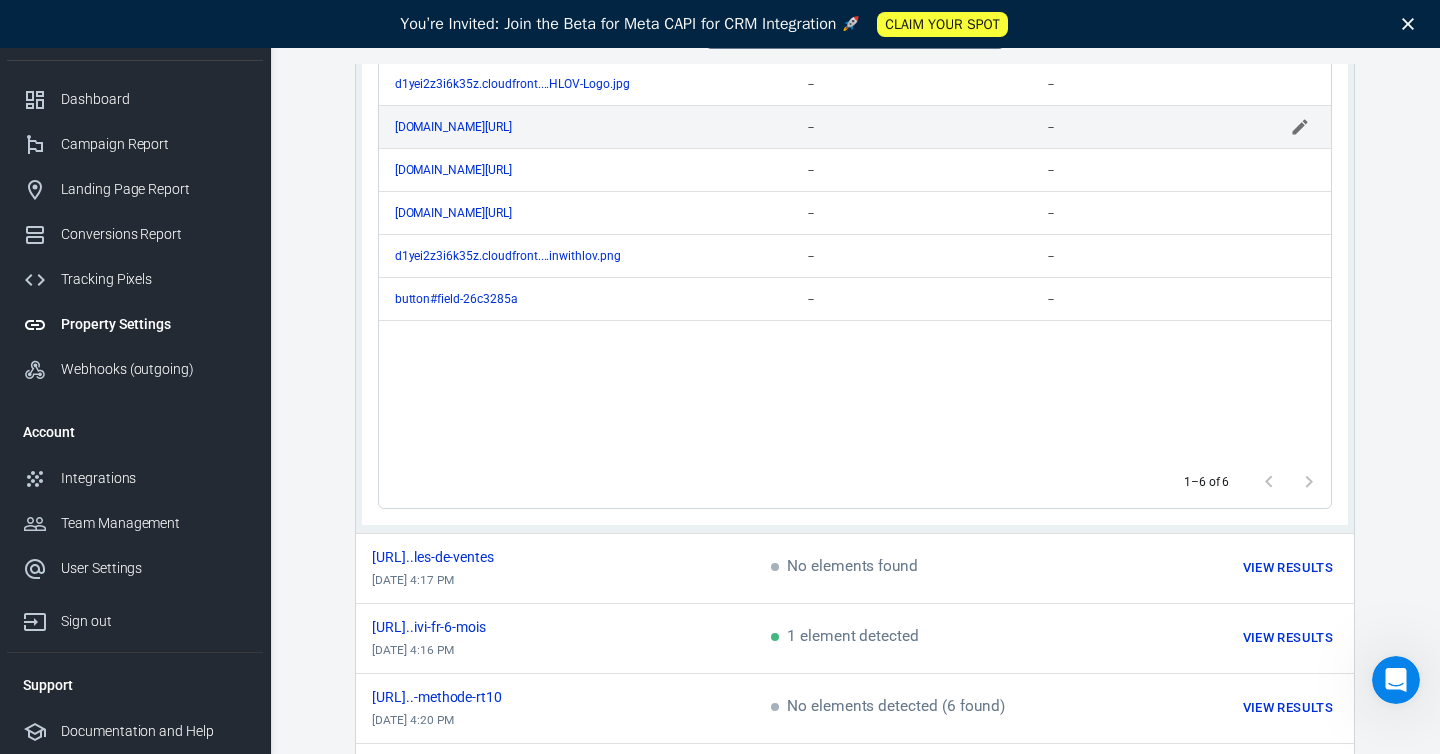 scroll, scrollTop: 0, scrollLeft: 0, axis: both 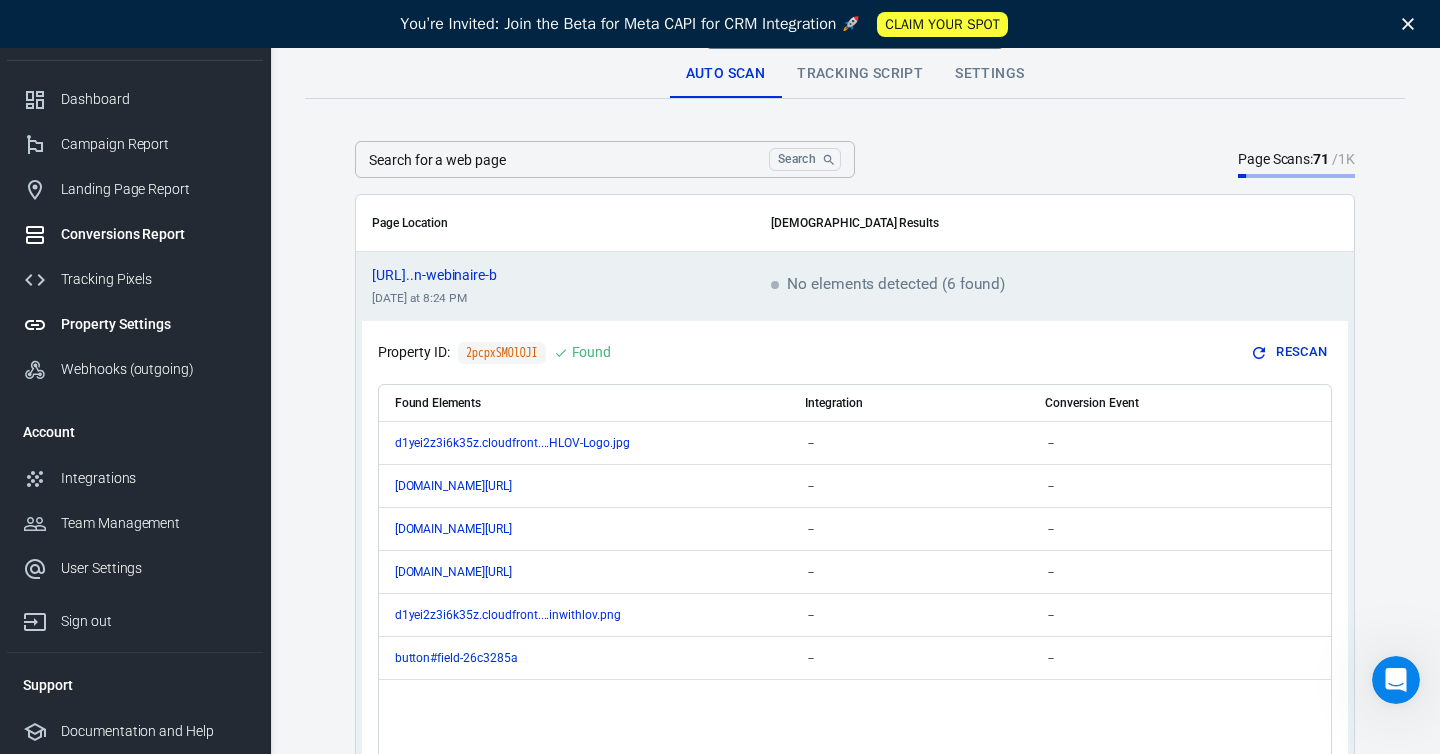 click on "Conversions Report" at bounding box center [154, 234] 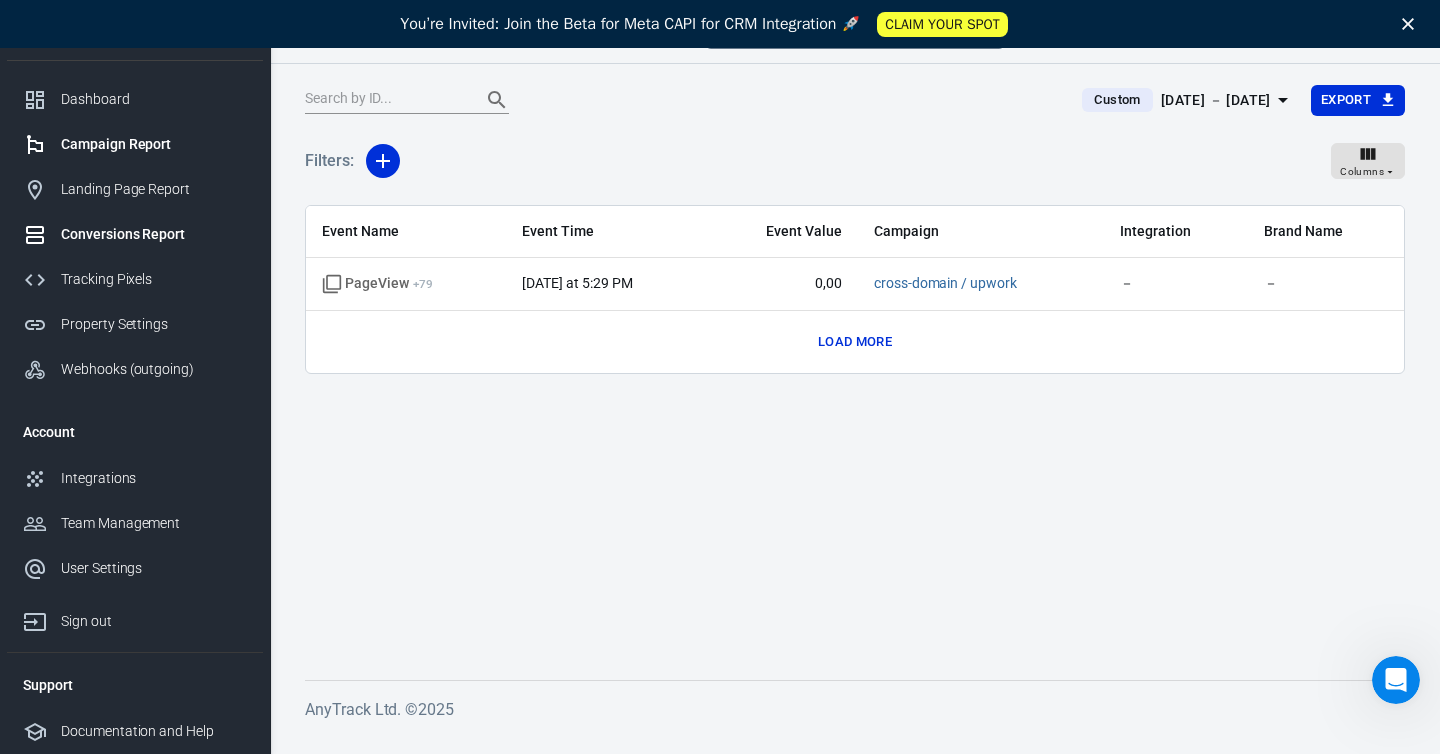 click on "Campaign Report" at bounding box center (154, 144) 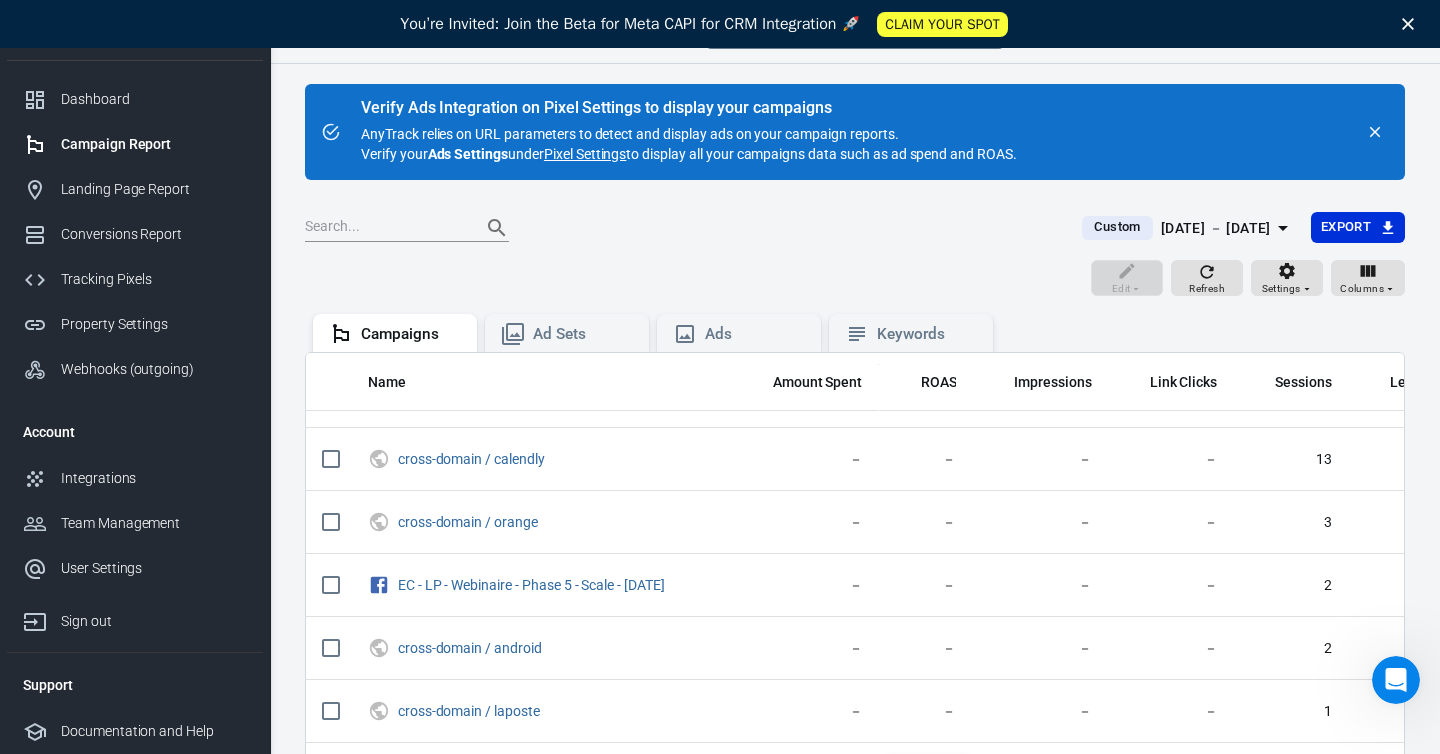 scroll, scrollTop: 665, scrollLeft: 0, axis: vertical 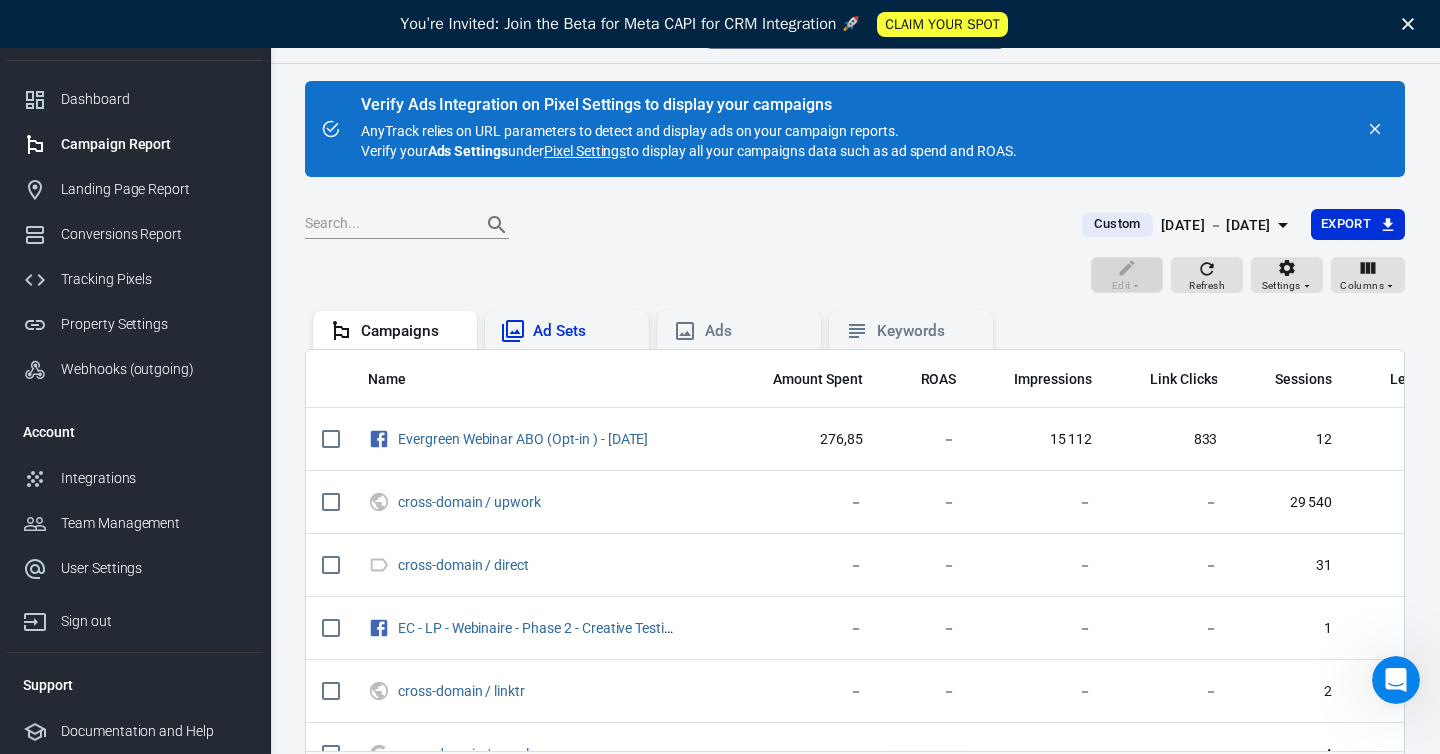 click on "Ad Sets" at bounding box center [583, 331] 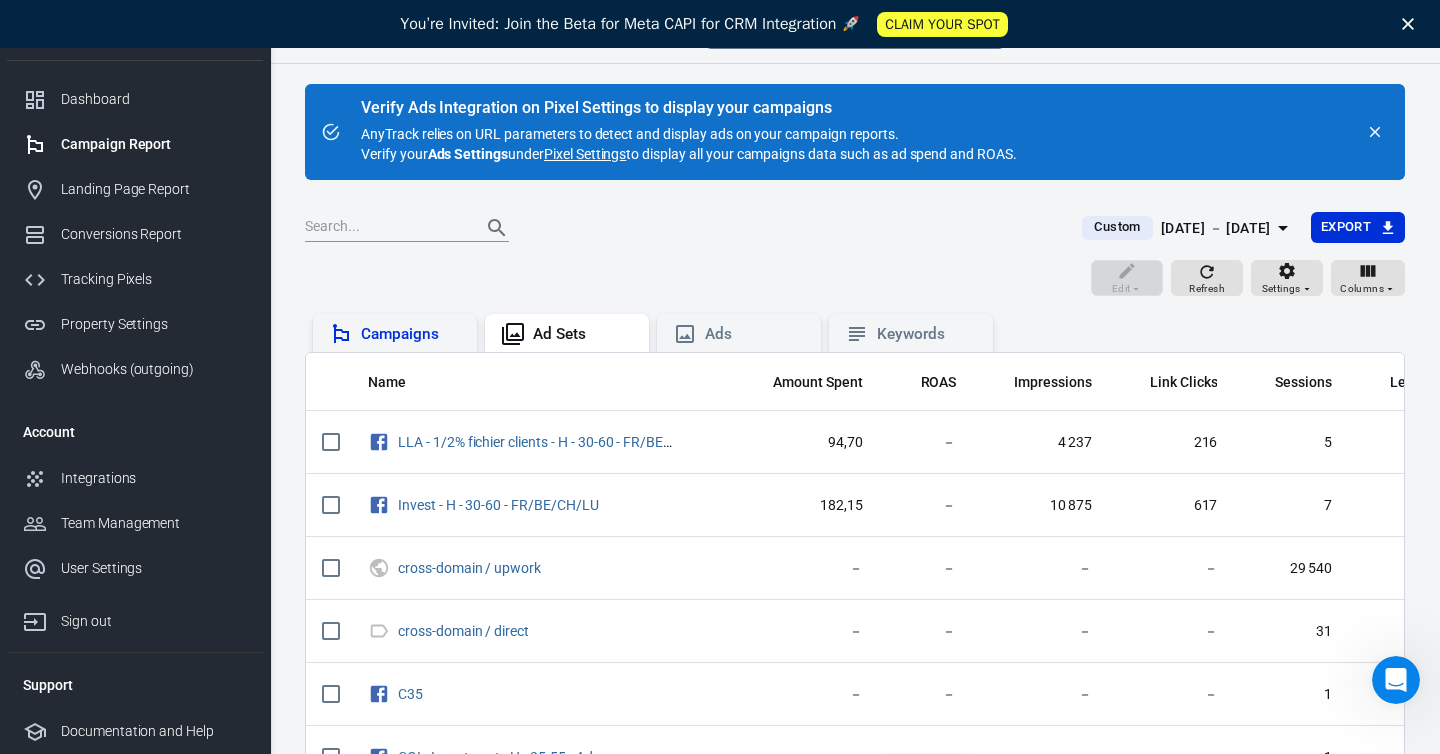 click on "Campaigns" at bounding box center [411, 334] 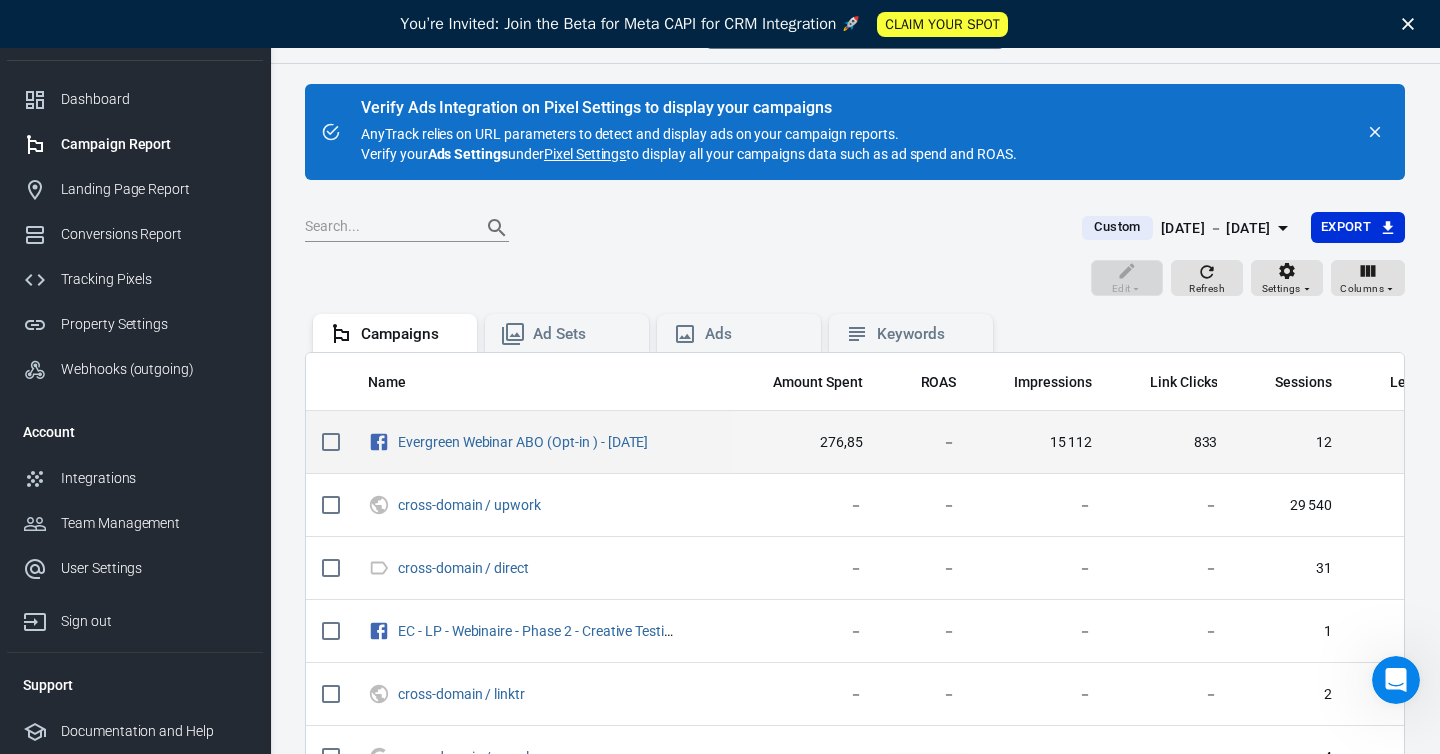 click at bounding box center (331, 442) 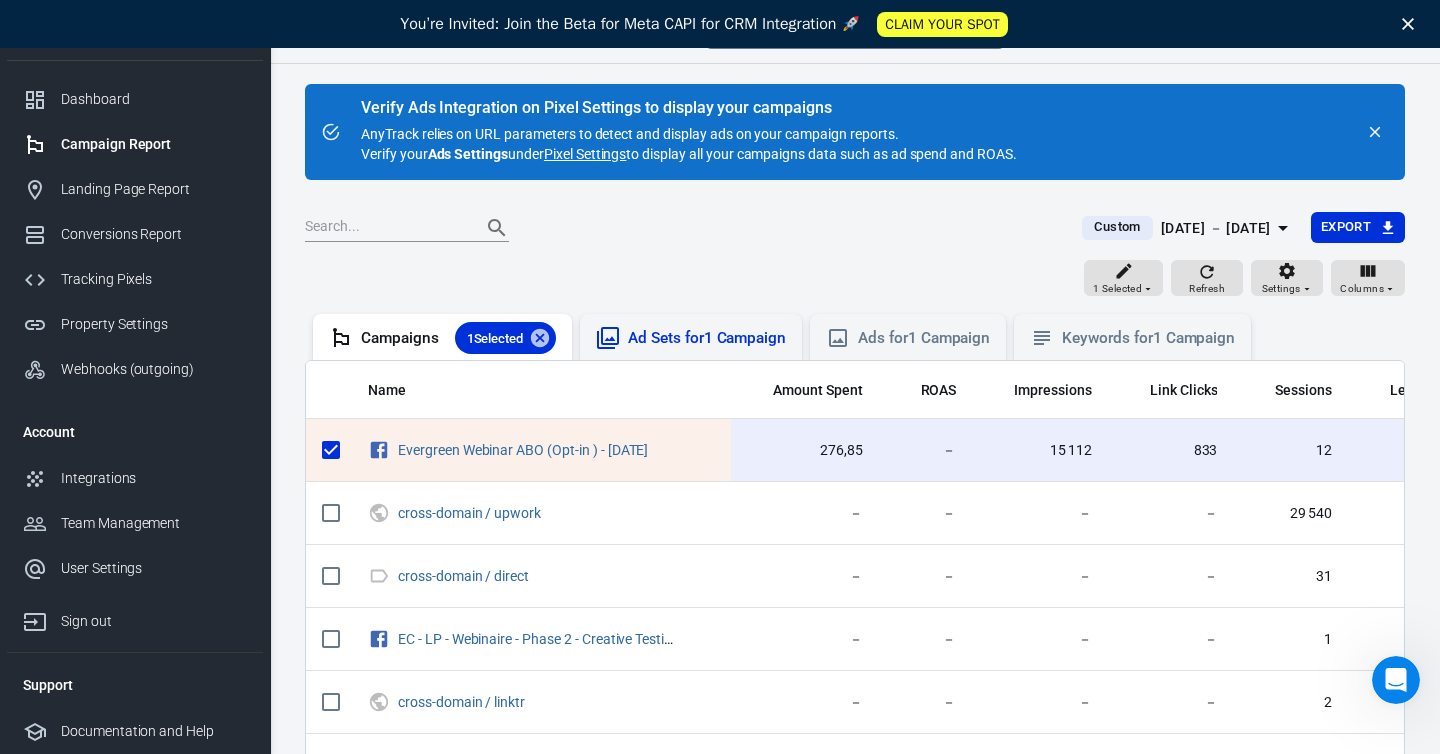click on "Ad Sets   for  1   Campaign" at bounding box center (691, 338) 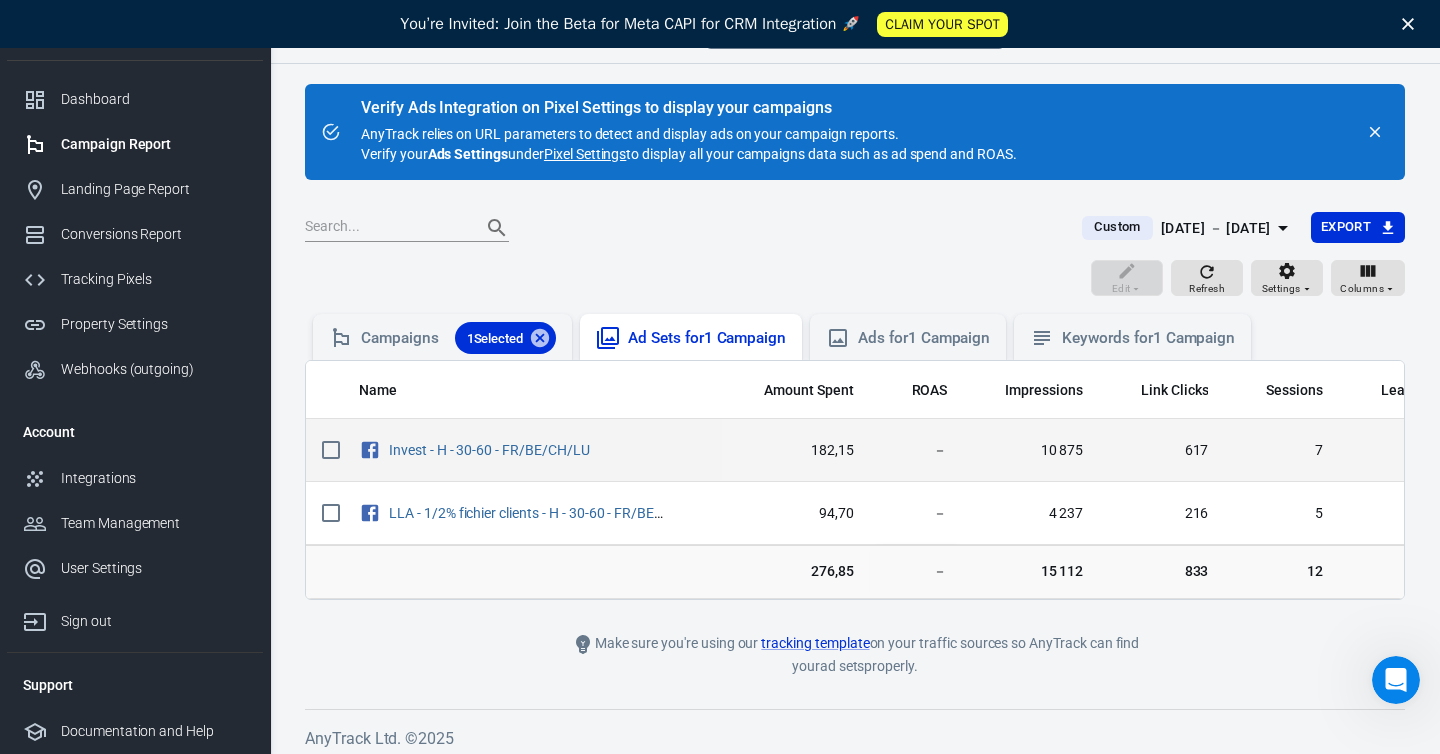 scroll, scrollTop: 0, scrollLeft: 0, axis: both 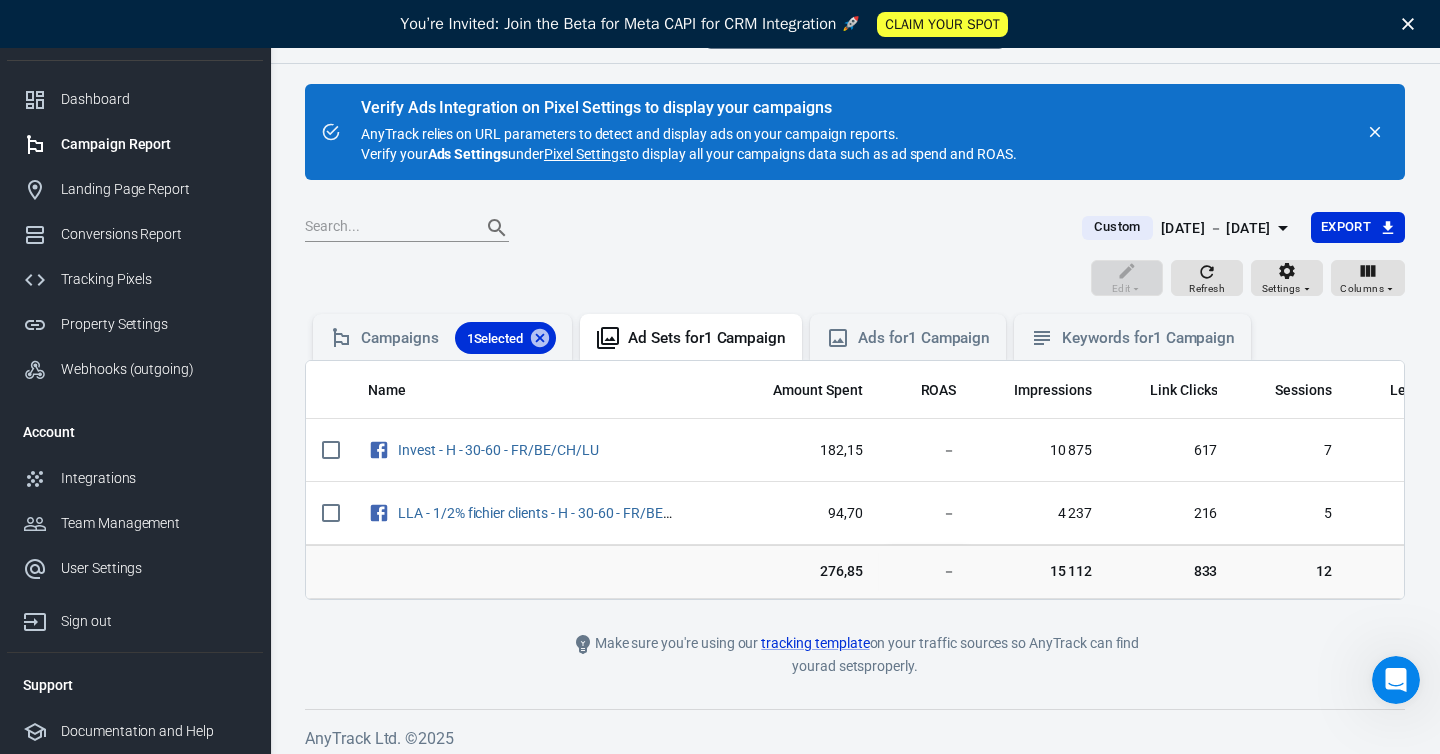 click 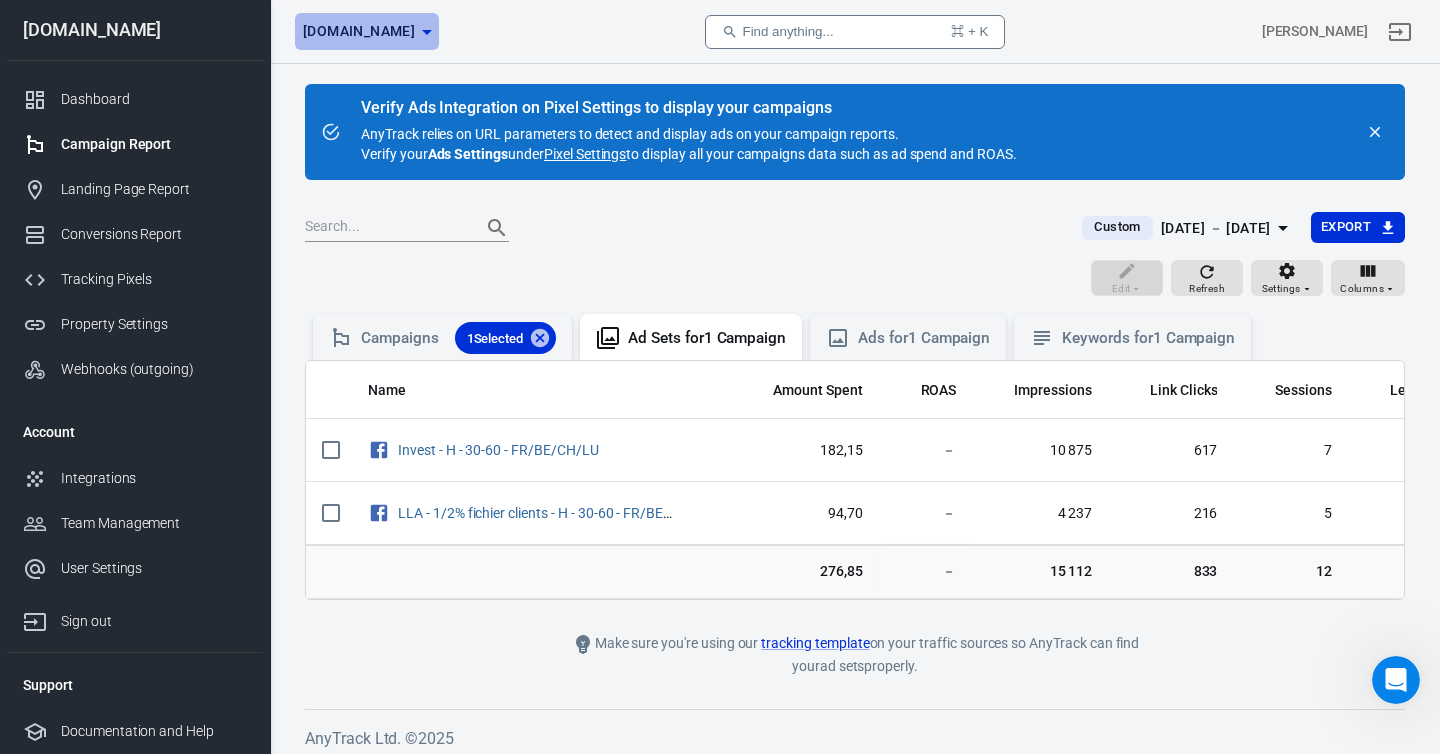 click 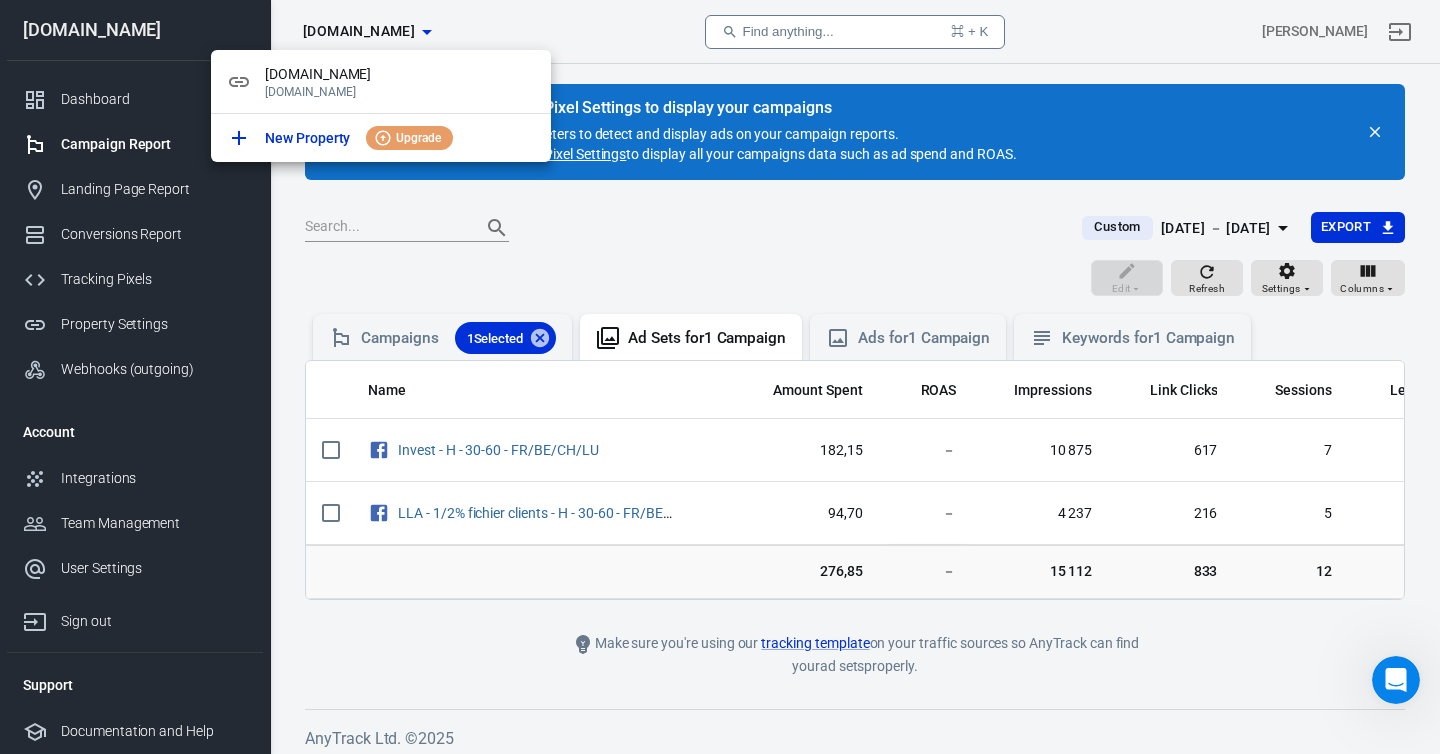 click at bounding box center [720, 377] 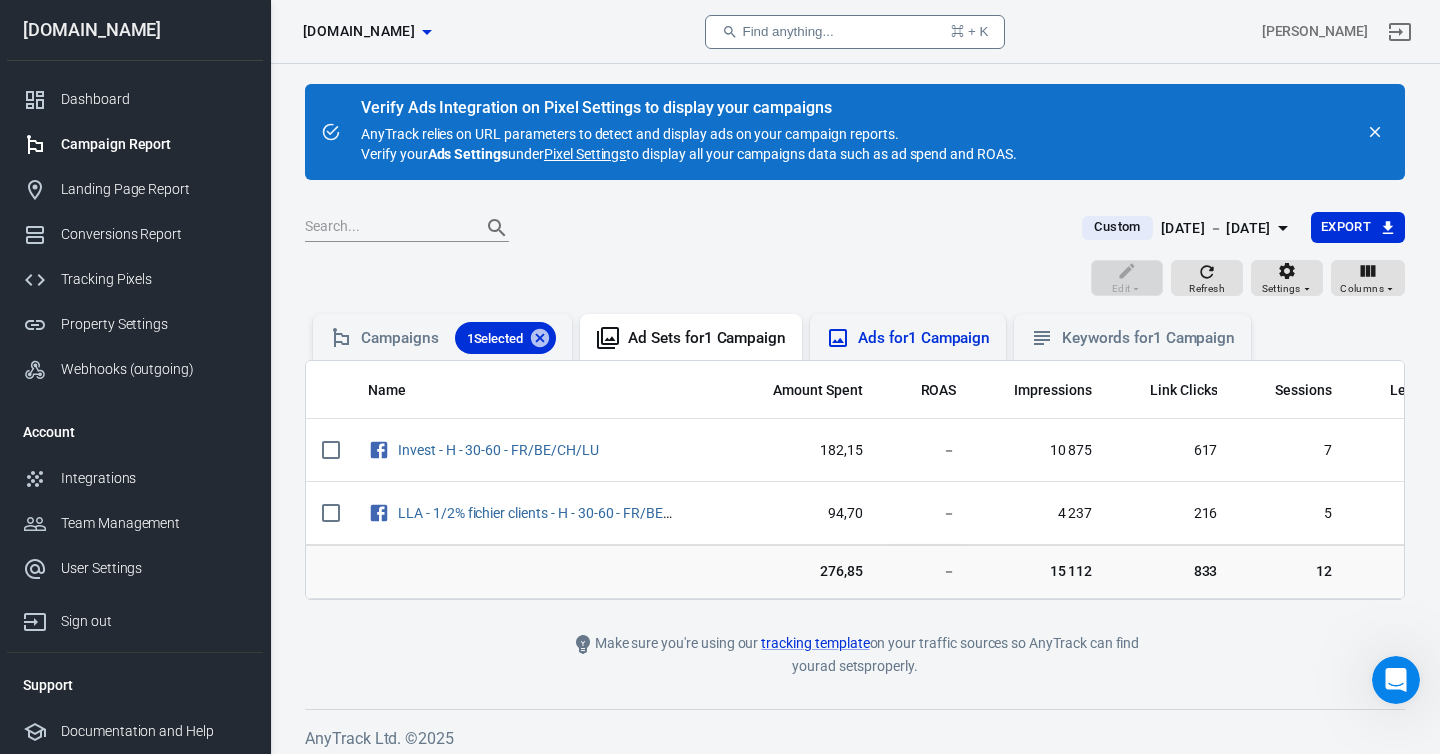 click on "Ads   for  1   Campaign" at bounding box center (924, 338) 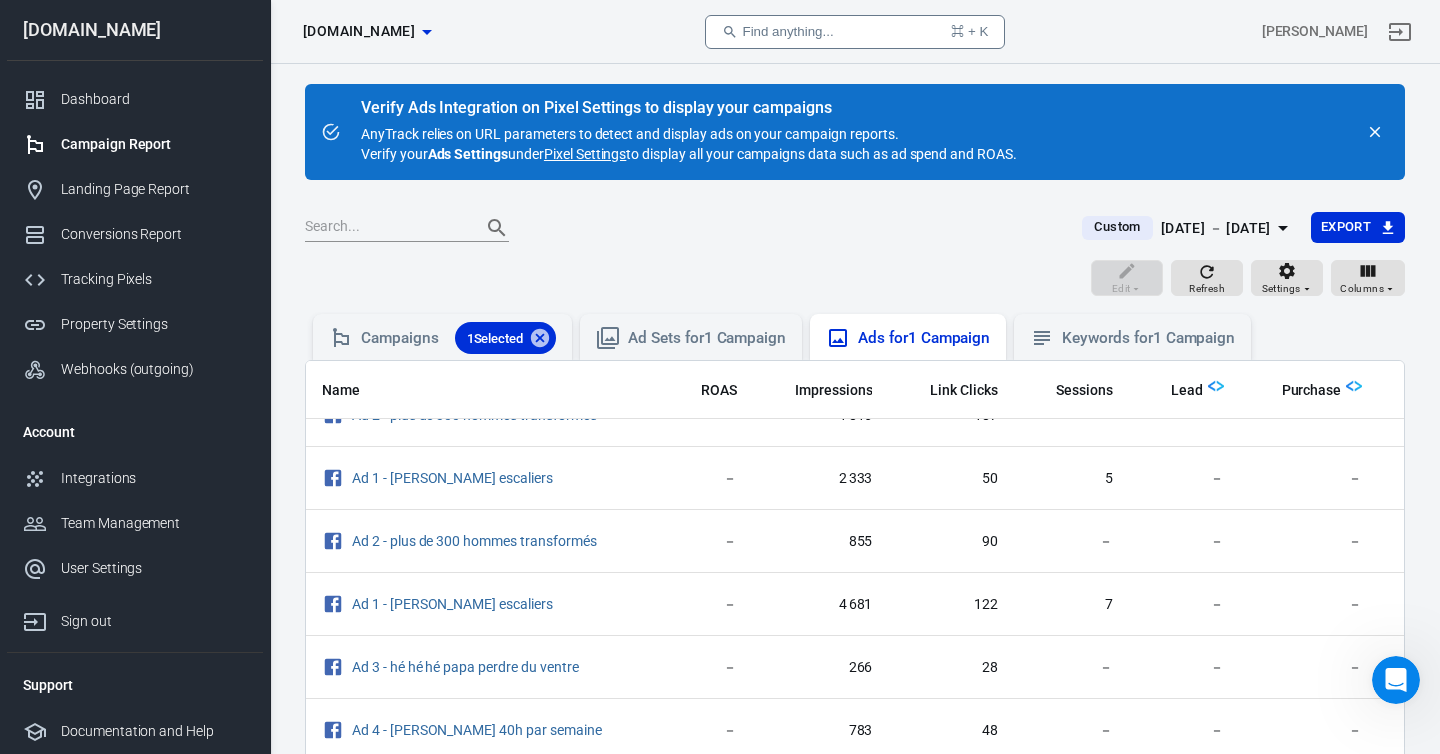 scroll, scrollTop: 0, scrollLeft: 189, axis: horizontal 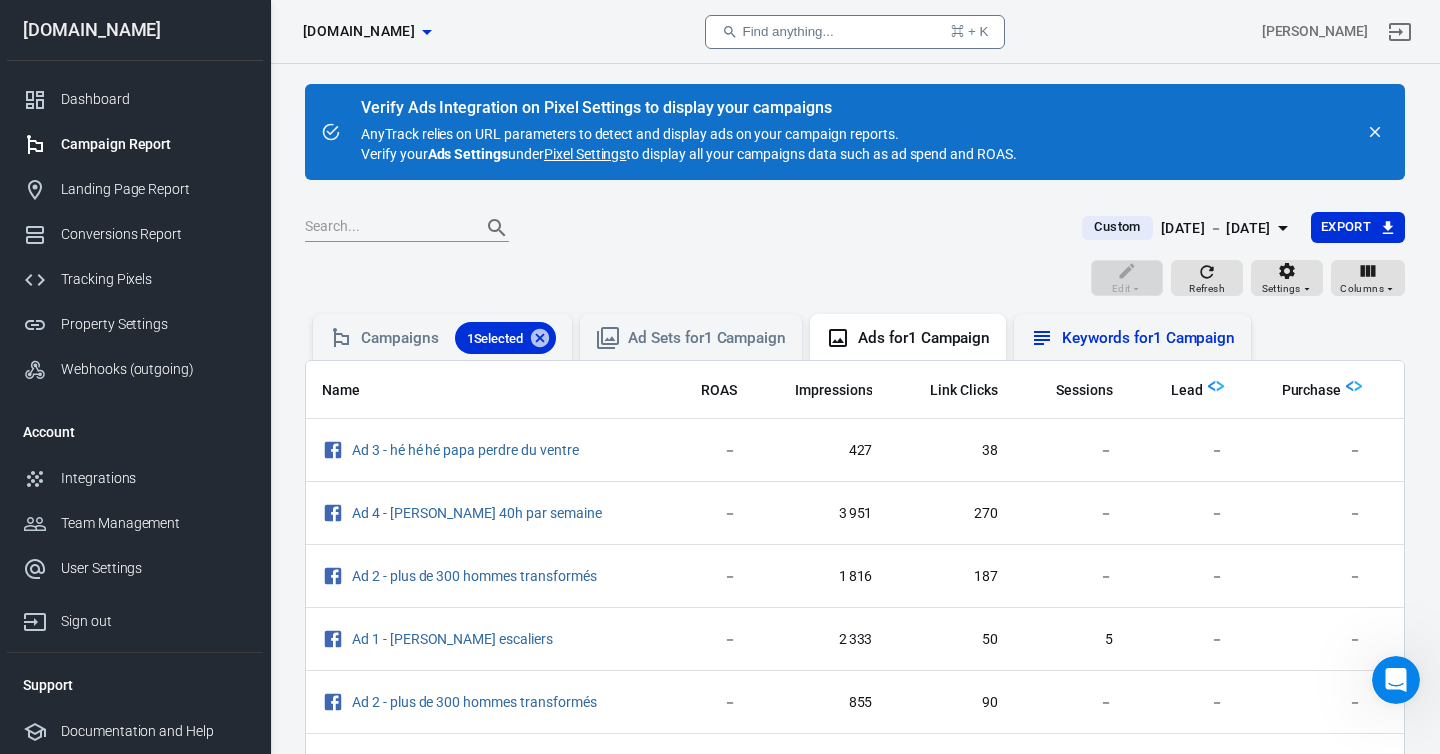 click on "Keywords   for  1   Campaign" at bounding box center (1148, 338) 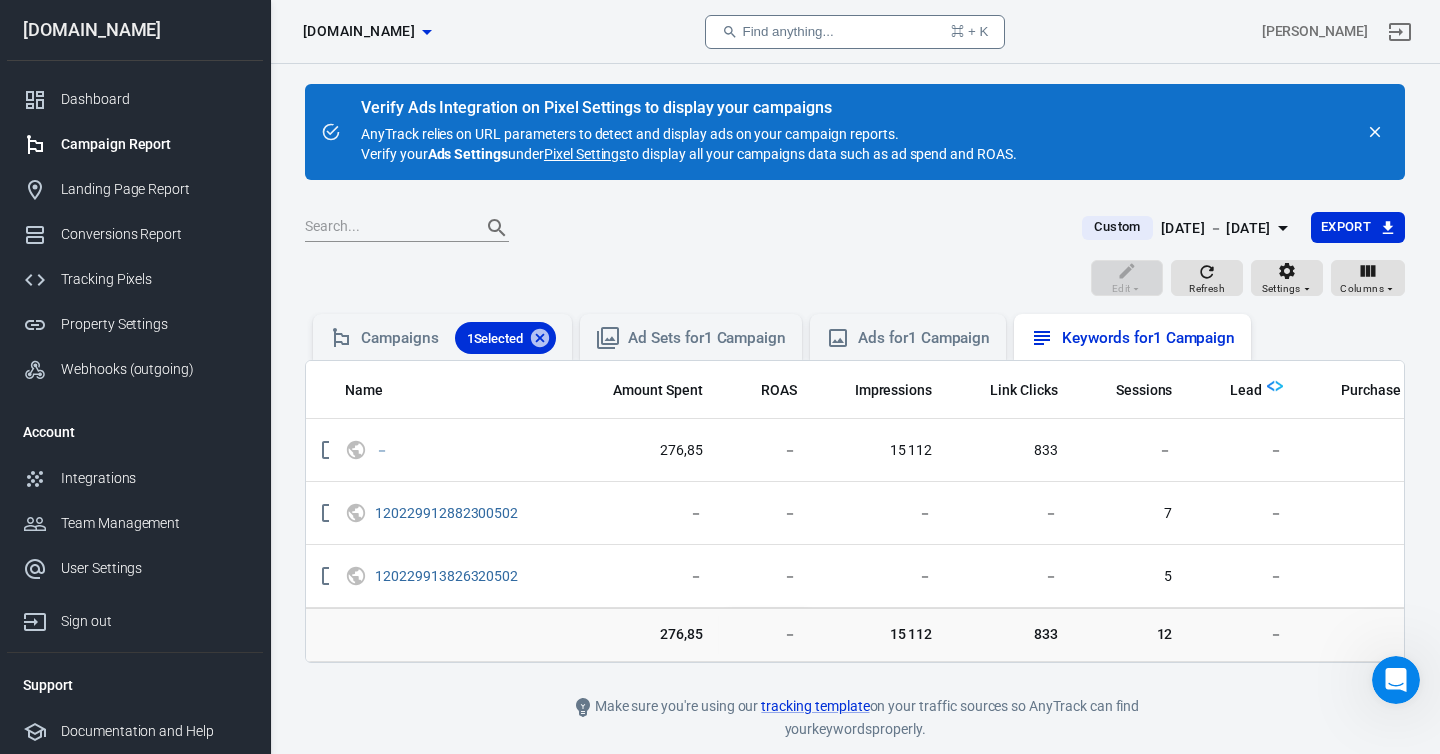 scroll, scrollTop: 0, scrollLeft: 0, axis: both 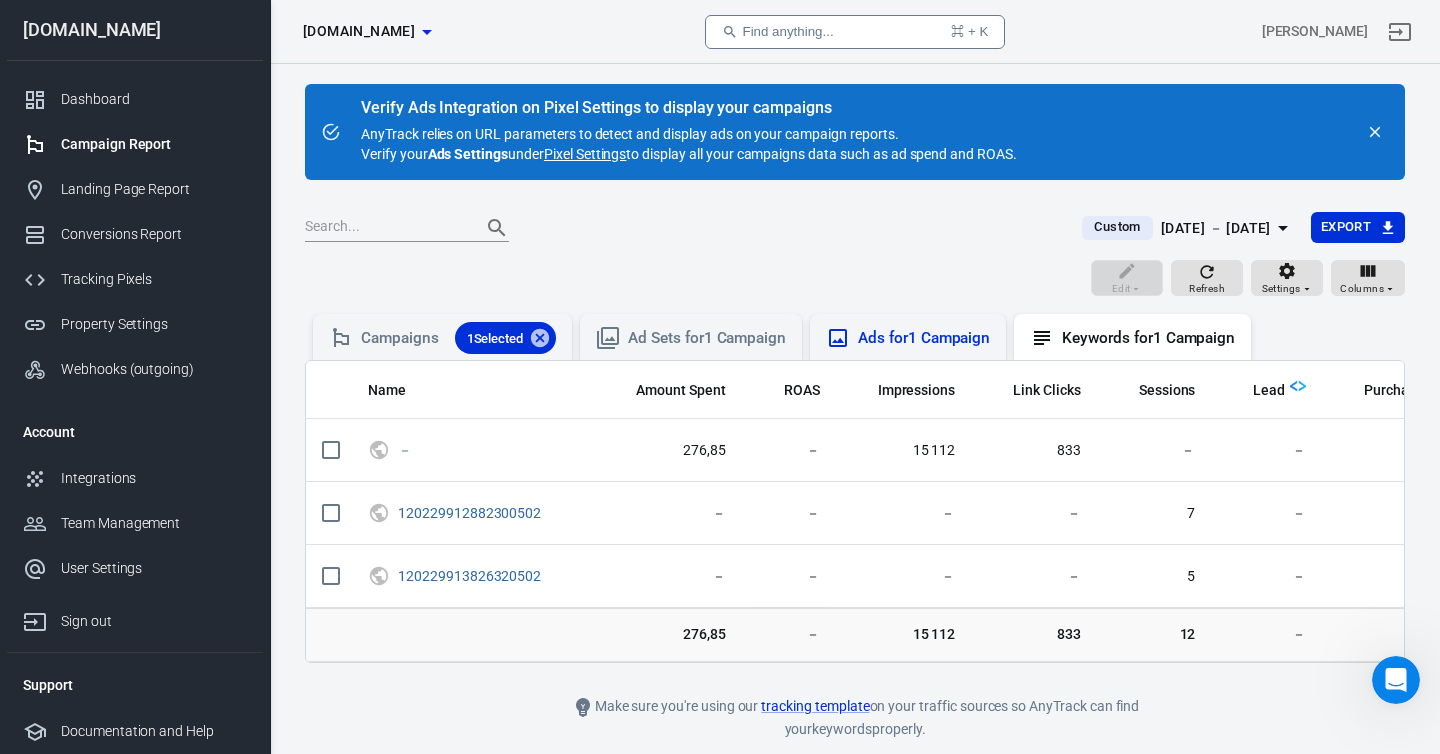 click on "Ads   for  1   Campaign" at bounding box center [924, 338] 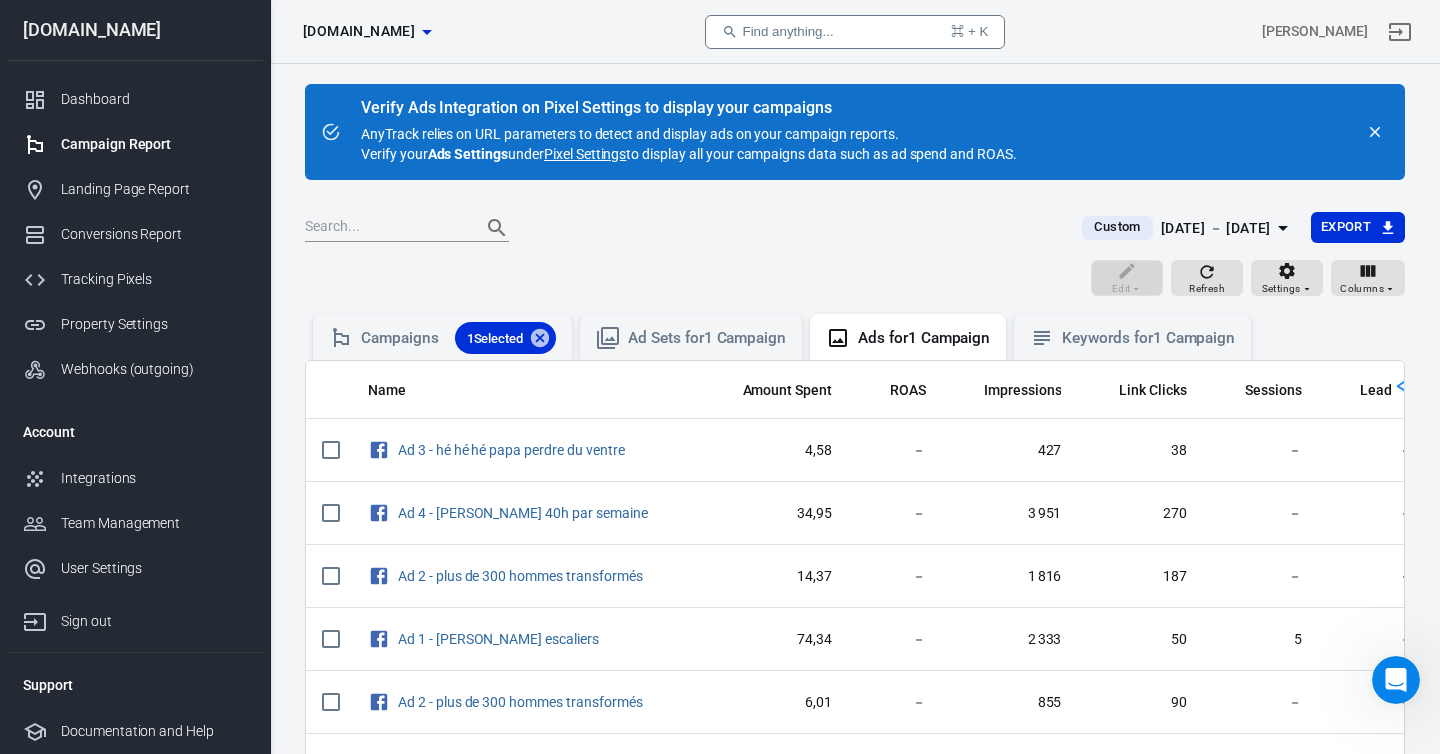 click on "[DATE] － [DATE]" at bounding box center (1216, 228) 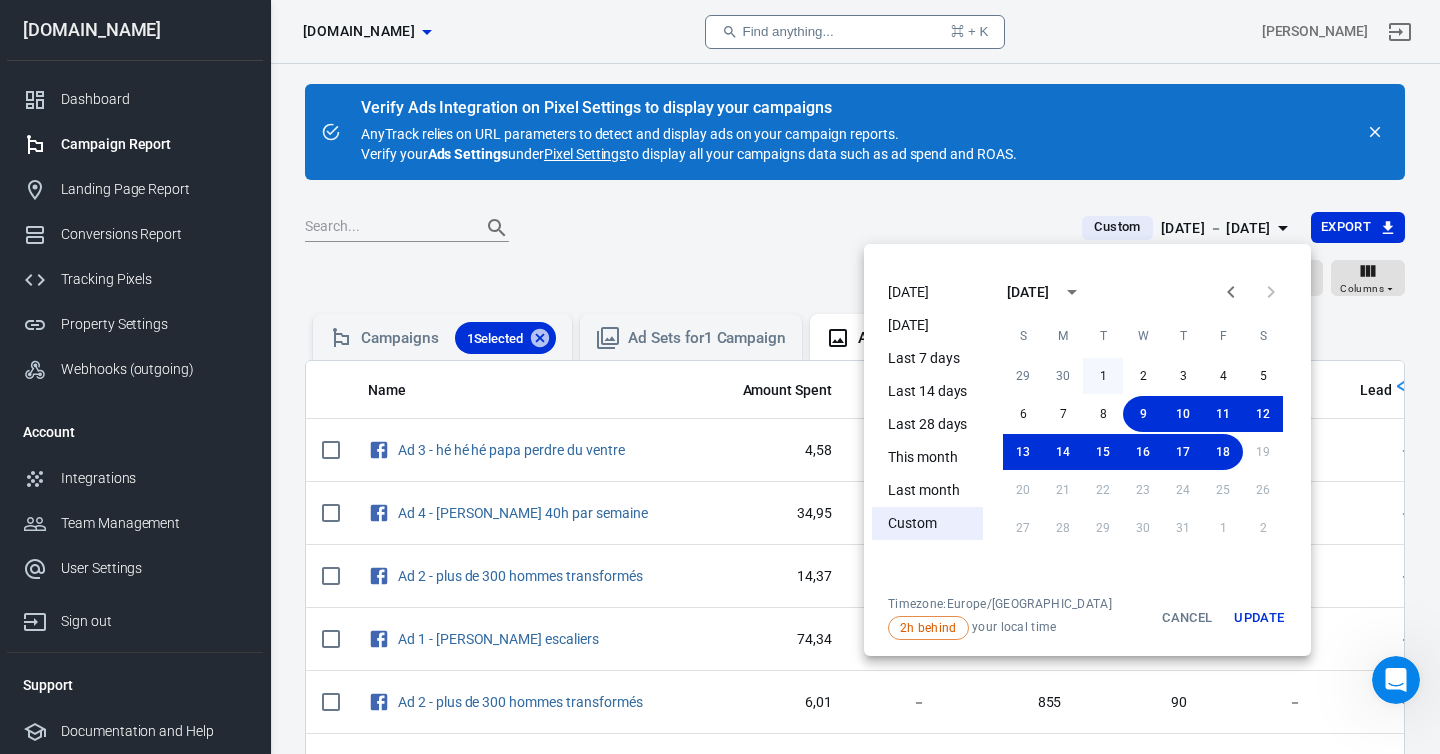 click on "1" at bounding box center [1103, 376] 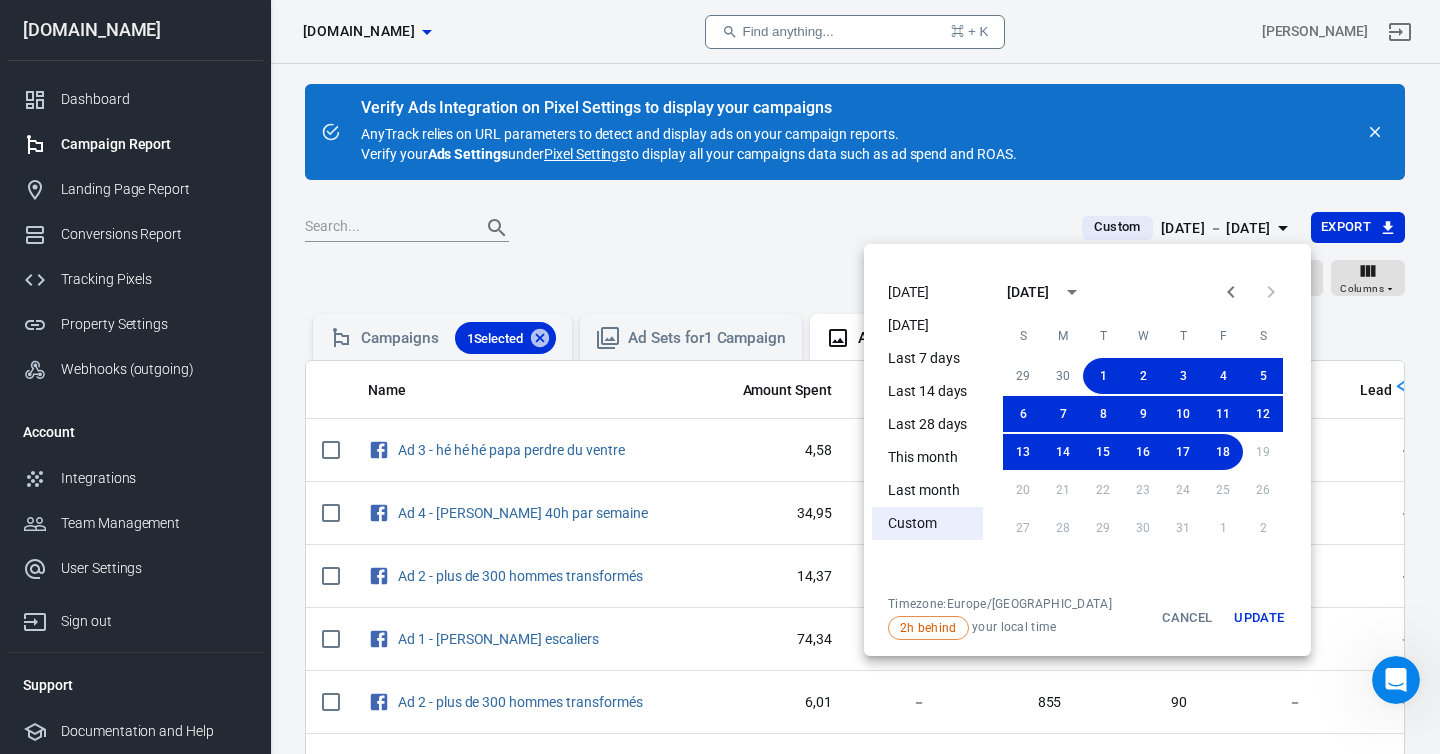 click on "Update" at bounding box center (1259, 618) 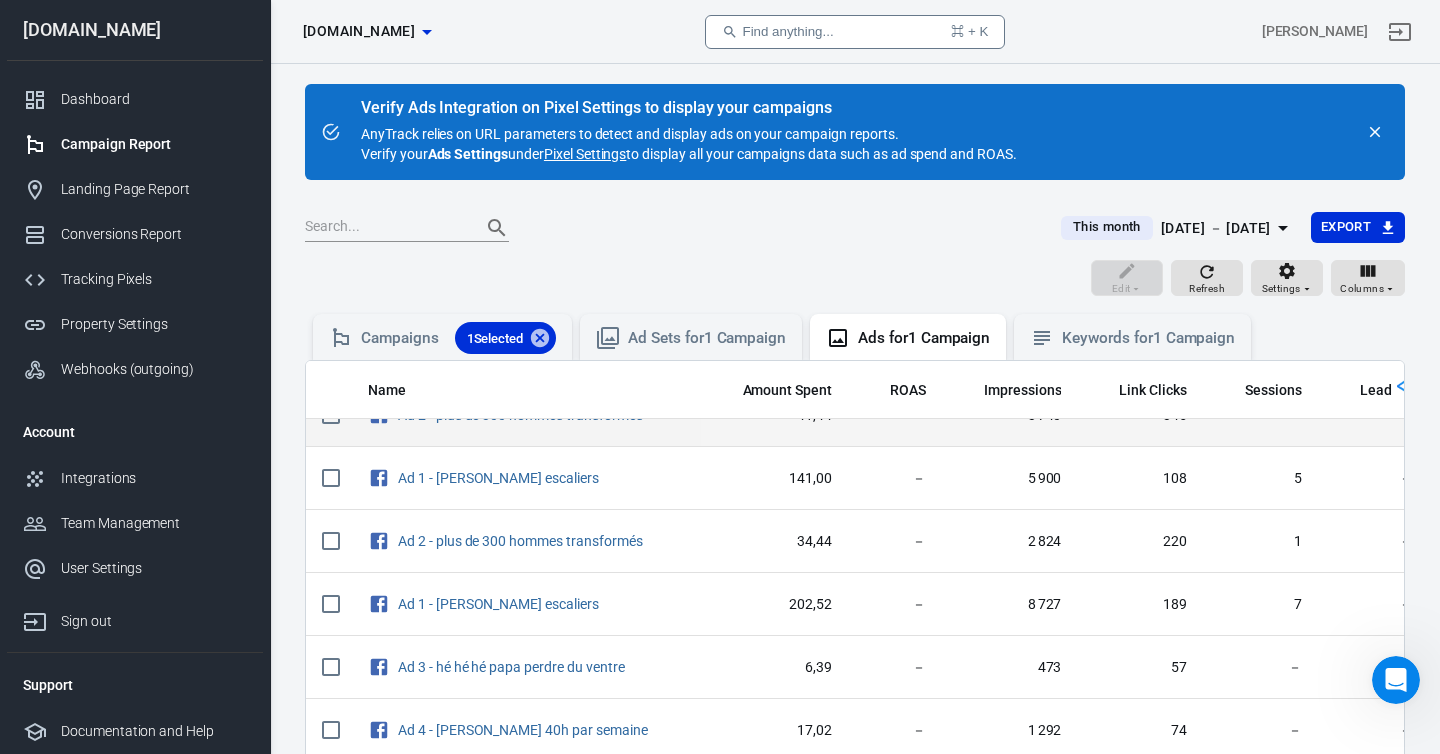 scroll, scrollTop: 0, scrollLeft: 0, axis: both 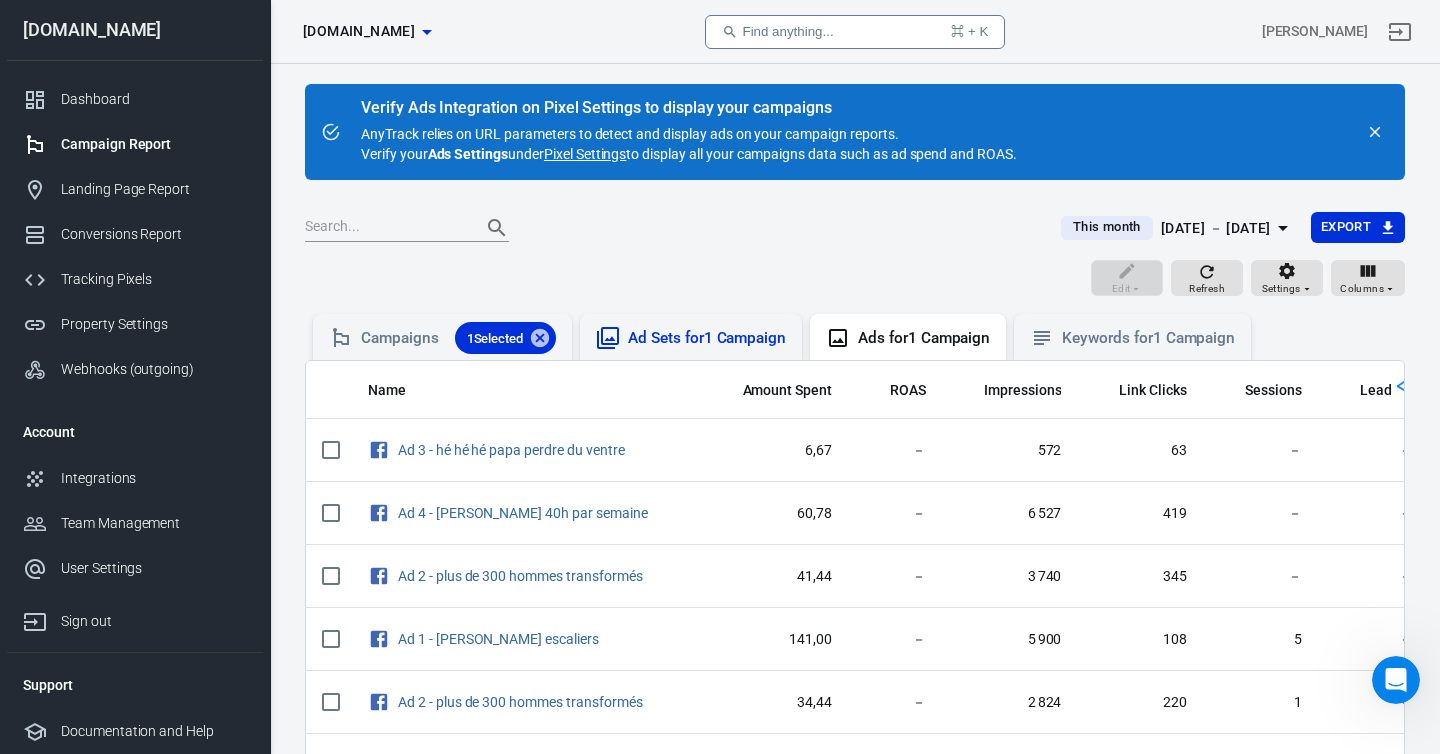click on "Ad Sets   for  1   Campaign" at bounding box center (707, 338) 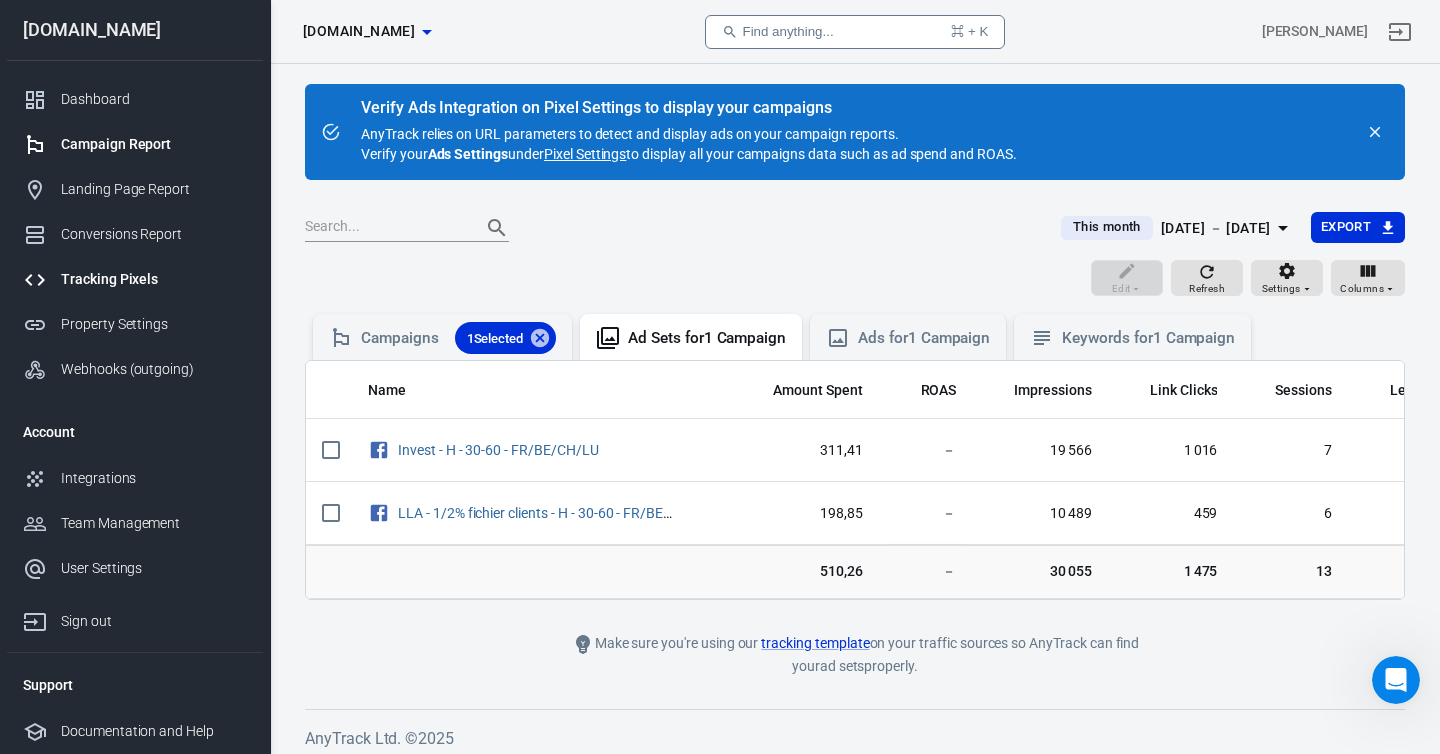 click on "Tracking Pixels" at bounding box center [154, 279] 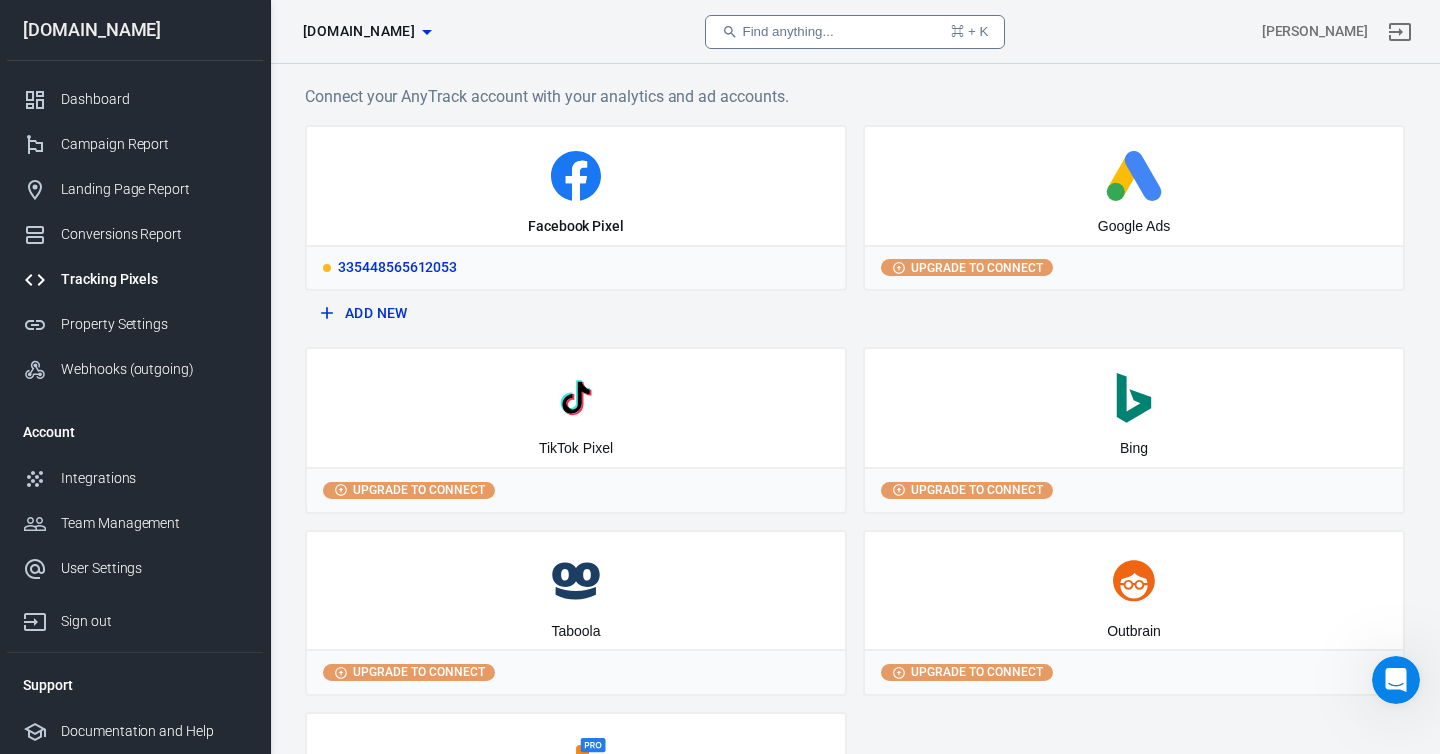 click on "Facebook Pixel" at bounding box center (576, 186) 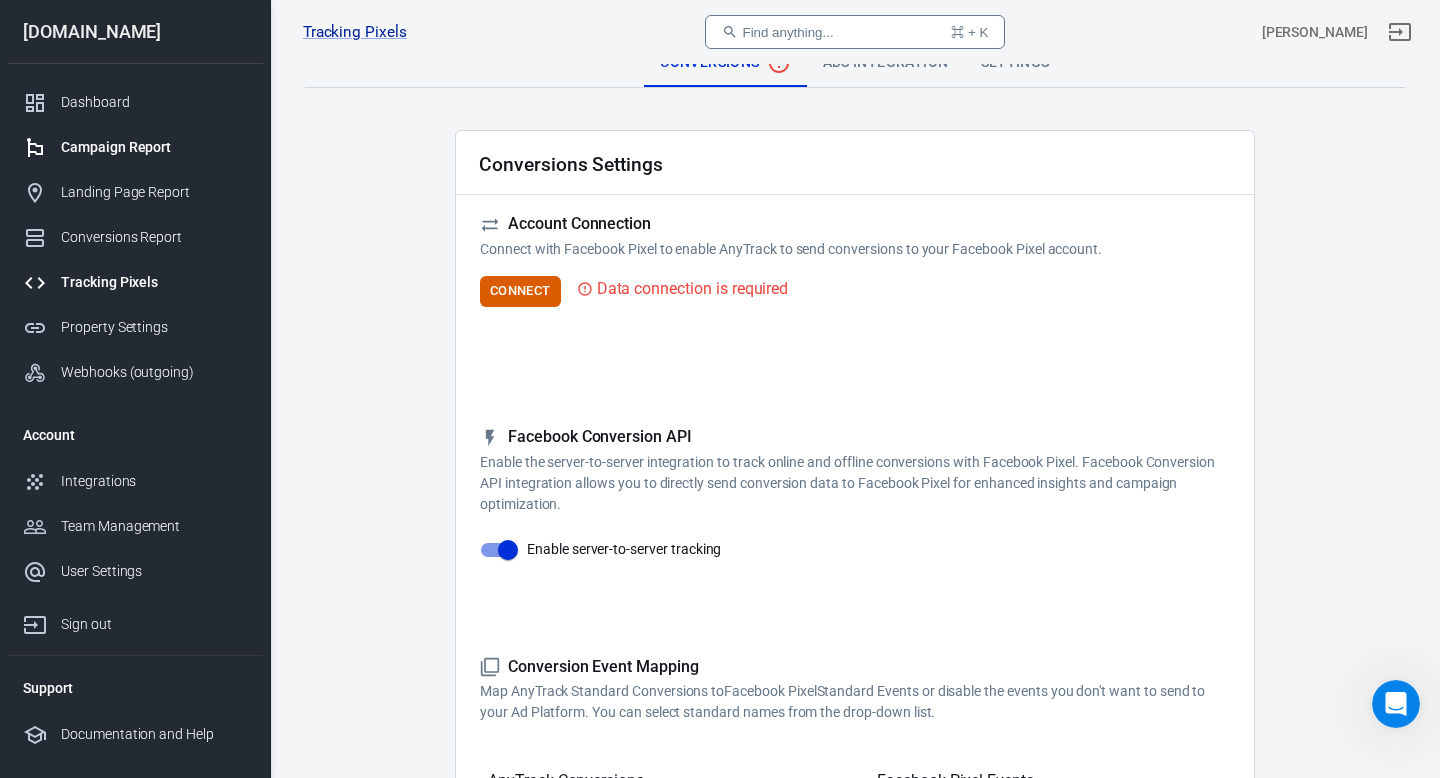 scroll, scrollTop: 0, scrollLeft: 0, axis: both 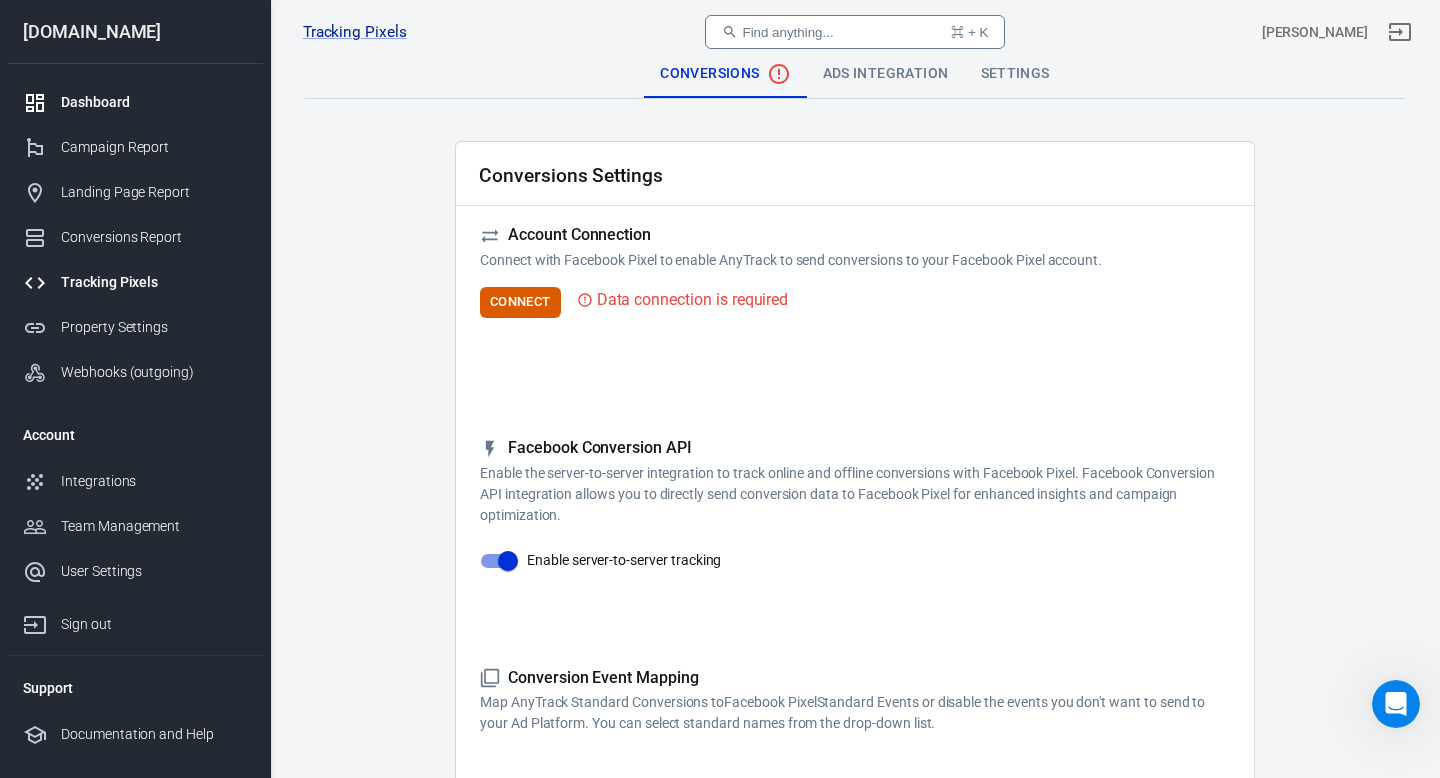 click on "Dashboard" at bounding box center (154, 102) 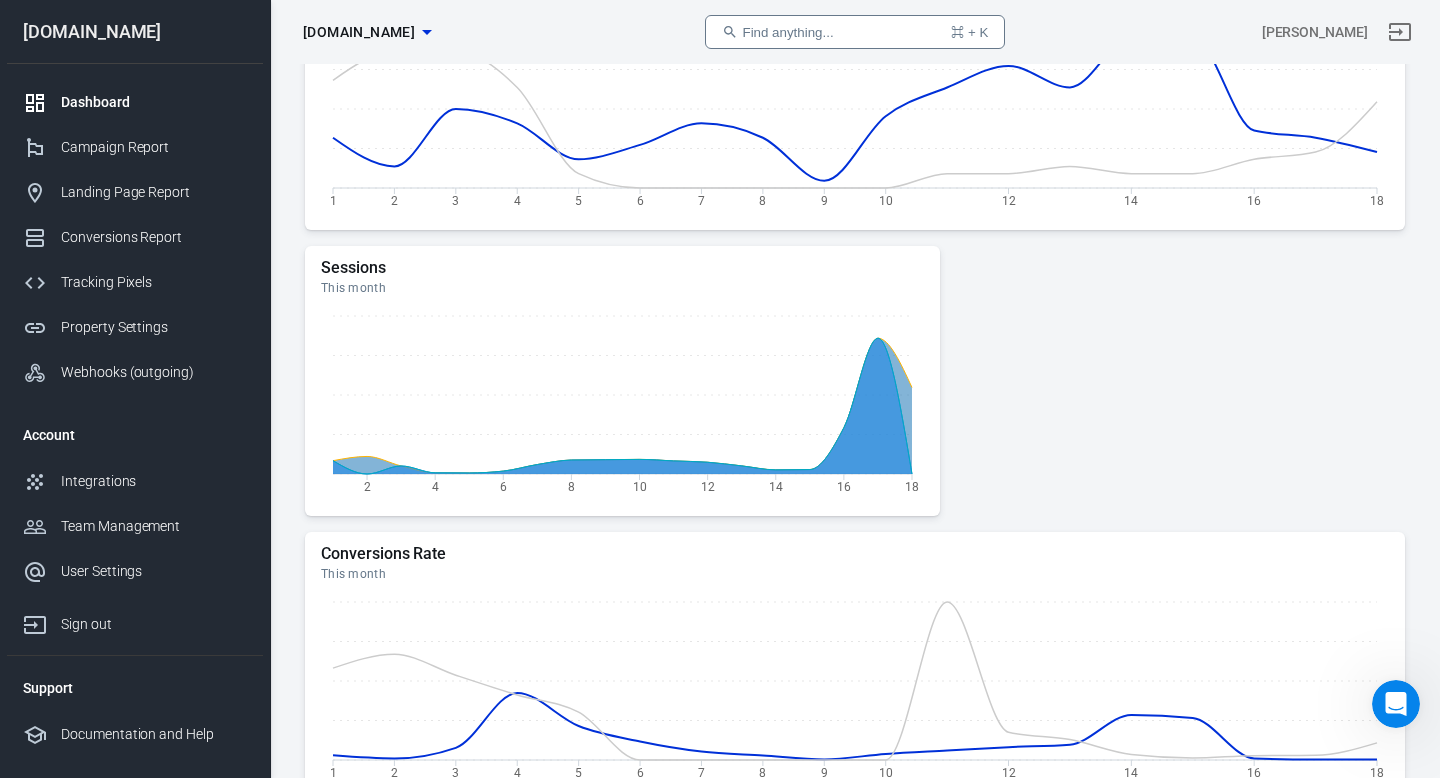 scroll, scrollTop: 667, scrollLeft: 0, axis: vertical 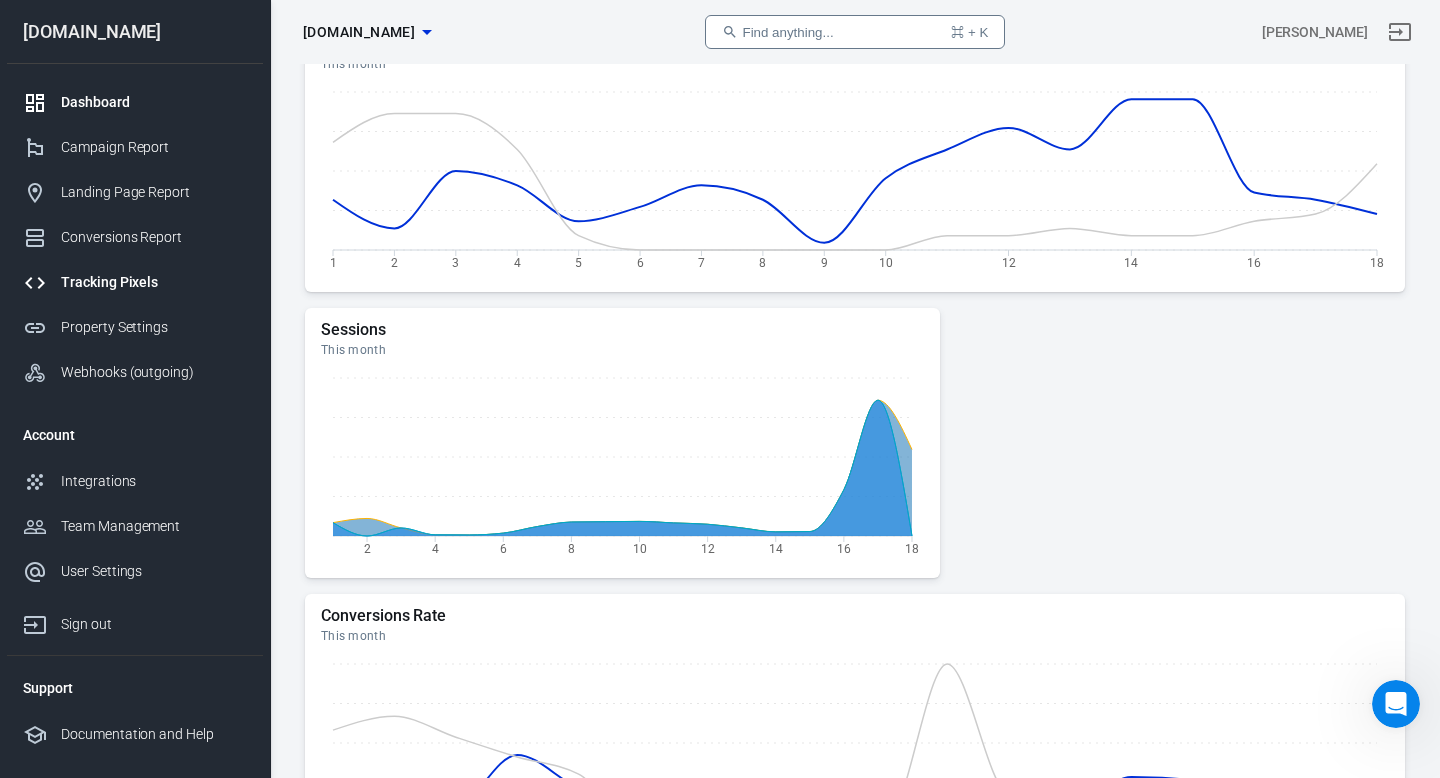 click on "Tracking Pixels" at bounding box center [154, 282] 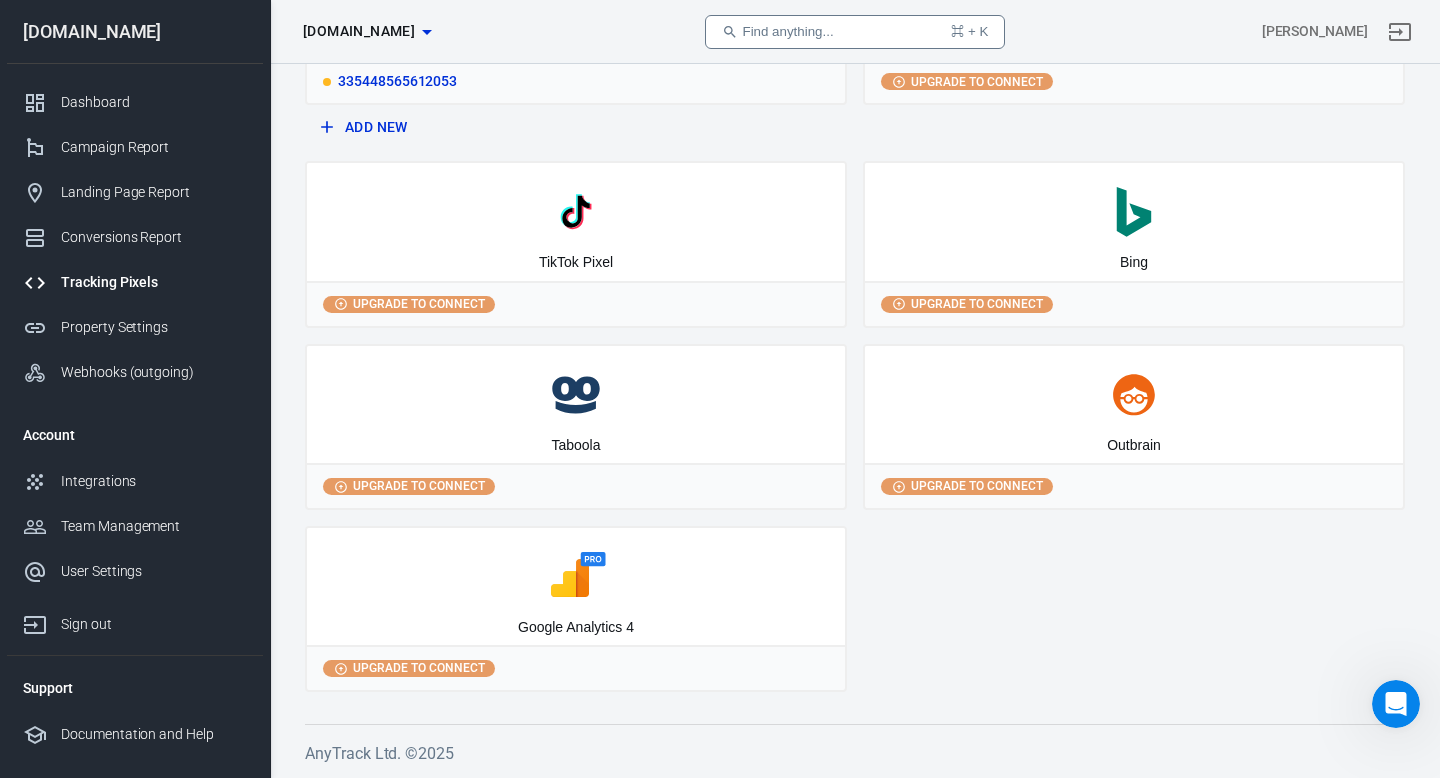 scroll, scrollTop: 0, scrollLeft: 0, axis: both 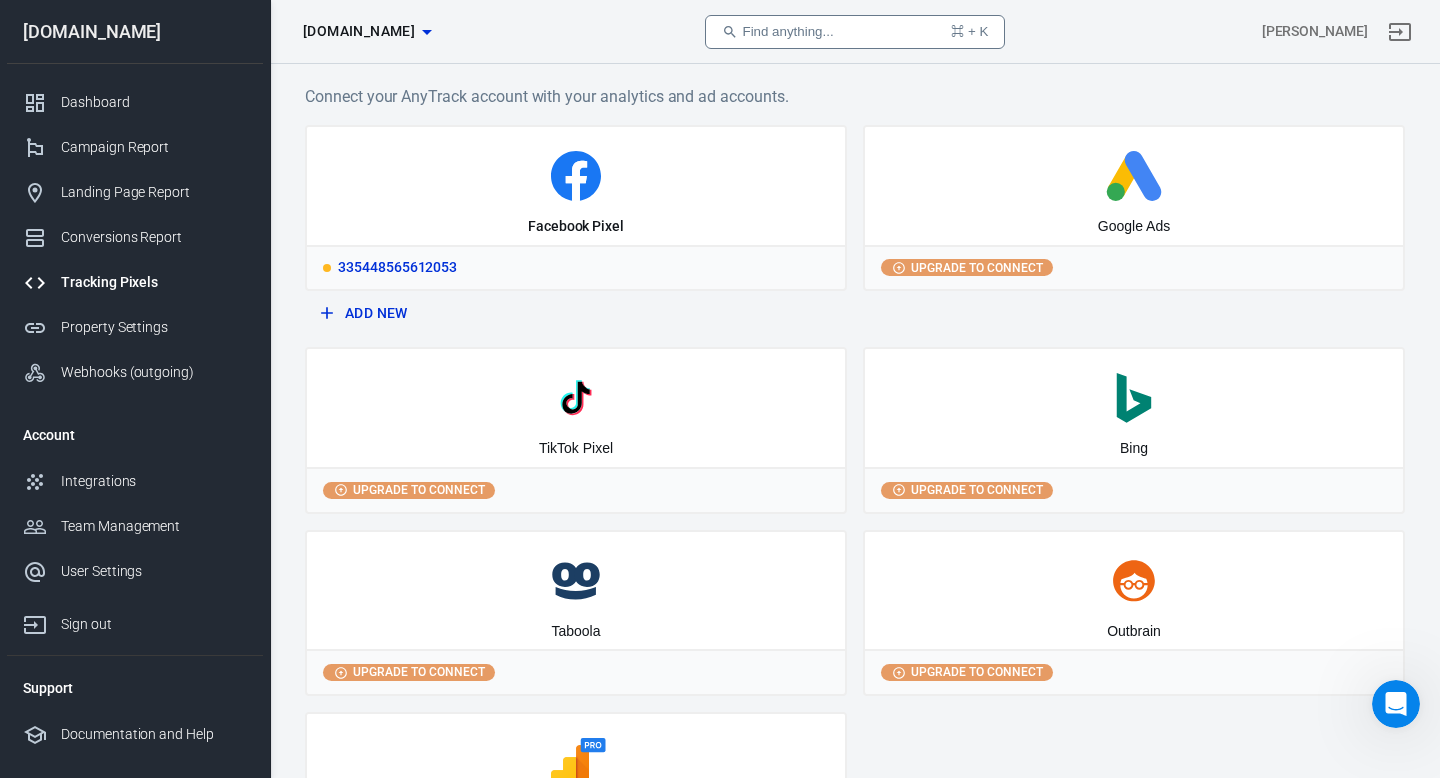 click on "Facebook Pixel" at bounding box center [576, 186] 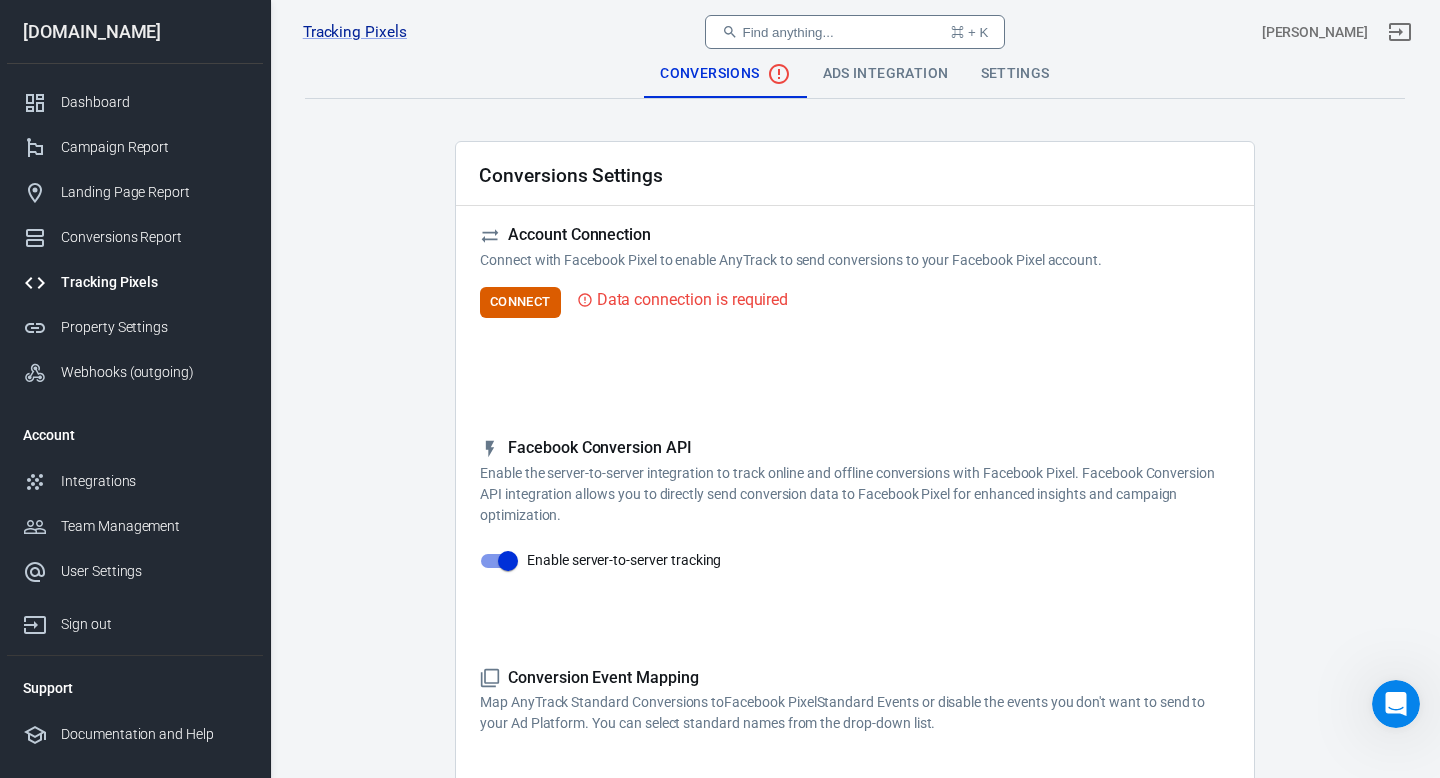 click on "Ads Integration" at bounding box center (886, 74) 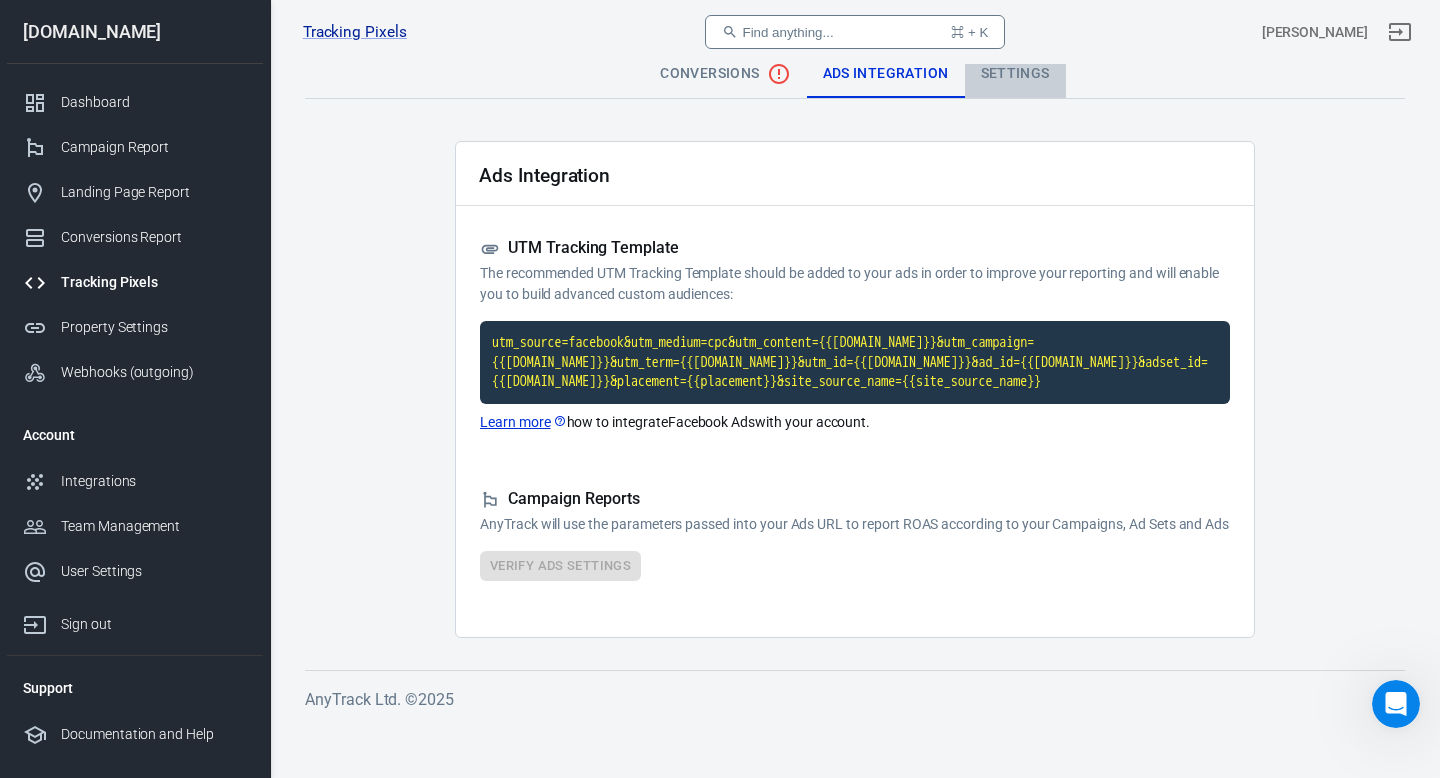 click on "Settings" at bounding box center (1015, 74) 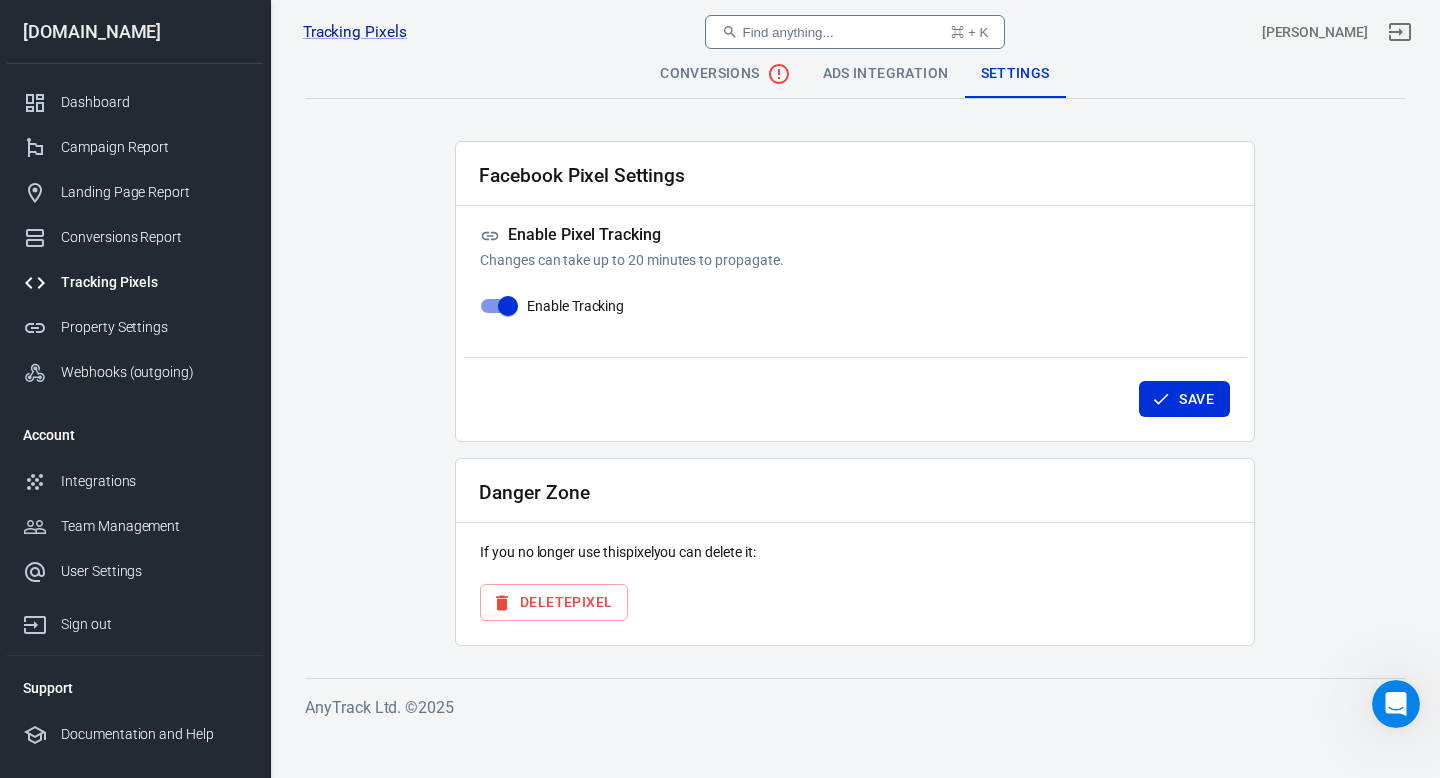 click on "Ads Integration" at bounding box center (886, 74) 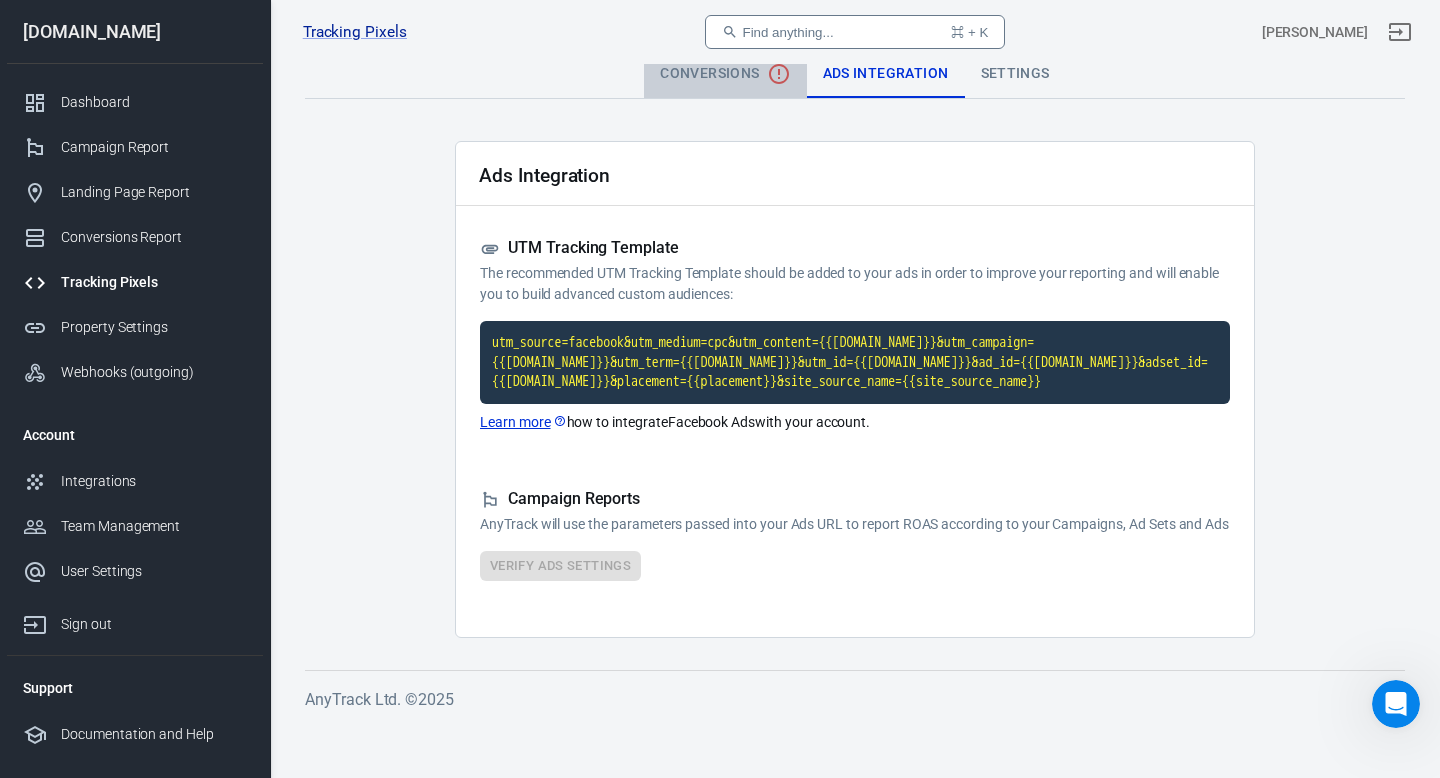 click on "Conversions" at bounding box center (725, 74) 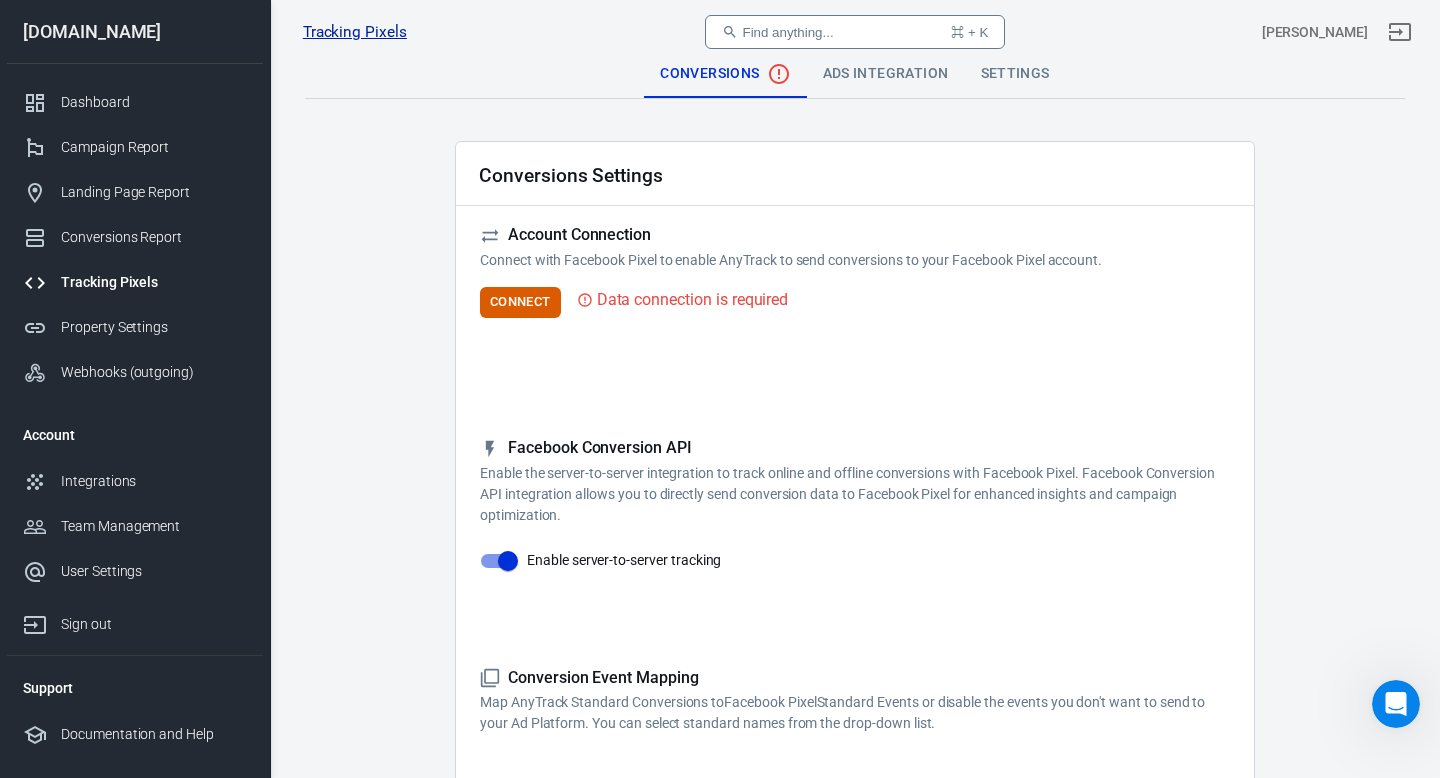 click on "Tracking Pixels" at bounding box center (355, 32) 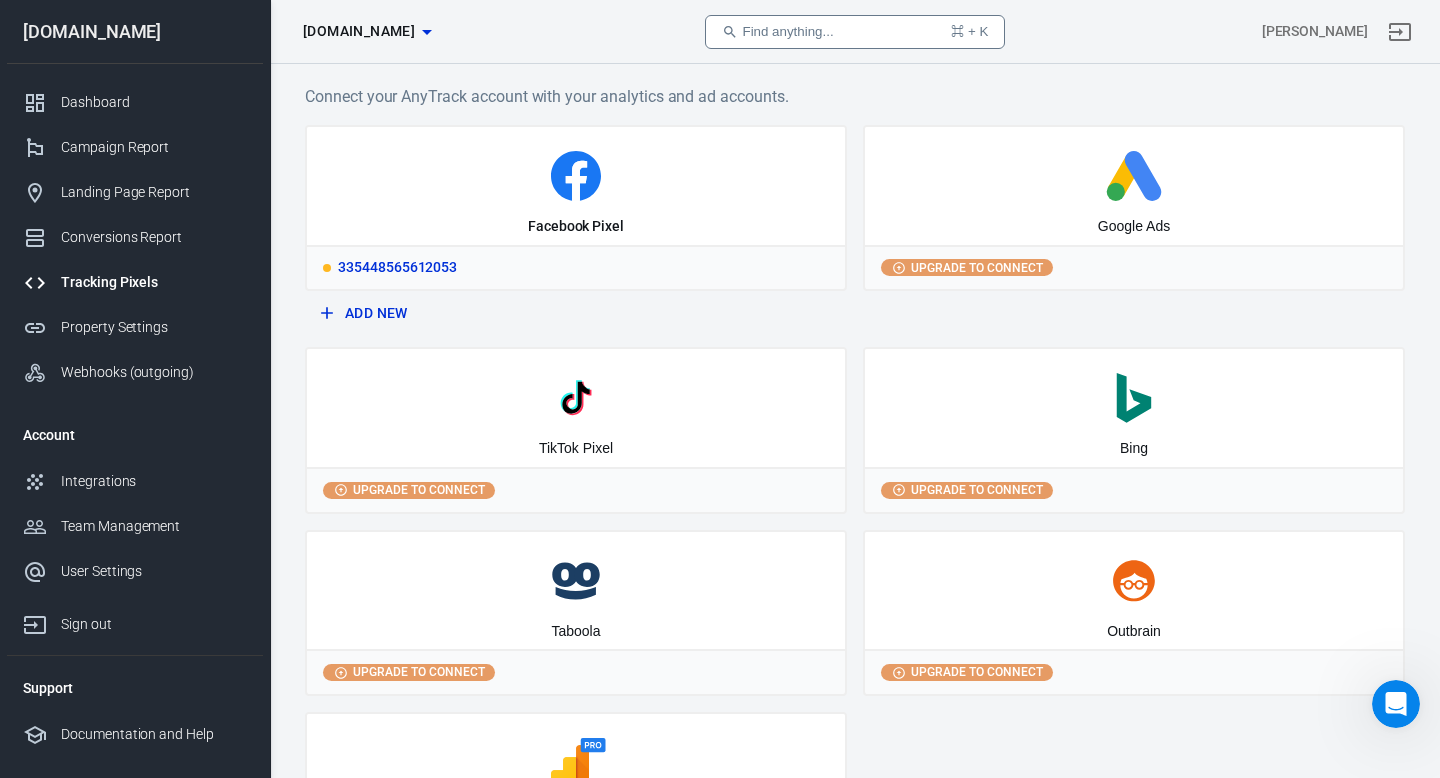 click on "Facebook Pixel" at bounding box center (576, 186) 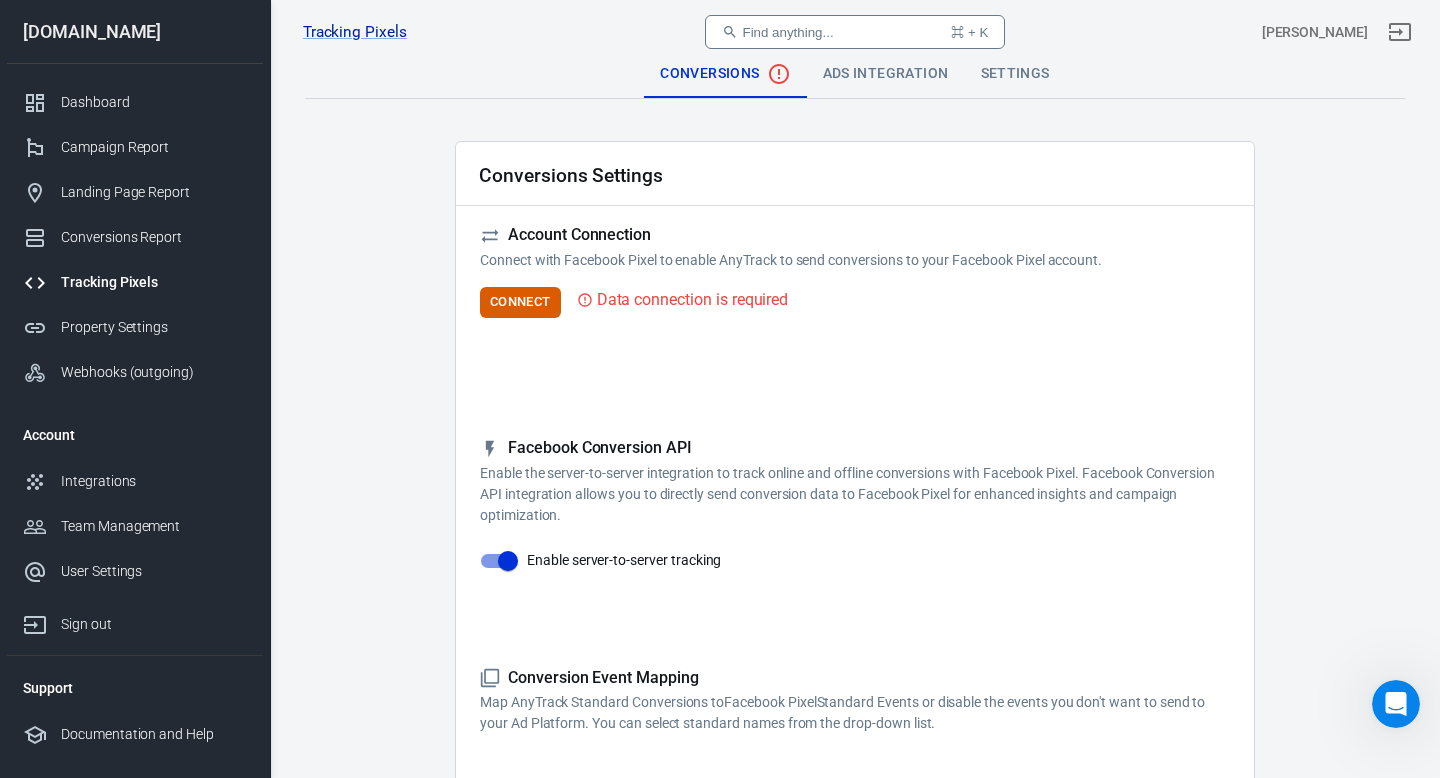 scroll, scrollTop: 986, scrollLeft: 0, axis: vertical 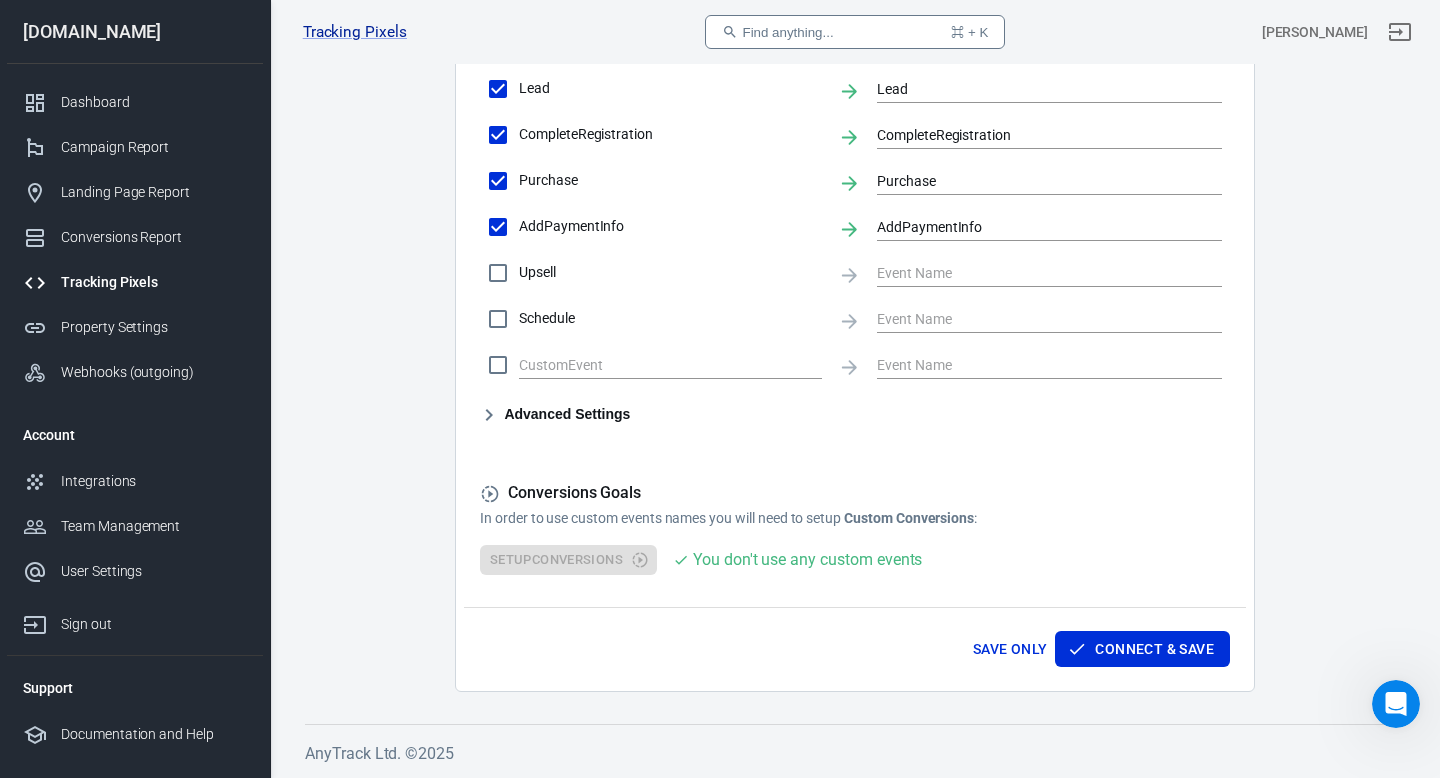 click on "[DOMAIN_NAME]" at bounding box center [135, 32] 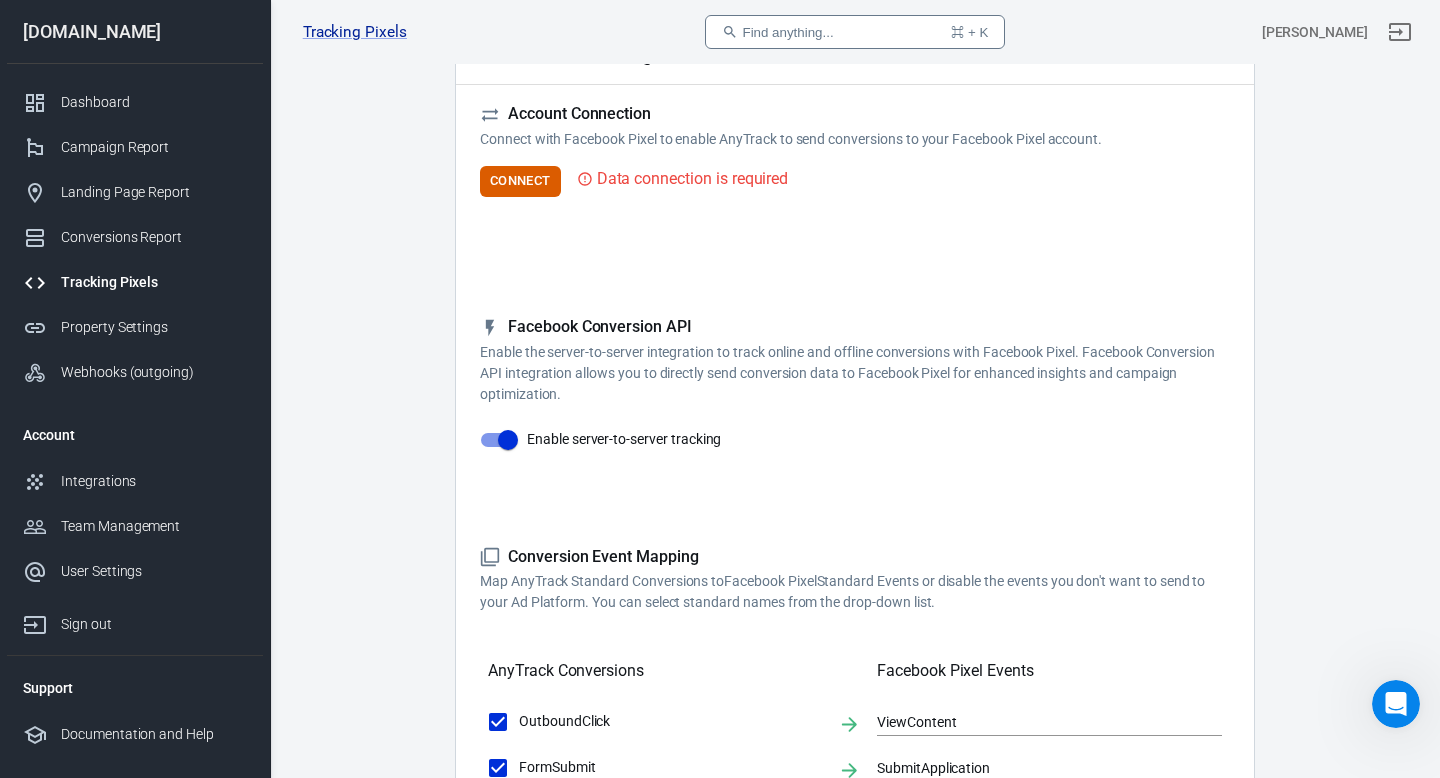 scroll, scrollTop: 0, scrollLeft: 0, axis: both 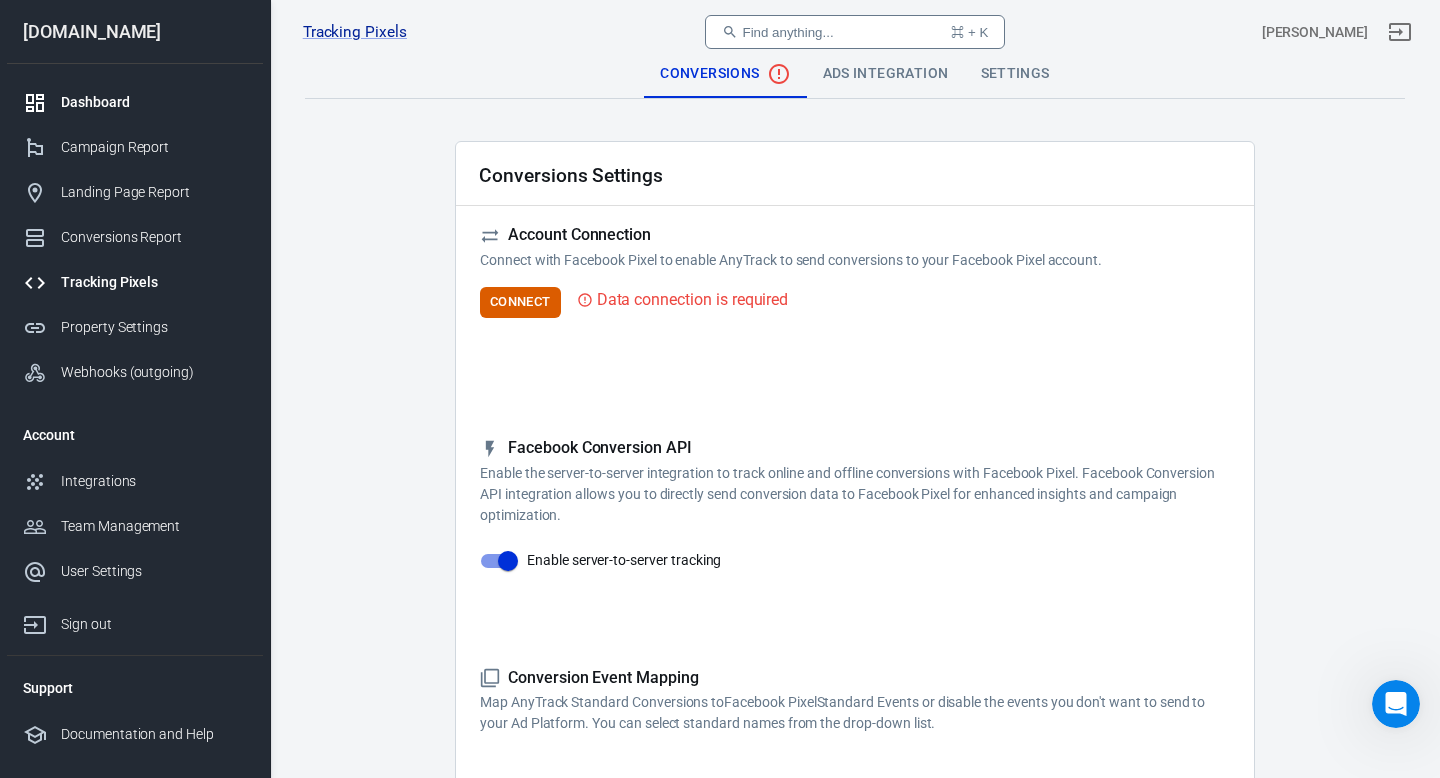 click on "Dashboard" at bounding box center (154, 102) 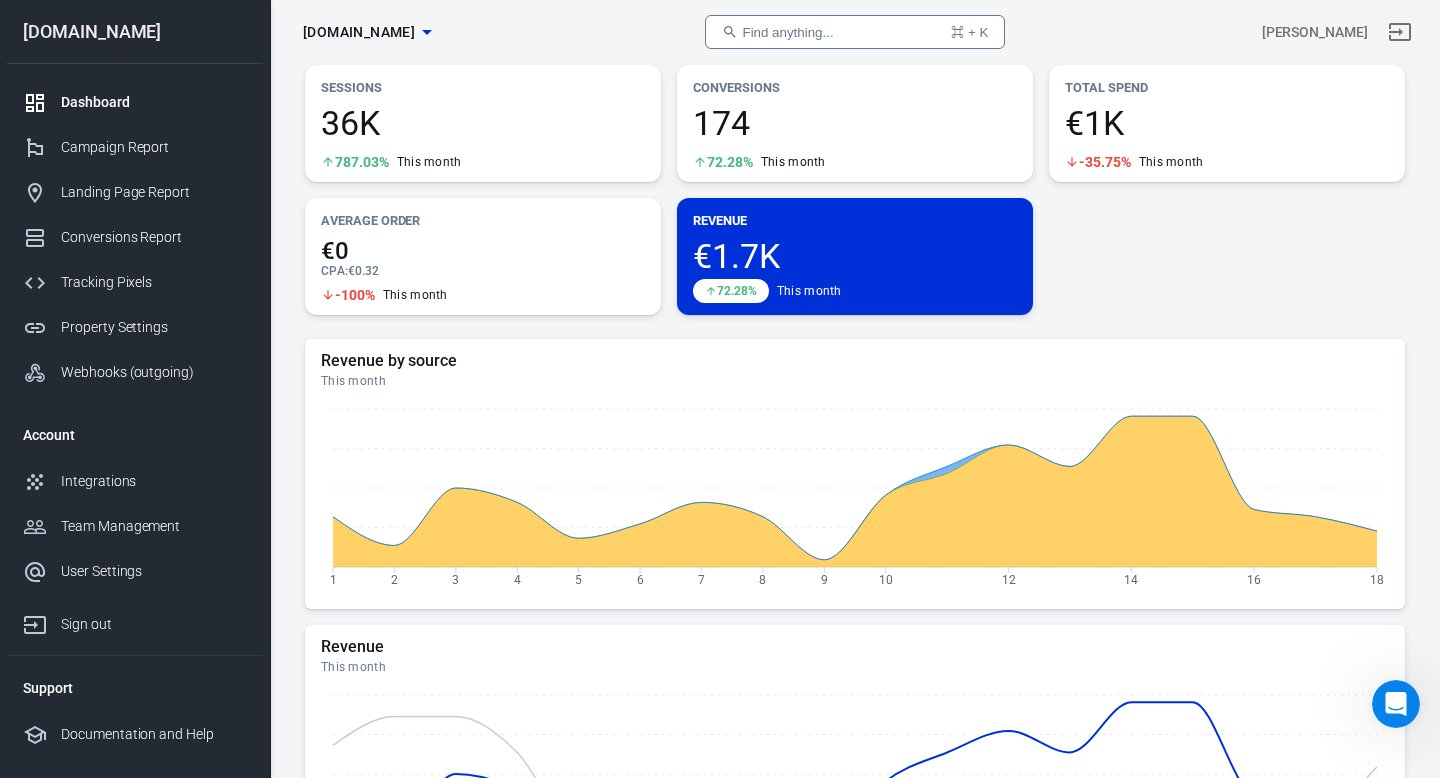 scroll, scrollTop: 0, scrollLeft: 0, axis: both 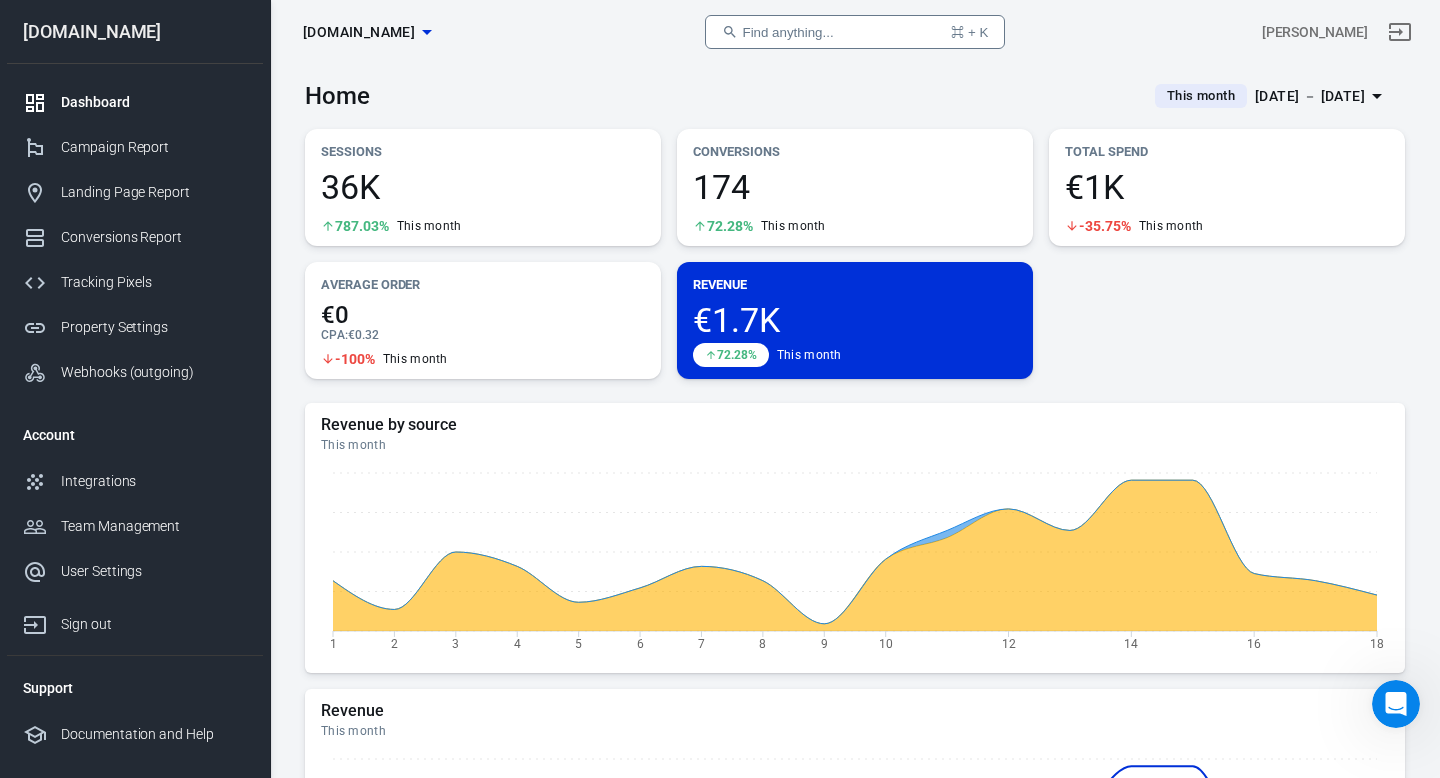 click on "[DOMAIN_NAME]" at bounding box center [135, 32] 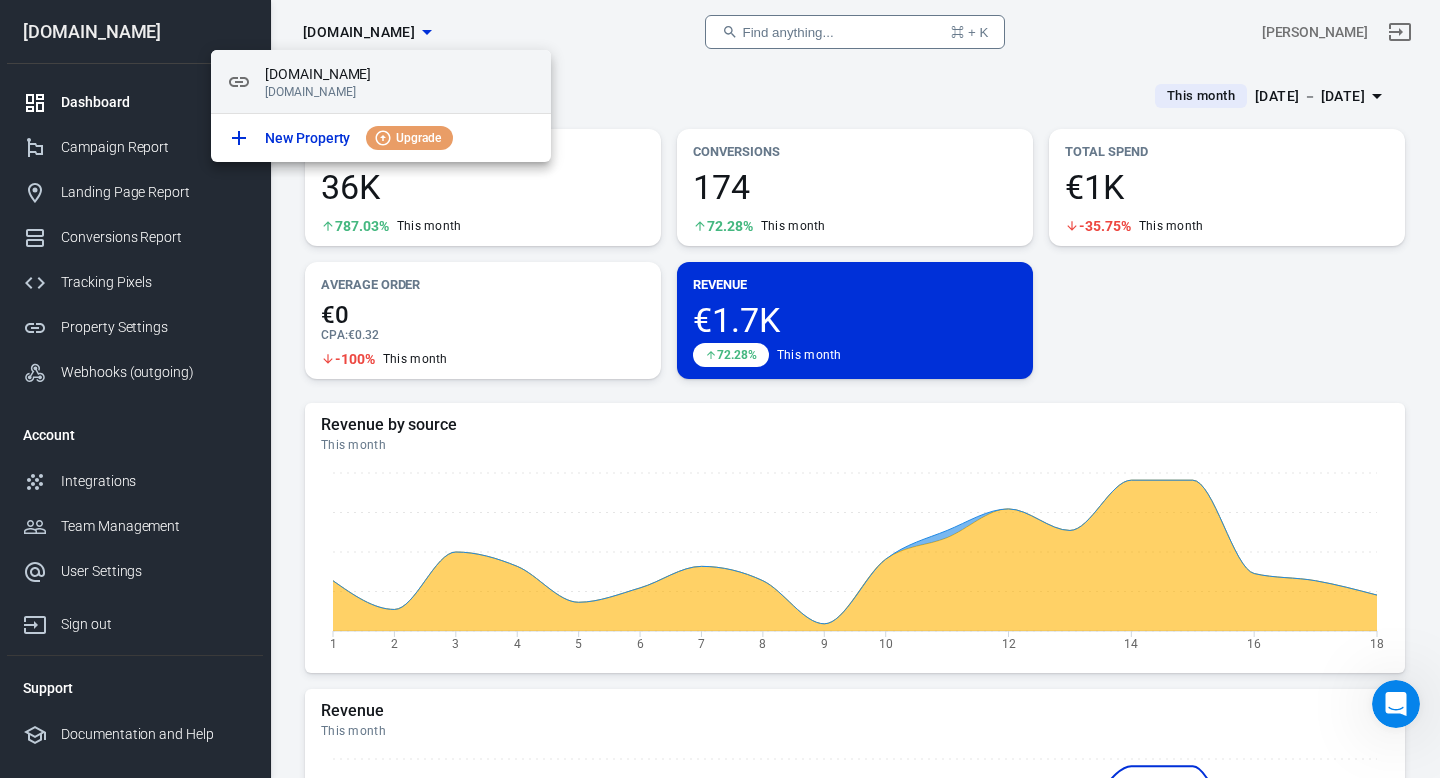 click on "[DOMAIN_NAME]" at bounding box center [400, 74] 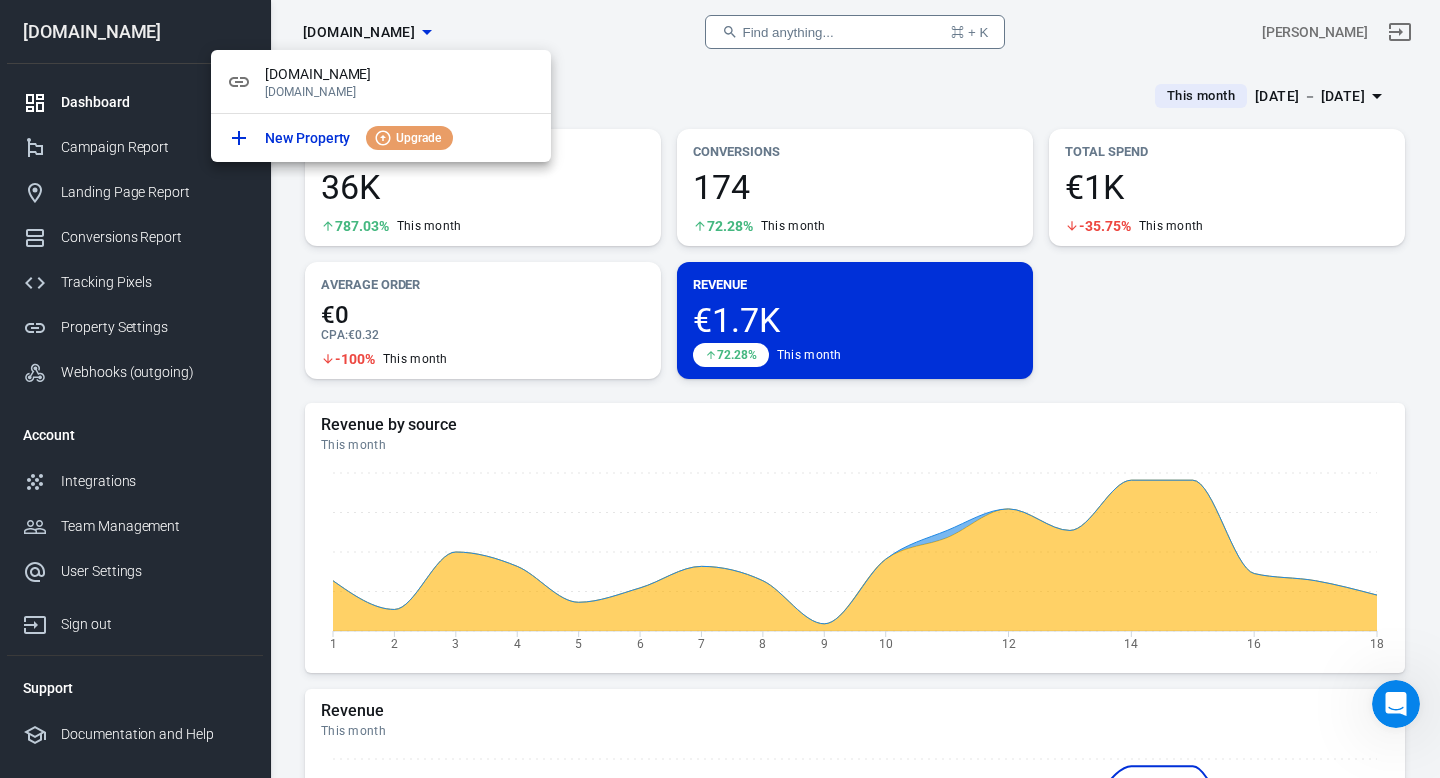 click at bounding box center [720, 389] 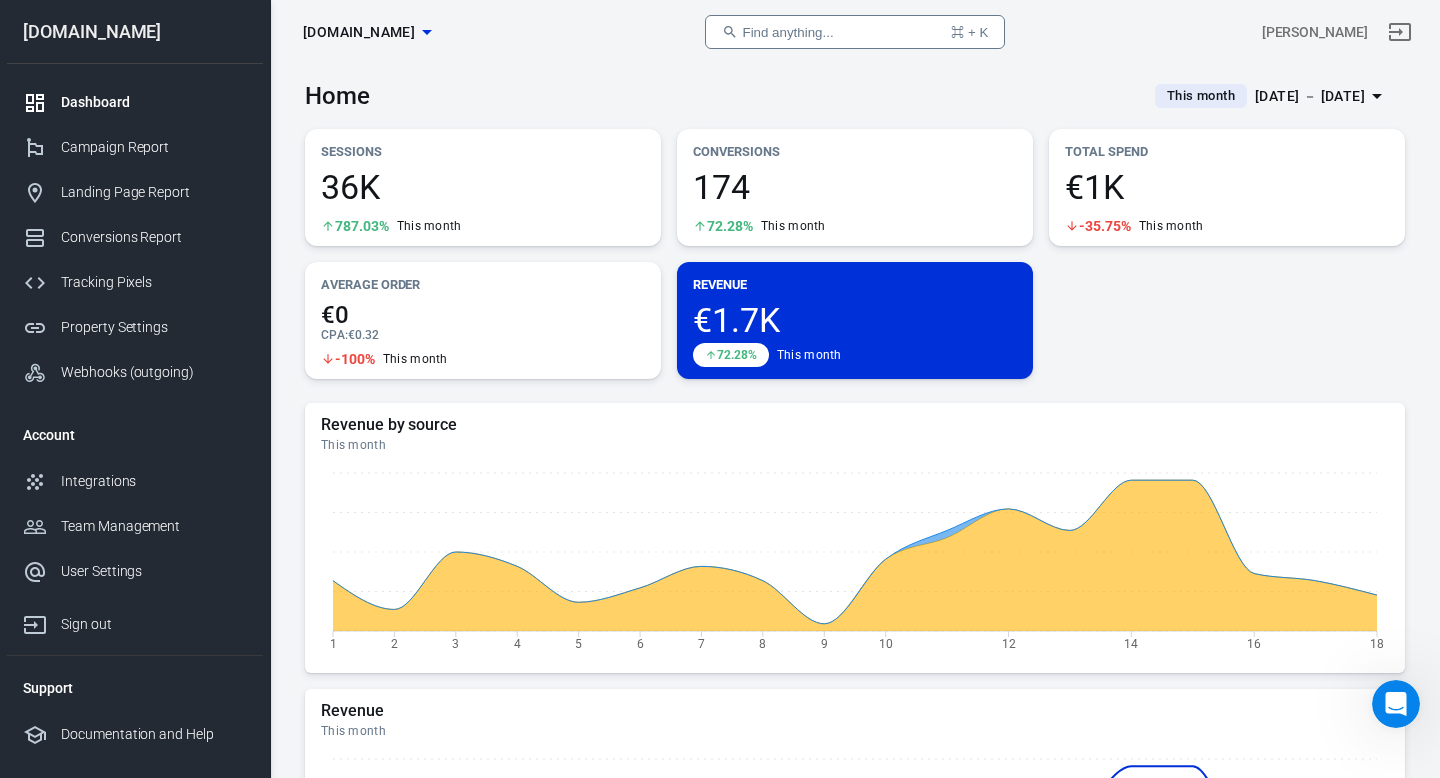 click on "Home This month [DATE] － [DATE]" at bounding box center [855, 88] 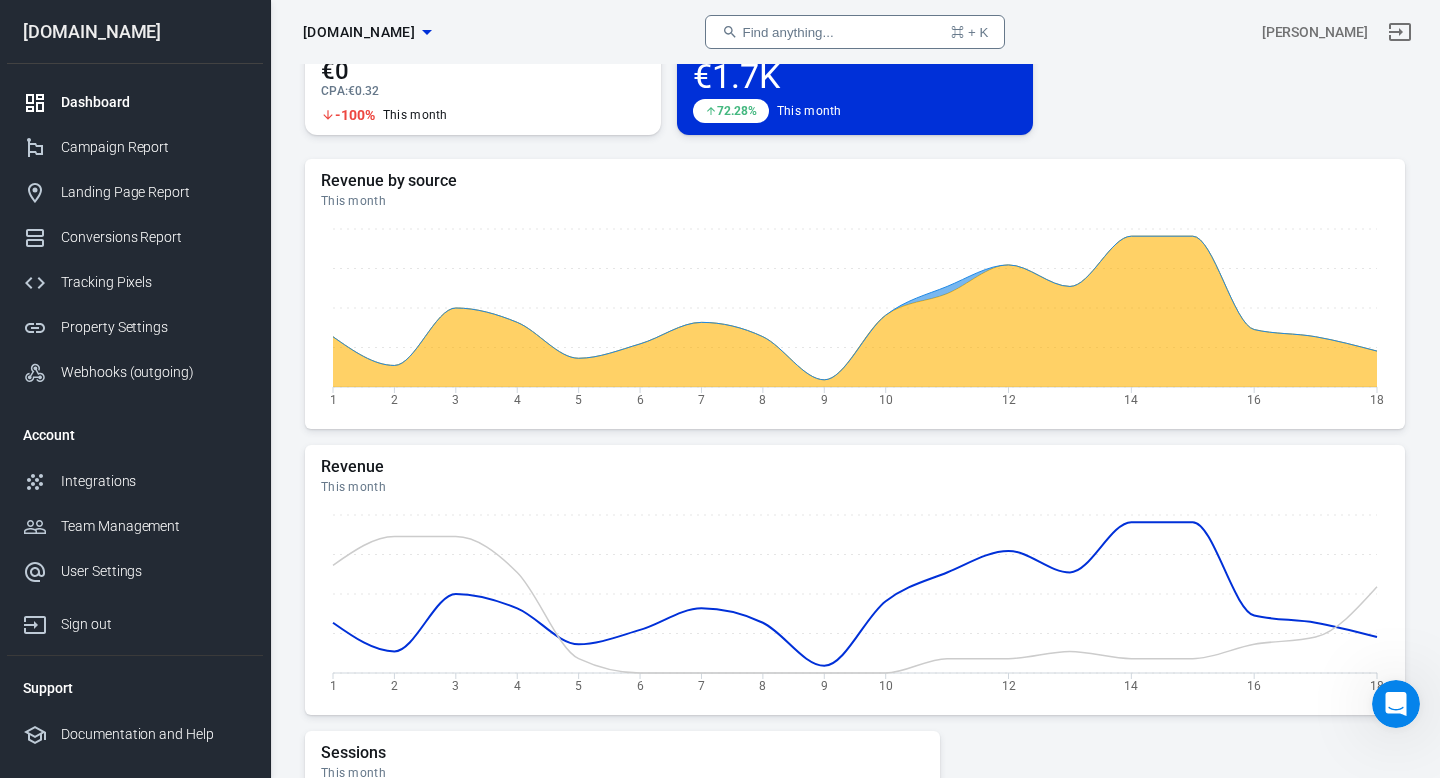 scroll, scrollTop: 0, scrollLeft: 0, axis: both 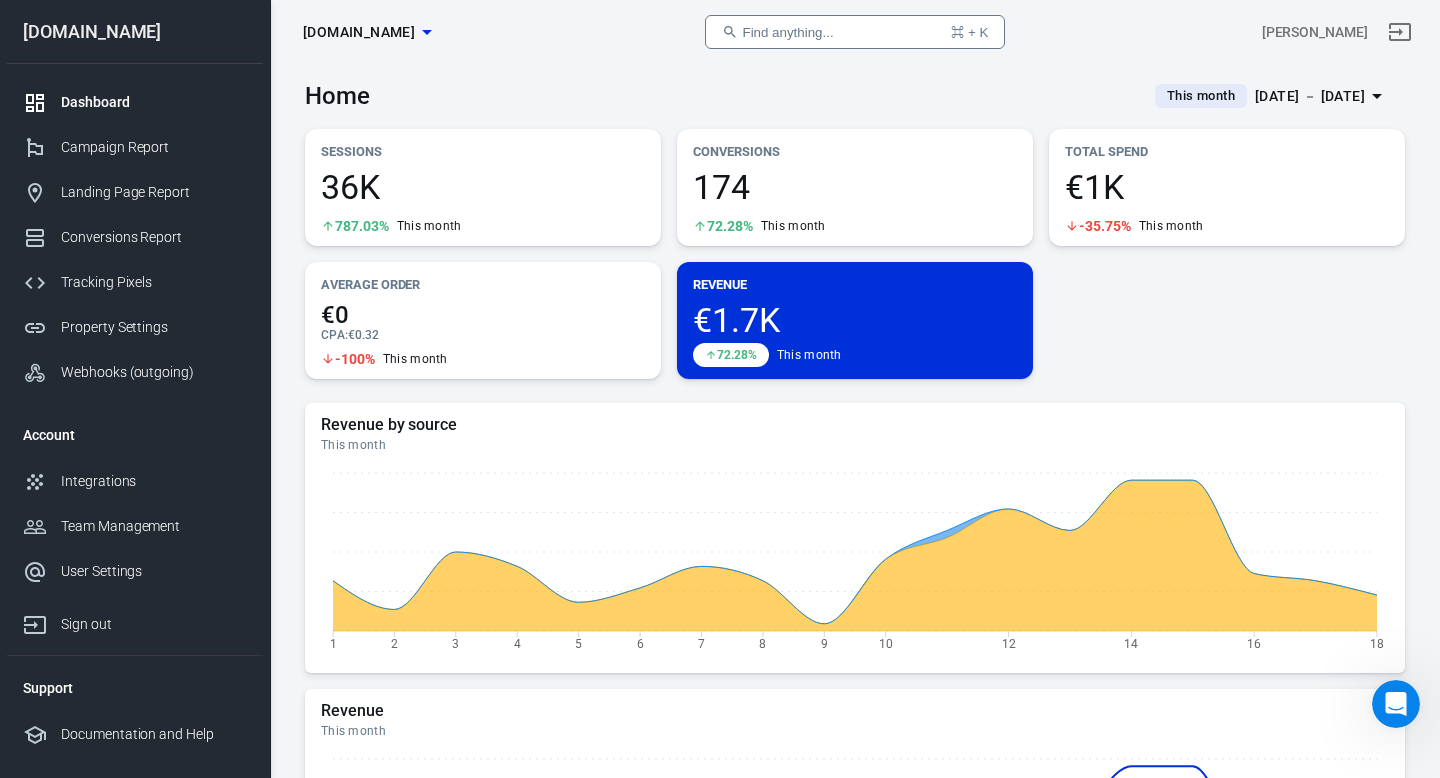 click on "Find anything..." at bounding box center (787, 32) 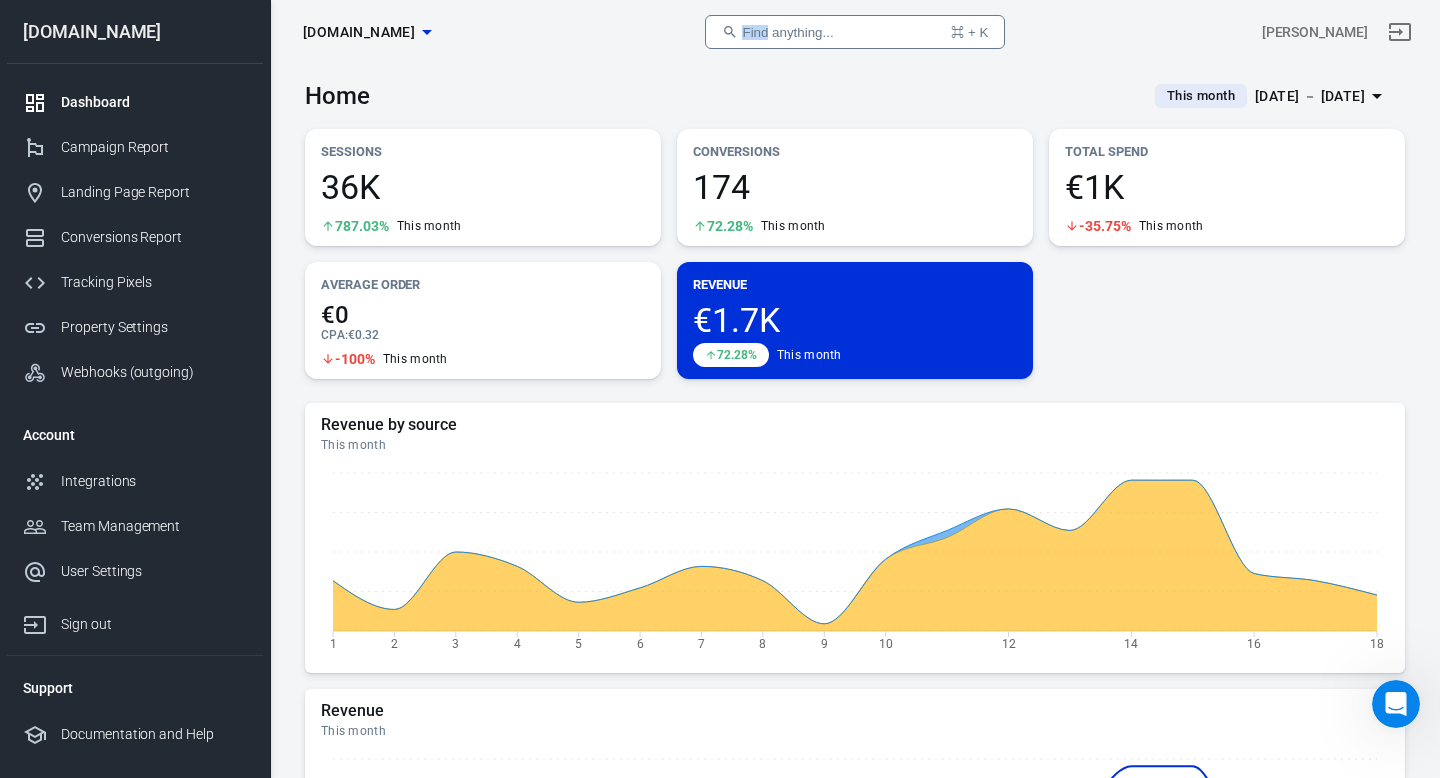 click on "Dashboard [DOMAIN_NAME]" at bounding box center (479, 32) 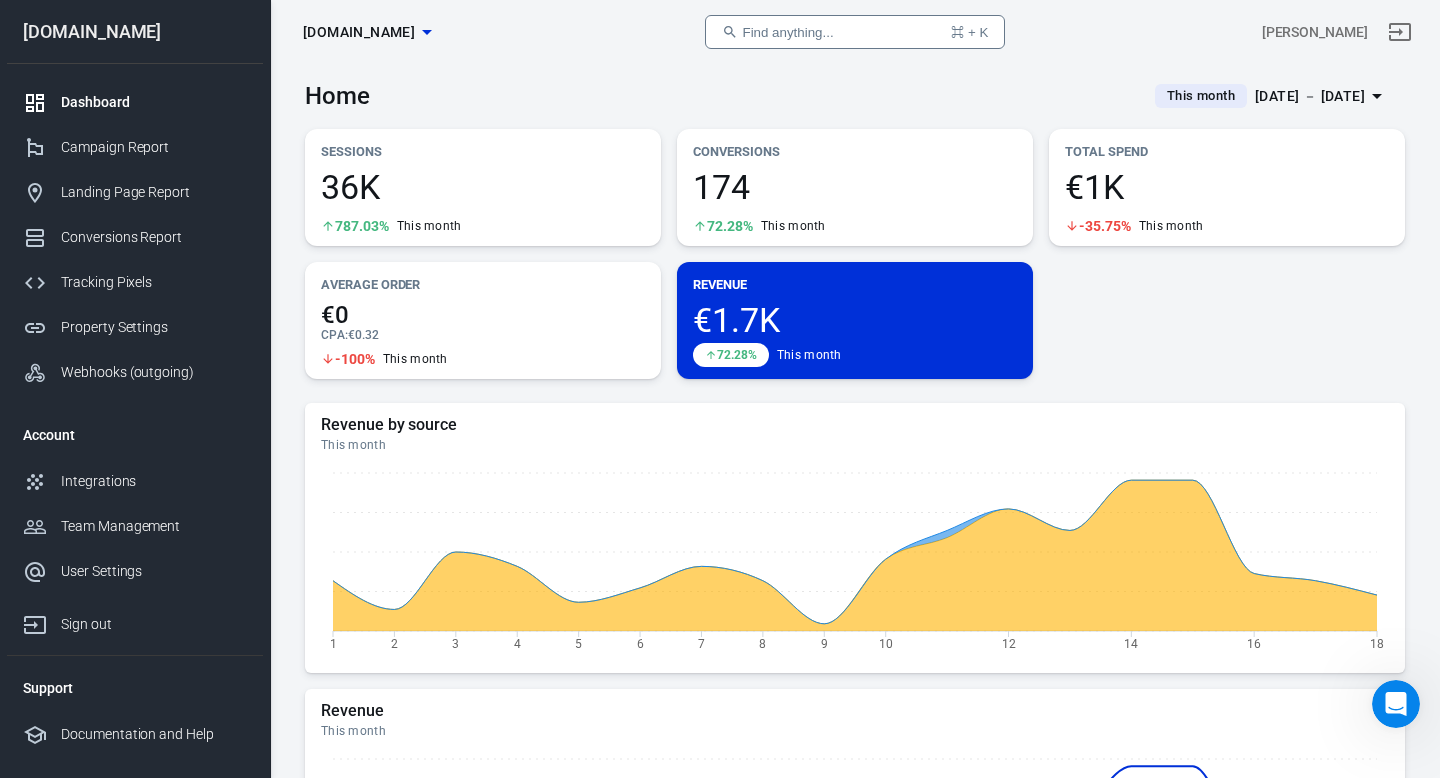 click on "Dashboard [DOMAIN_NAME]" at bounding box center (479, 32) 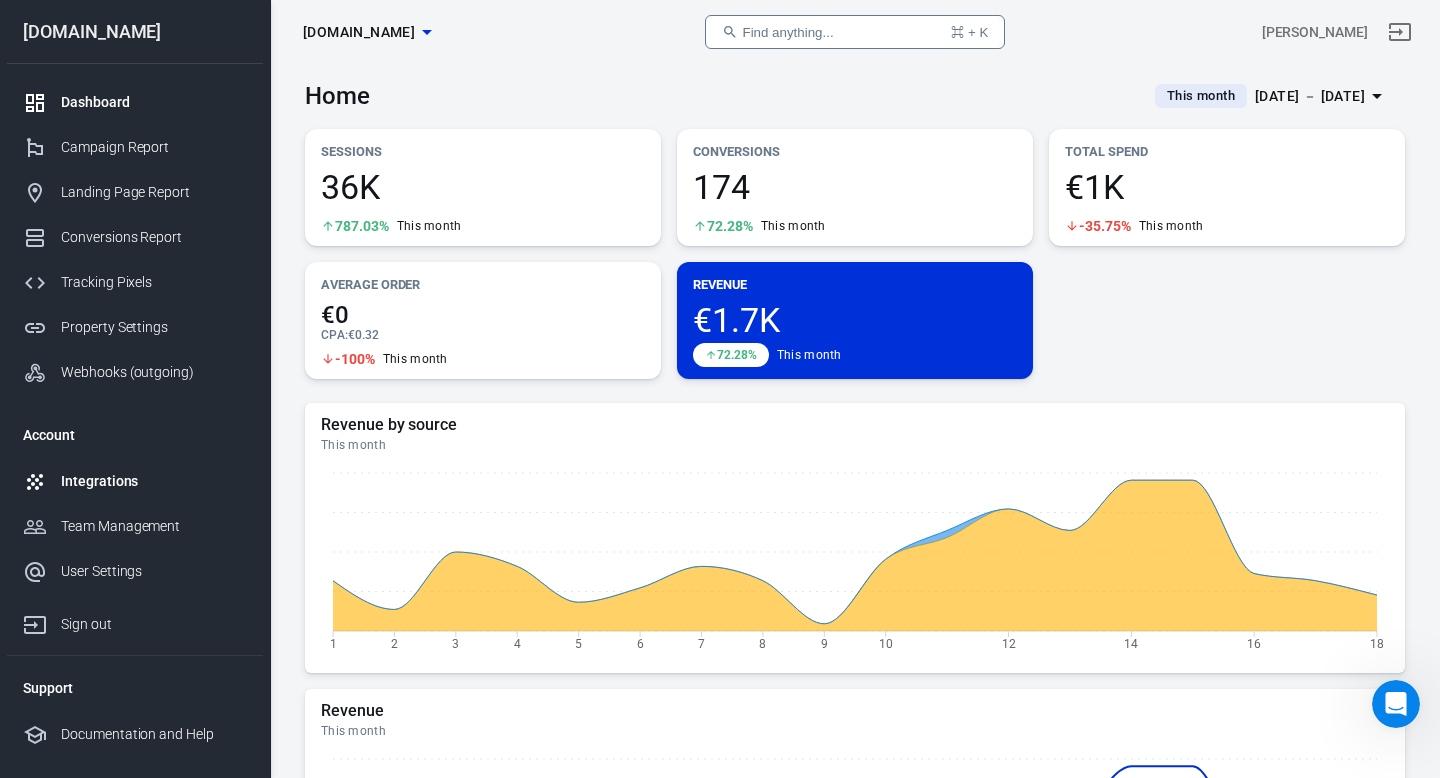 click on "Integrations" at bounding box center [154, 481] 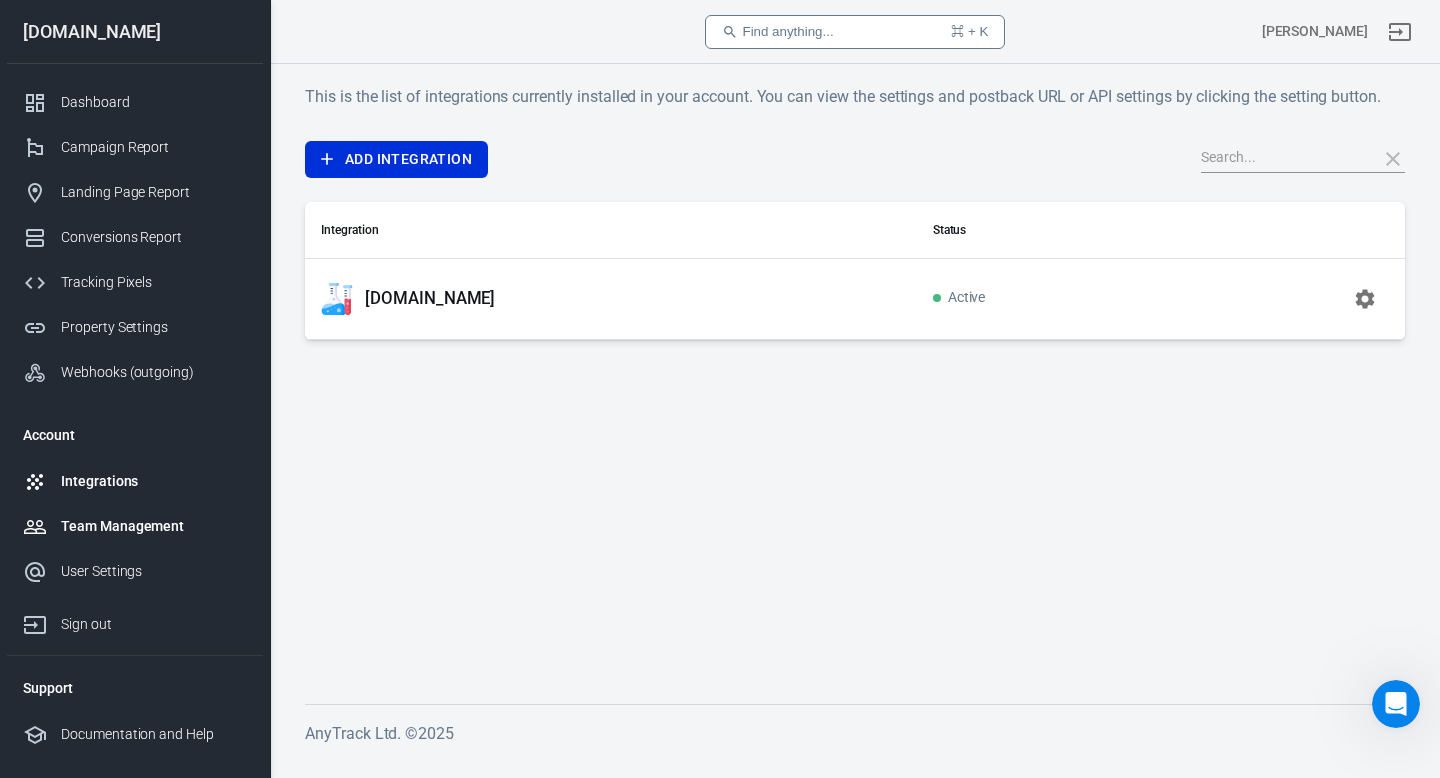 click on "Team Management" at bounding box center [154, 526] 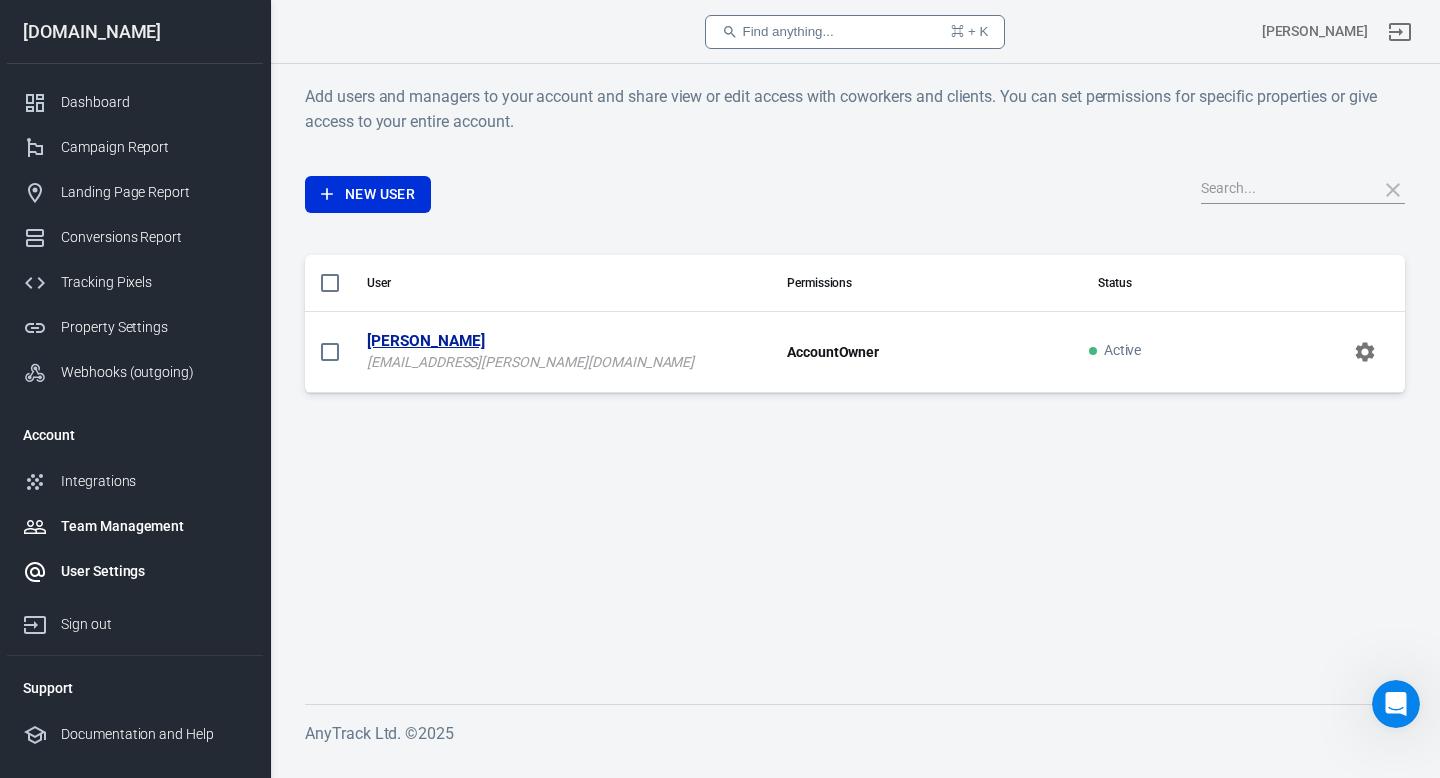 click on "User Settings" at bounding box center [154, 571] 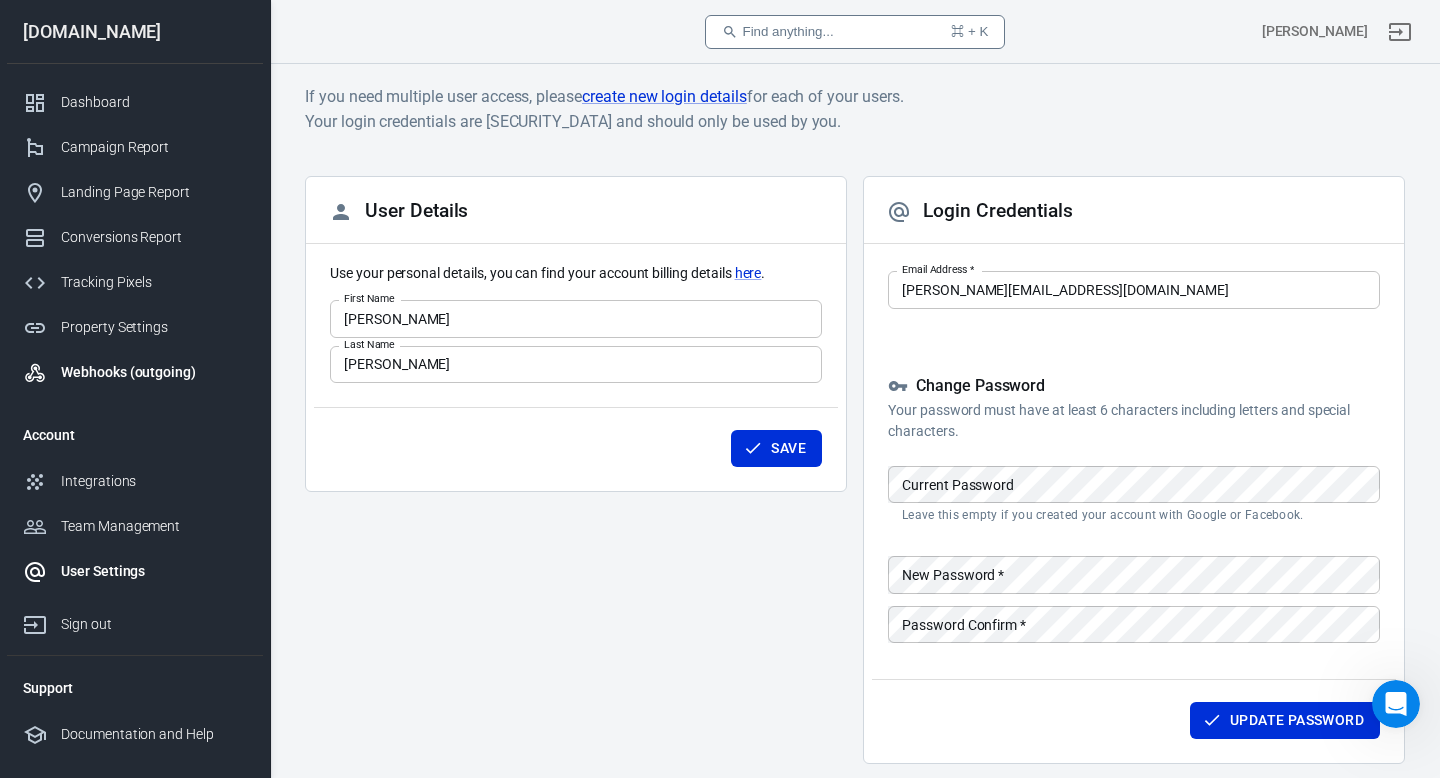 click on "Webhooks (outgoing)" at bounding box center [154, 372] 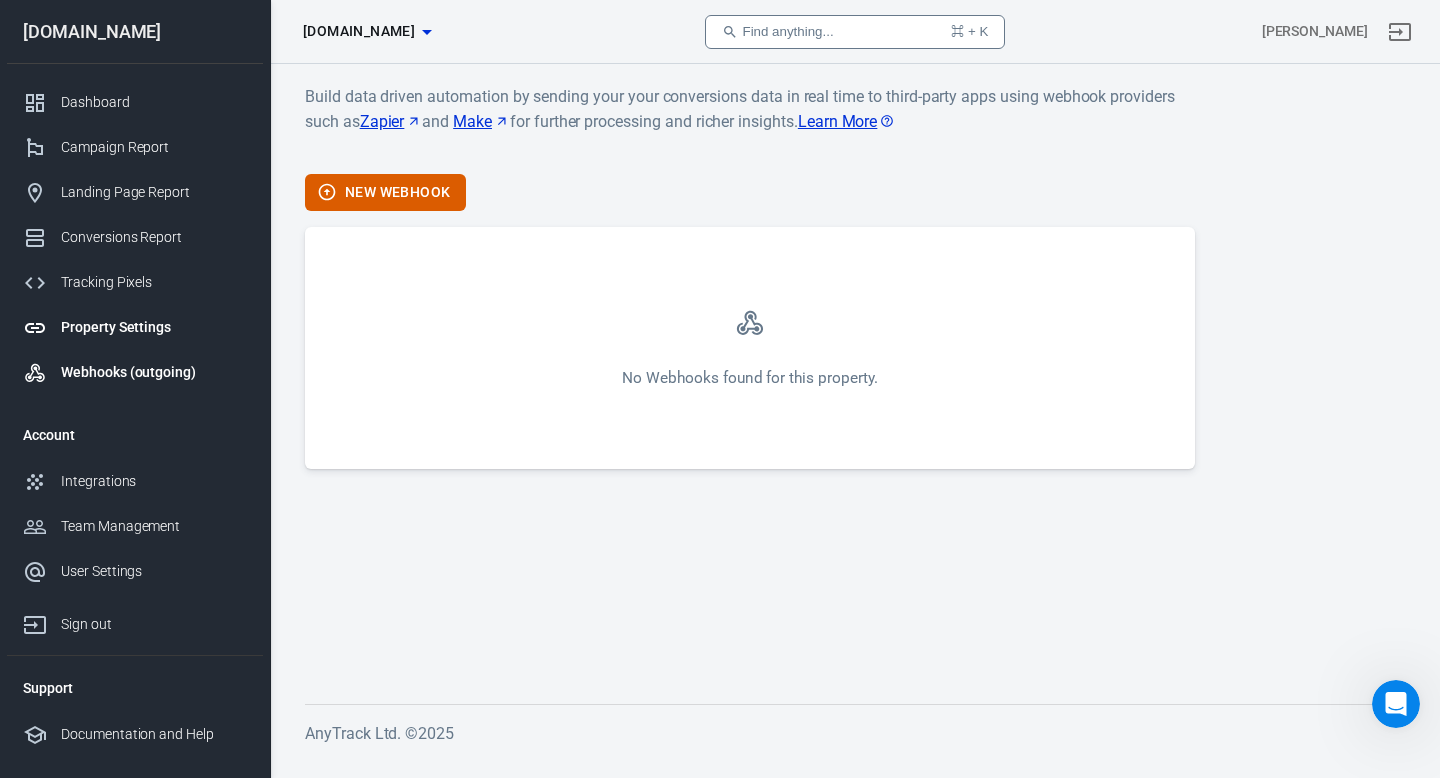 click on "Property Settings" at bounding box center [154, 327] 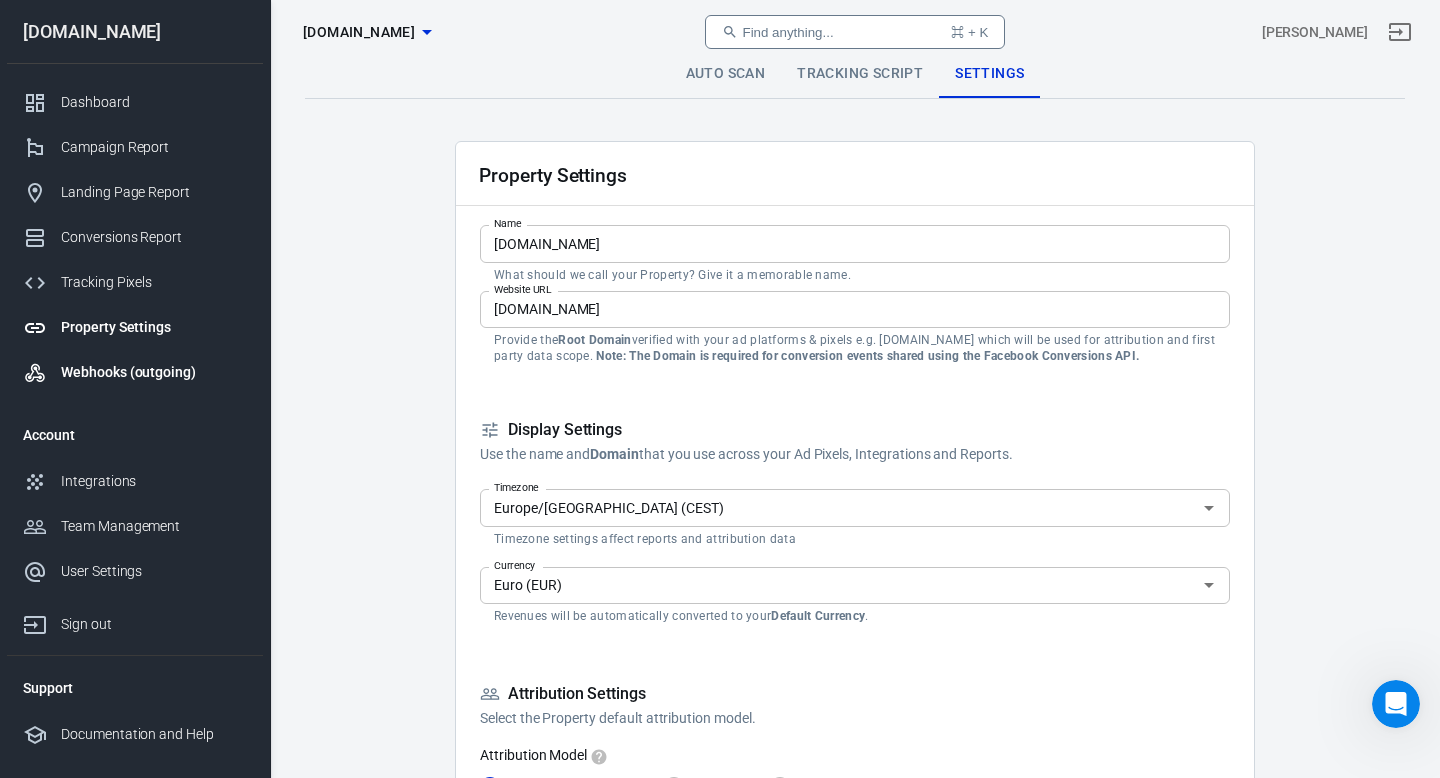 click on "Webhooks (outgoing)" at bounding box center (154, 372) 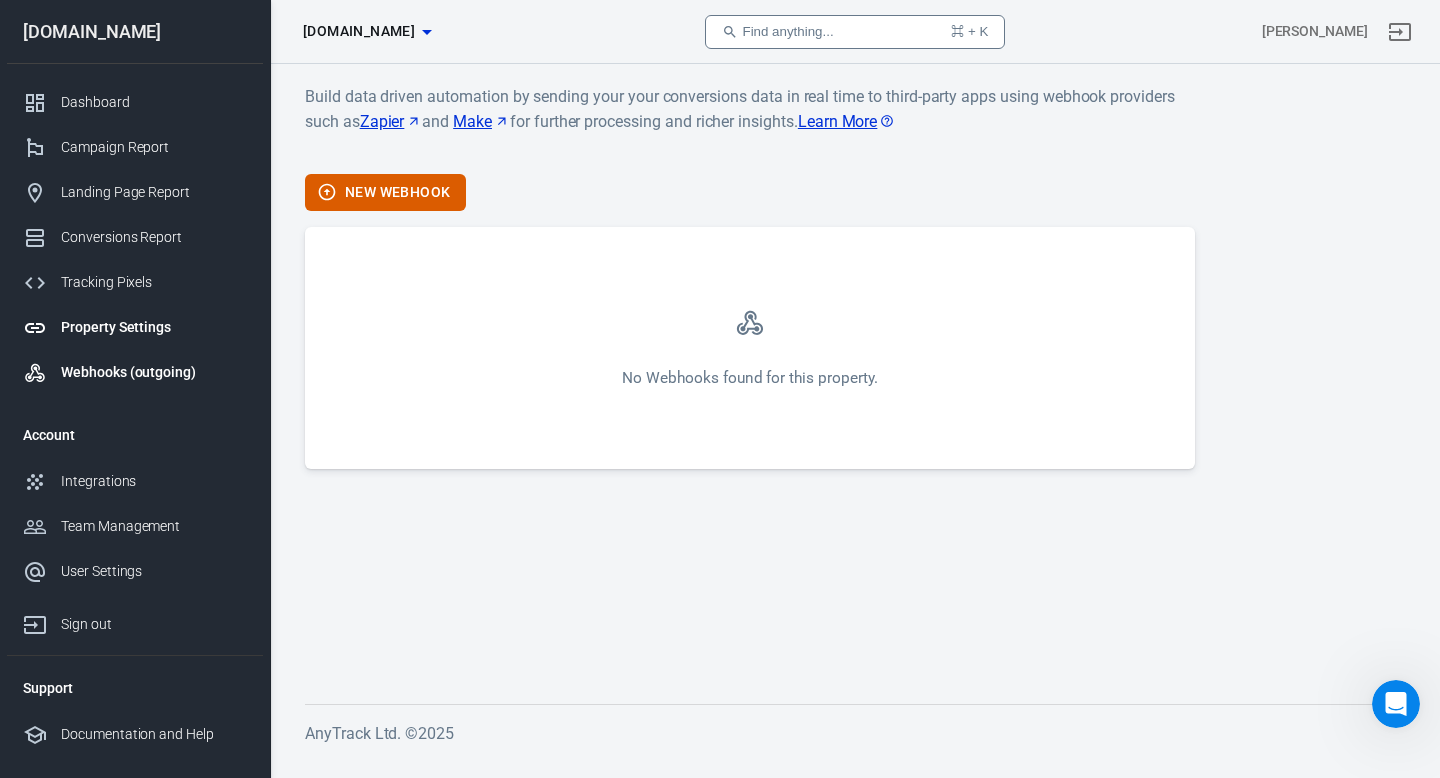 click on "Property Settings" at bounding box center [154, 327] 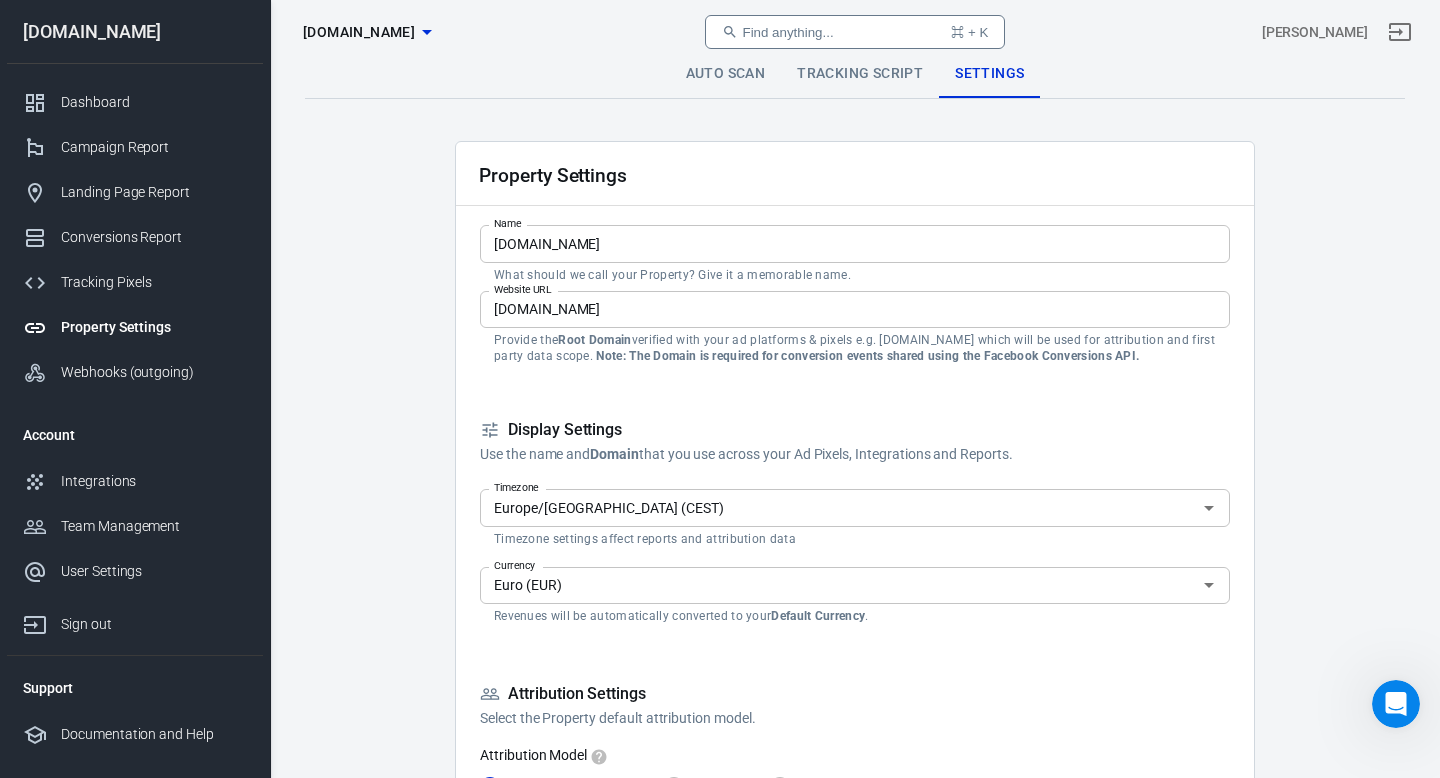 click on "Tracking Script" at bounding box center [860, 74] 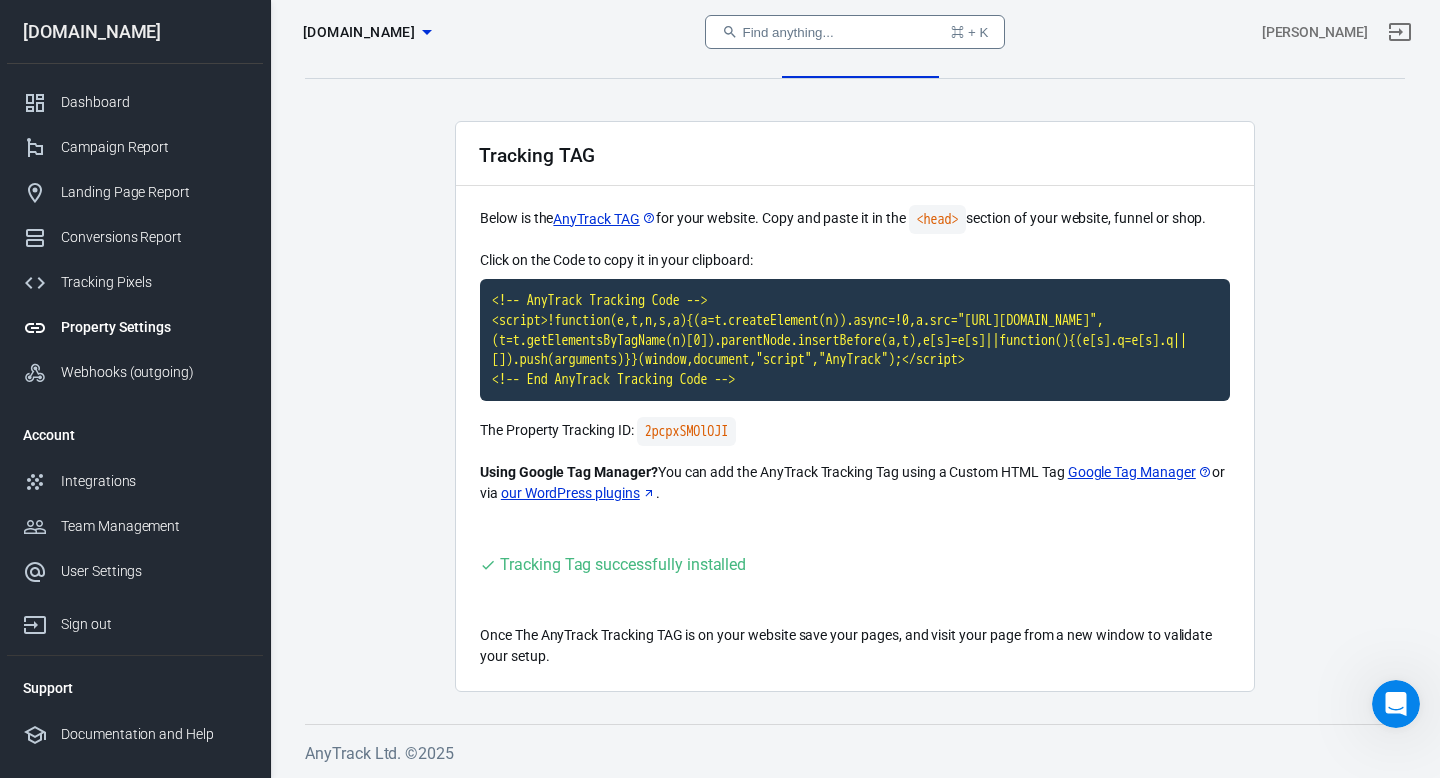 scroll, scrollTop: 0, scrollLeft: 0, axis: both 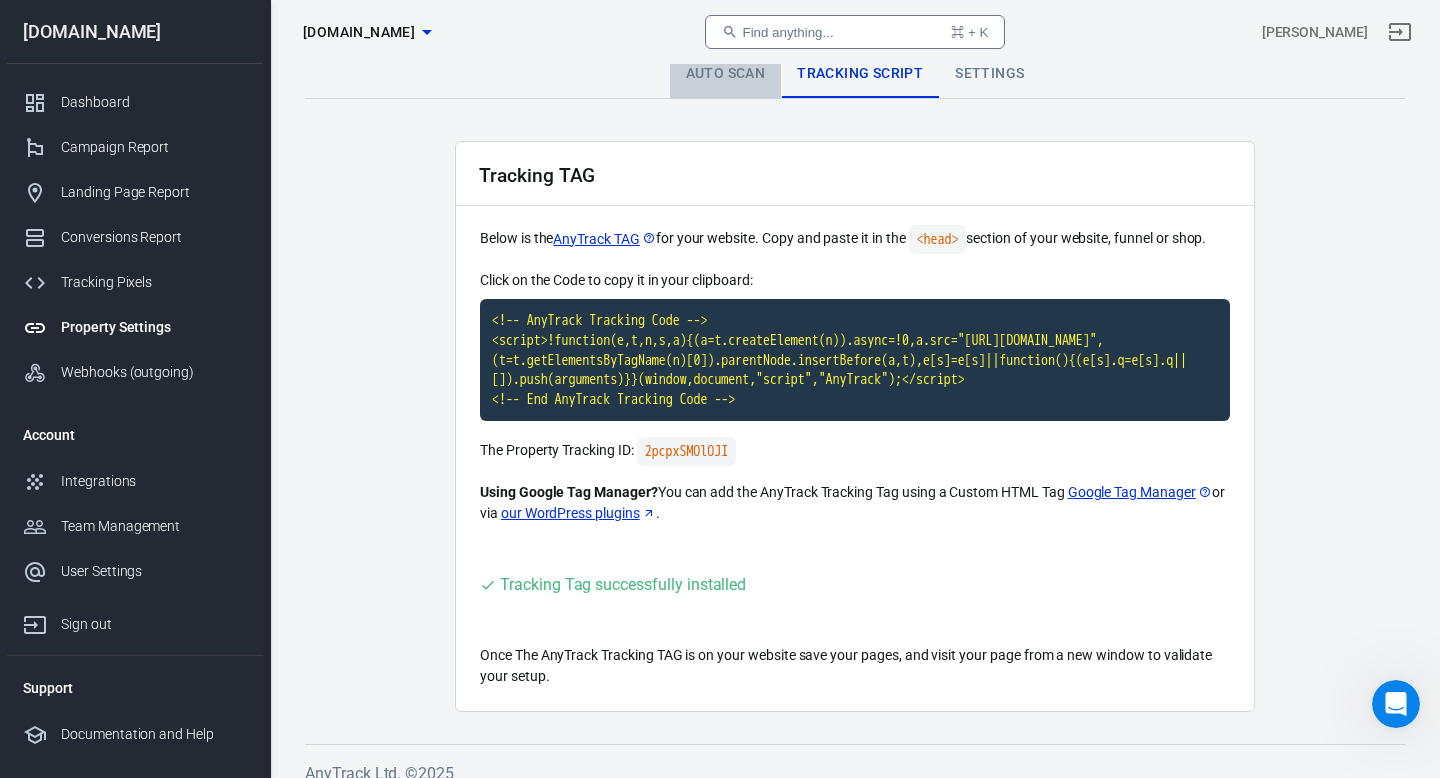 click on "Auto Scan" at bounding box center [726, 74] 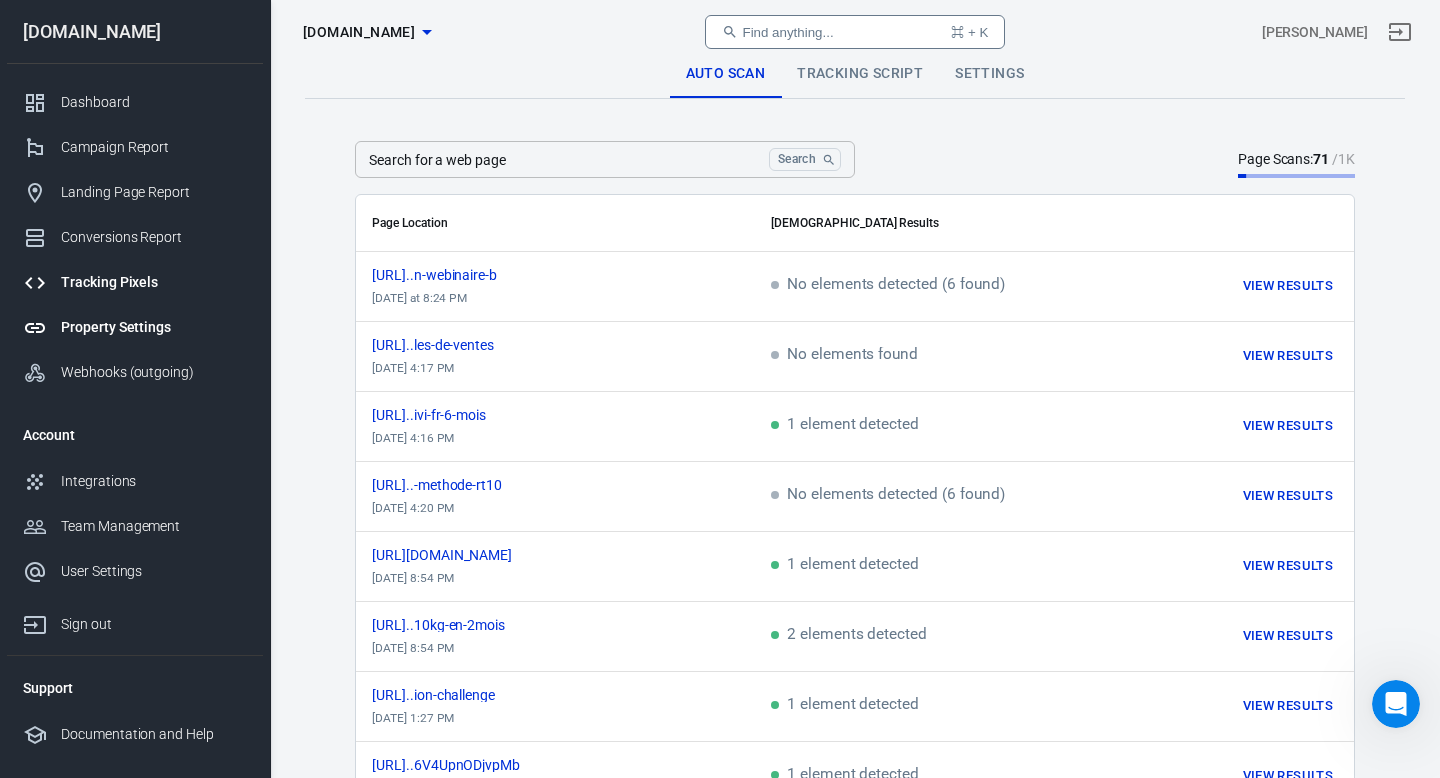 click on "Tracking Pixels" at bounding box center [154, 282] 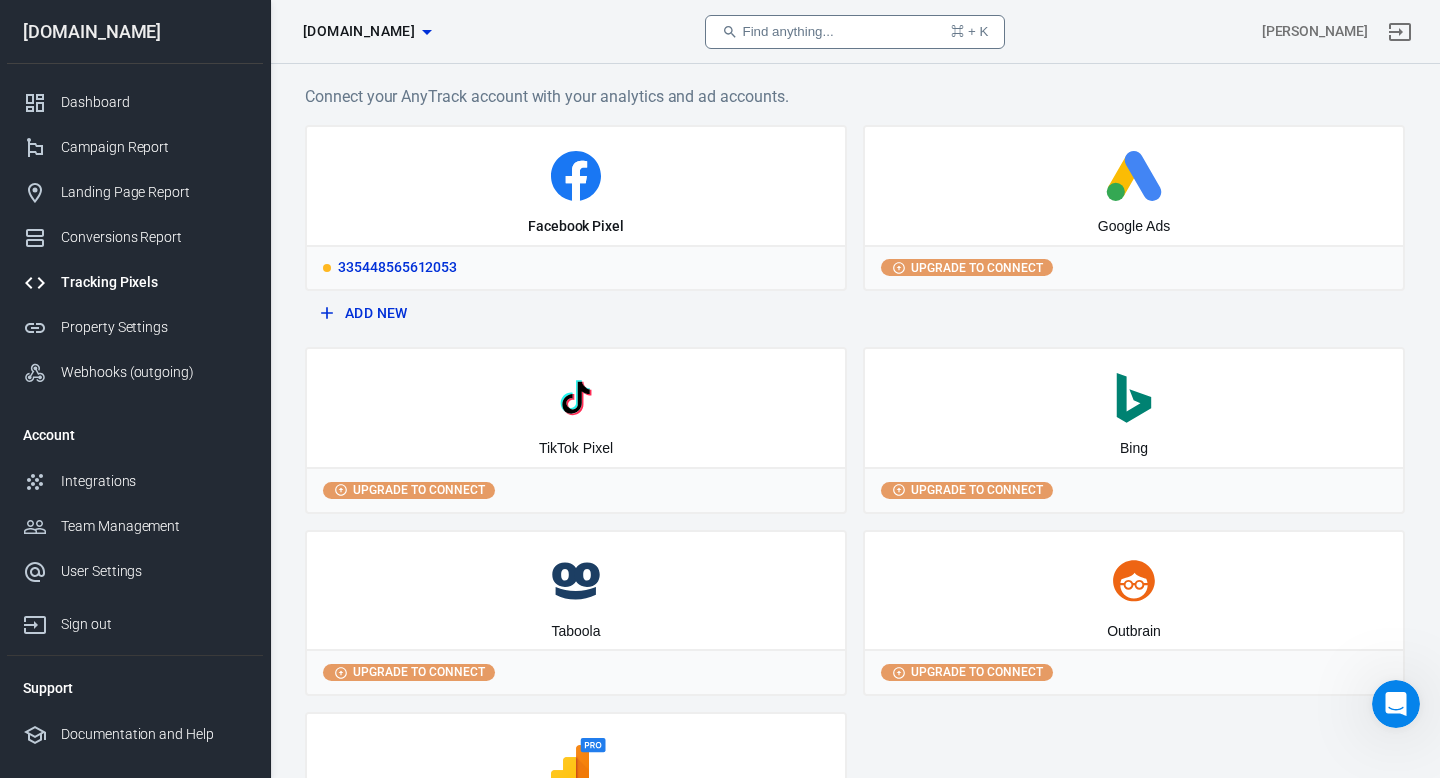 click 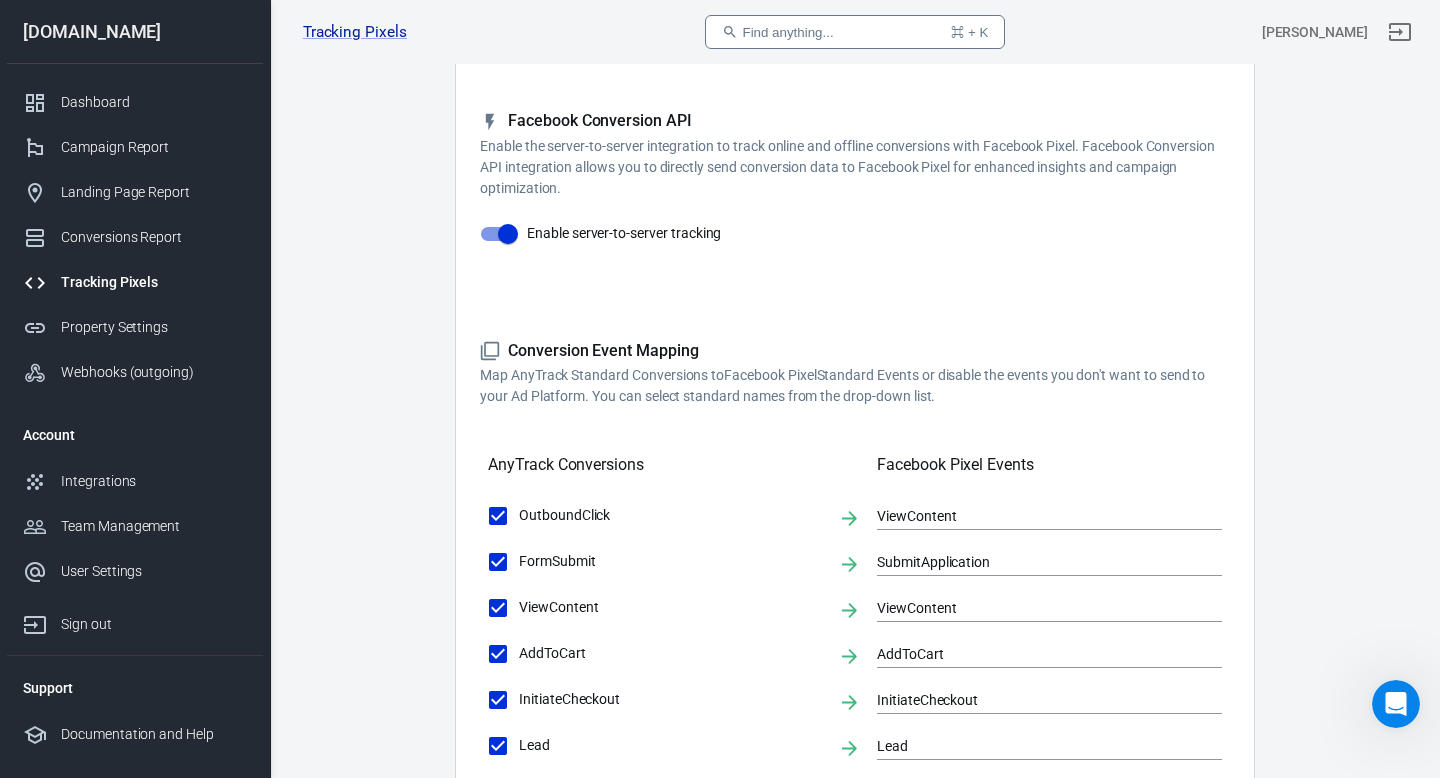 scroll, scrollTop: 986, scrollLeft: 0, axis: vertical 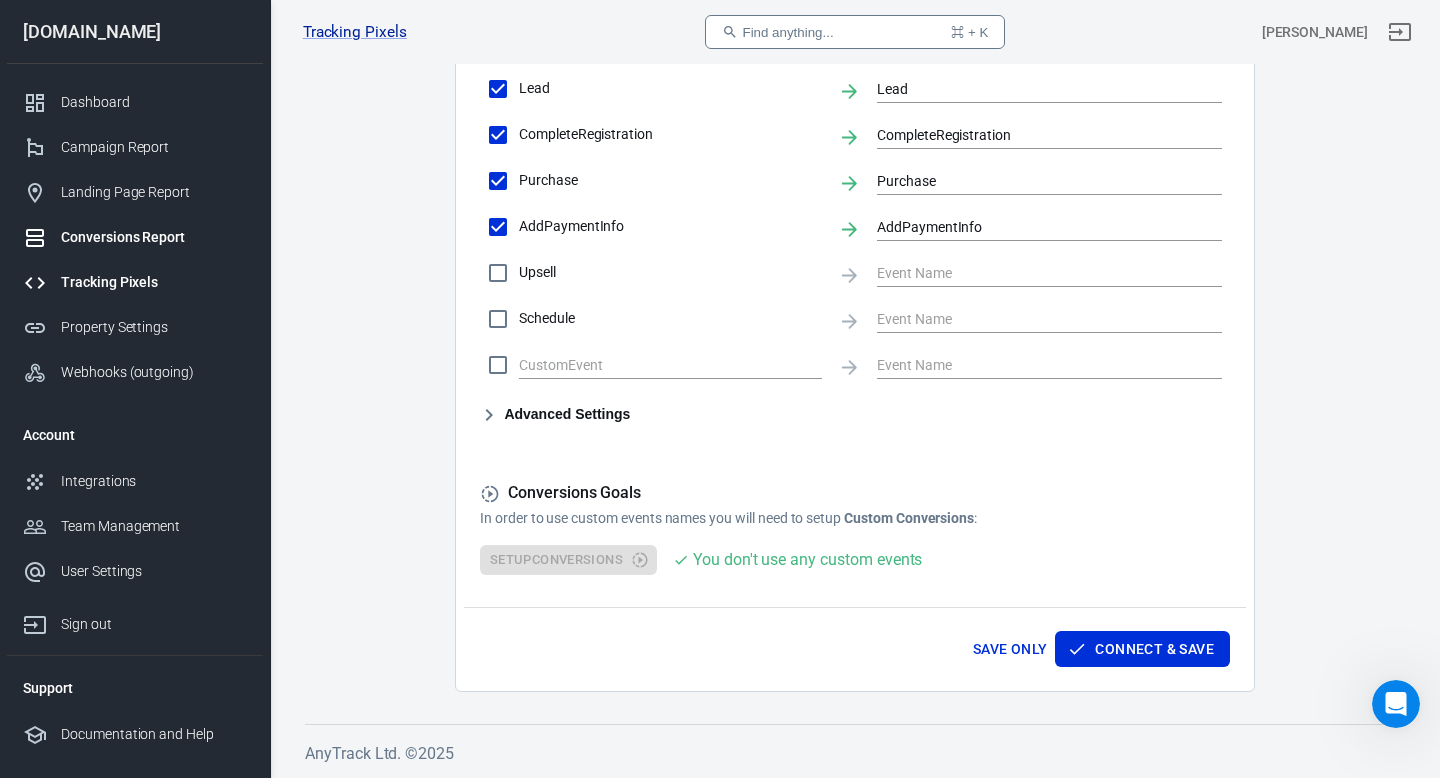 click on "Conversions Report" at bounding box center [154, 237] 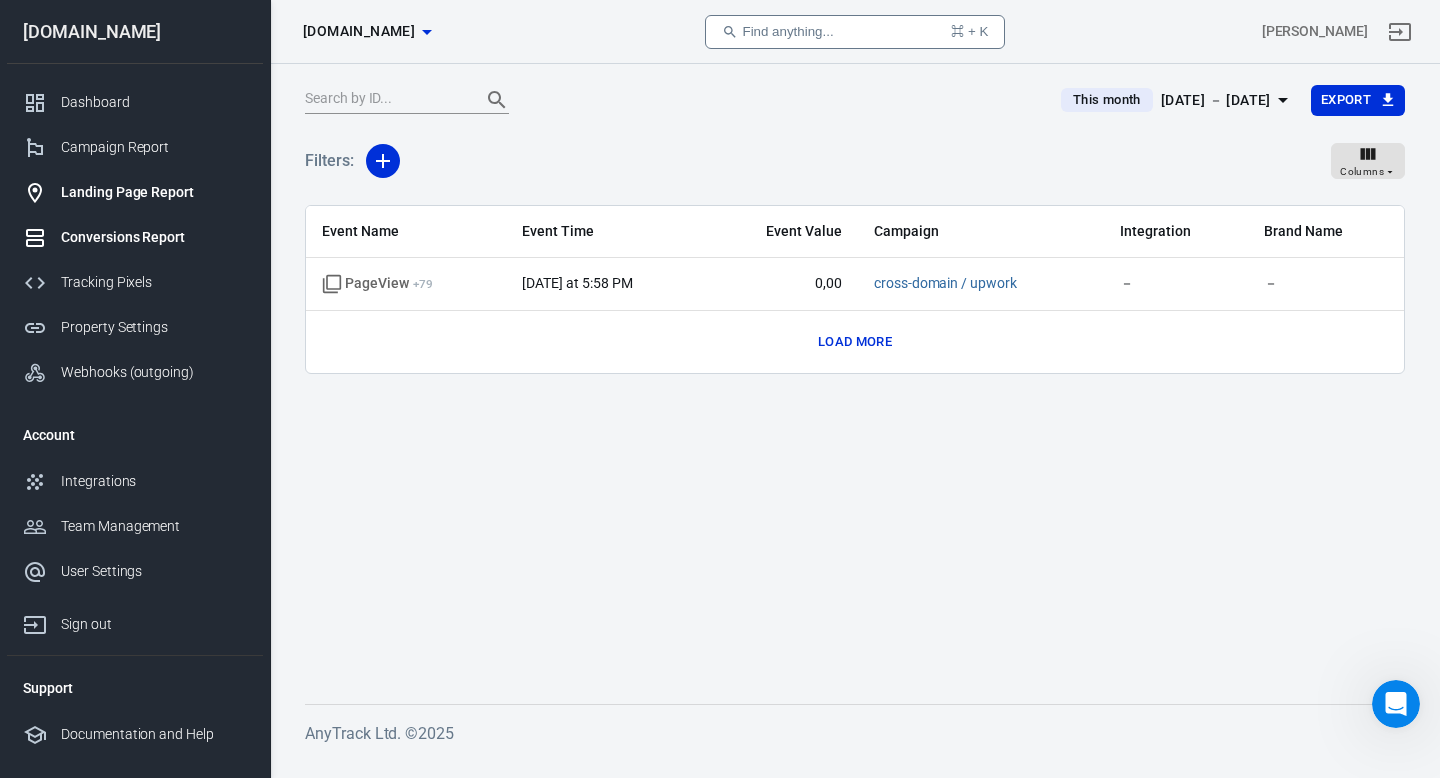 click on "Landing Page Report" at bounding box center [154, 192] 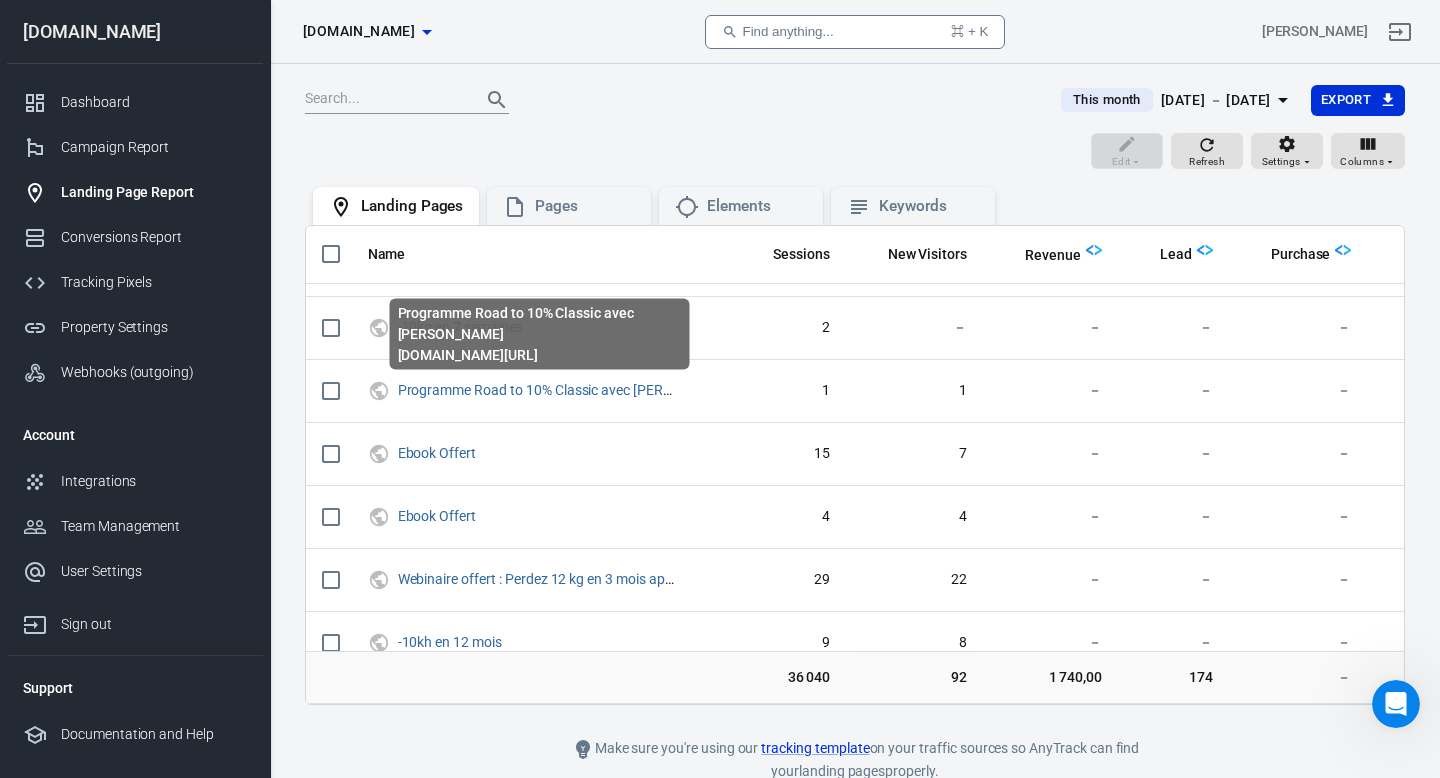 scroll, scrollTop: 0, scrollLeft: 0, axis: both 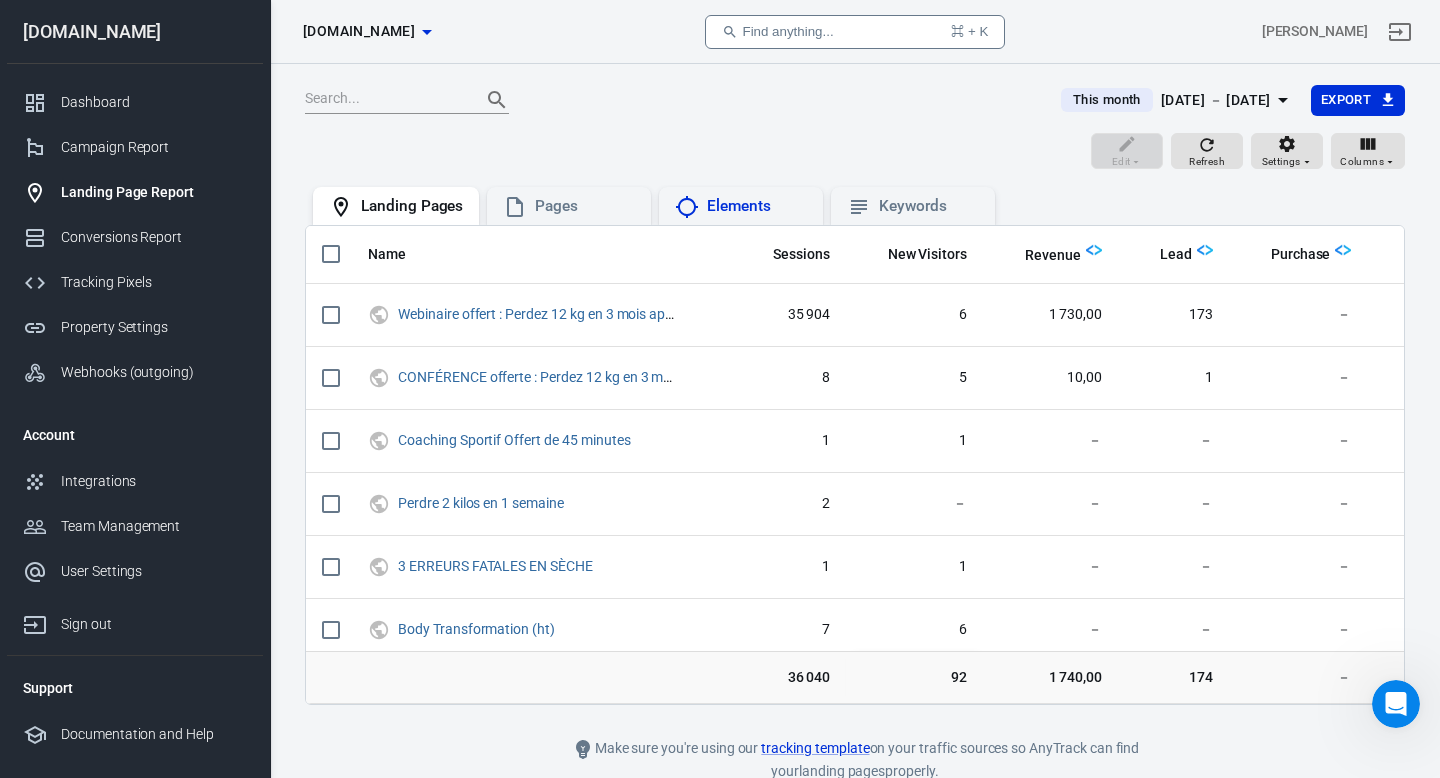 click on "Elements" at bounding box center (757, 206) 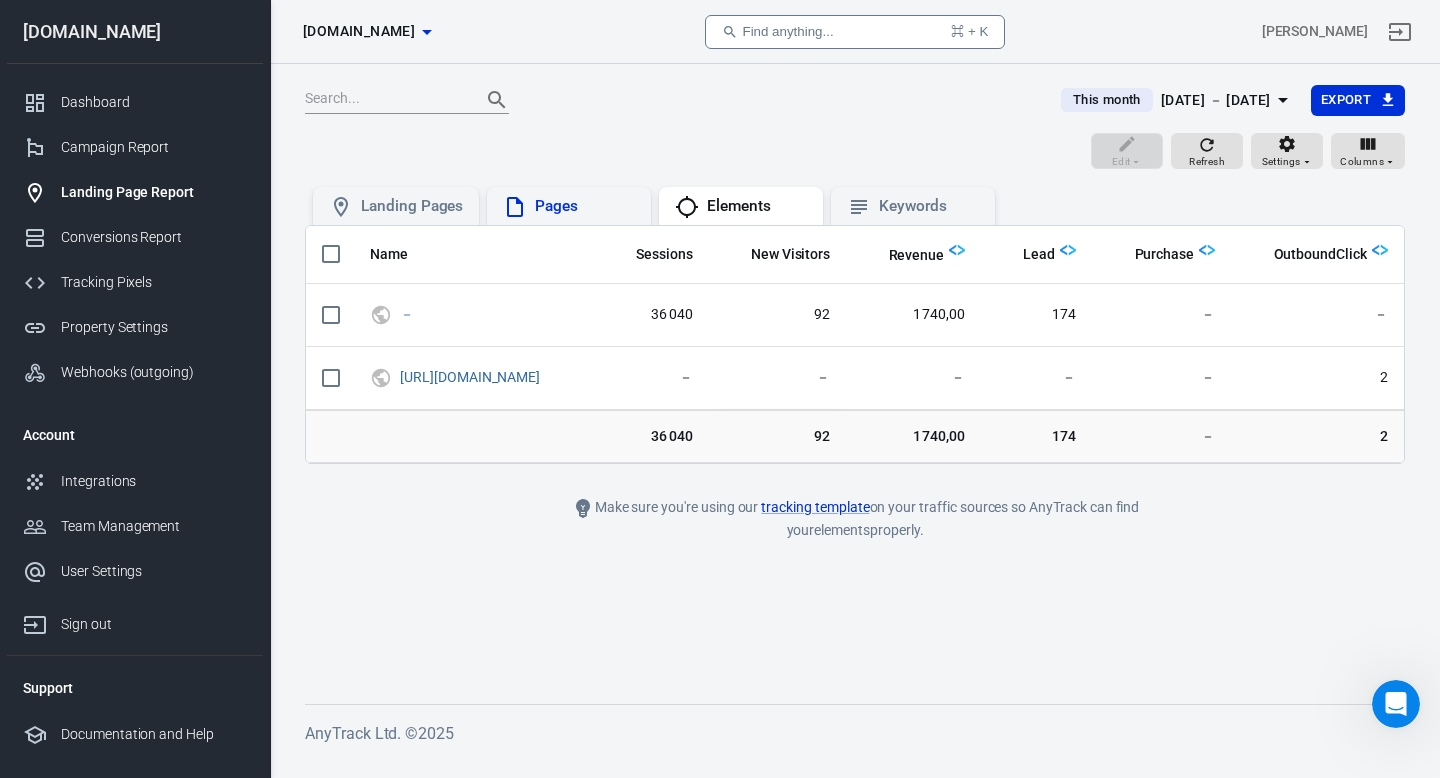 click on "Pages" at bounding box center [585, 206] 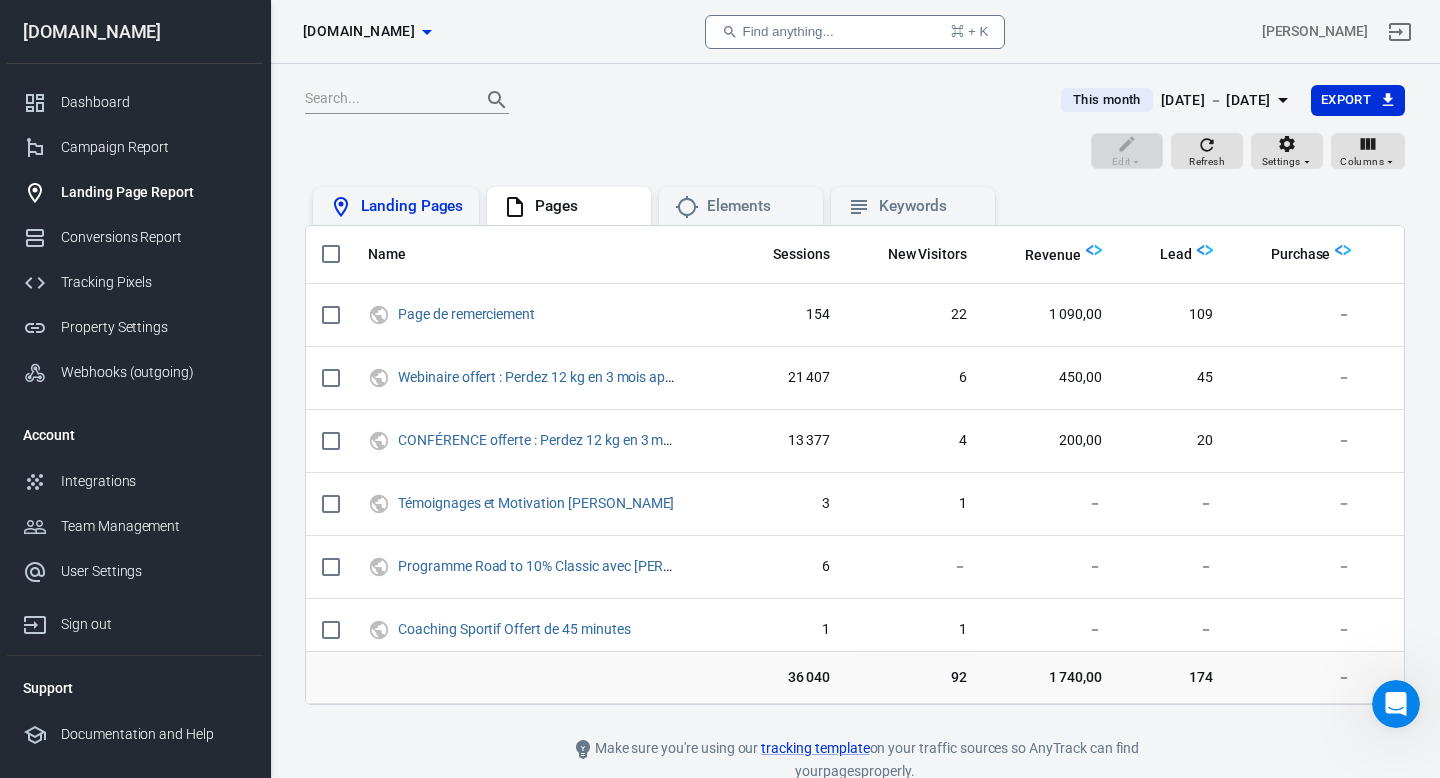 click on "Landing Pages" at bounding box center (412, 206) 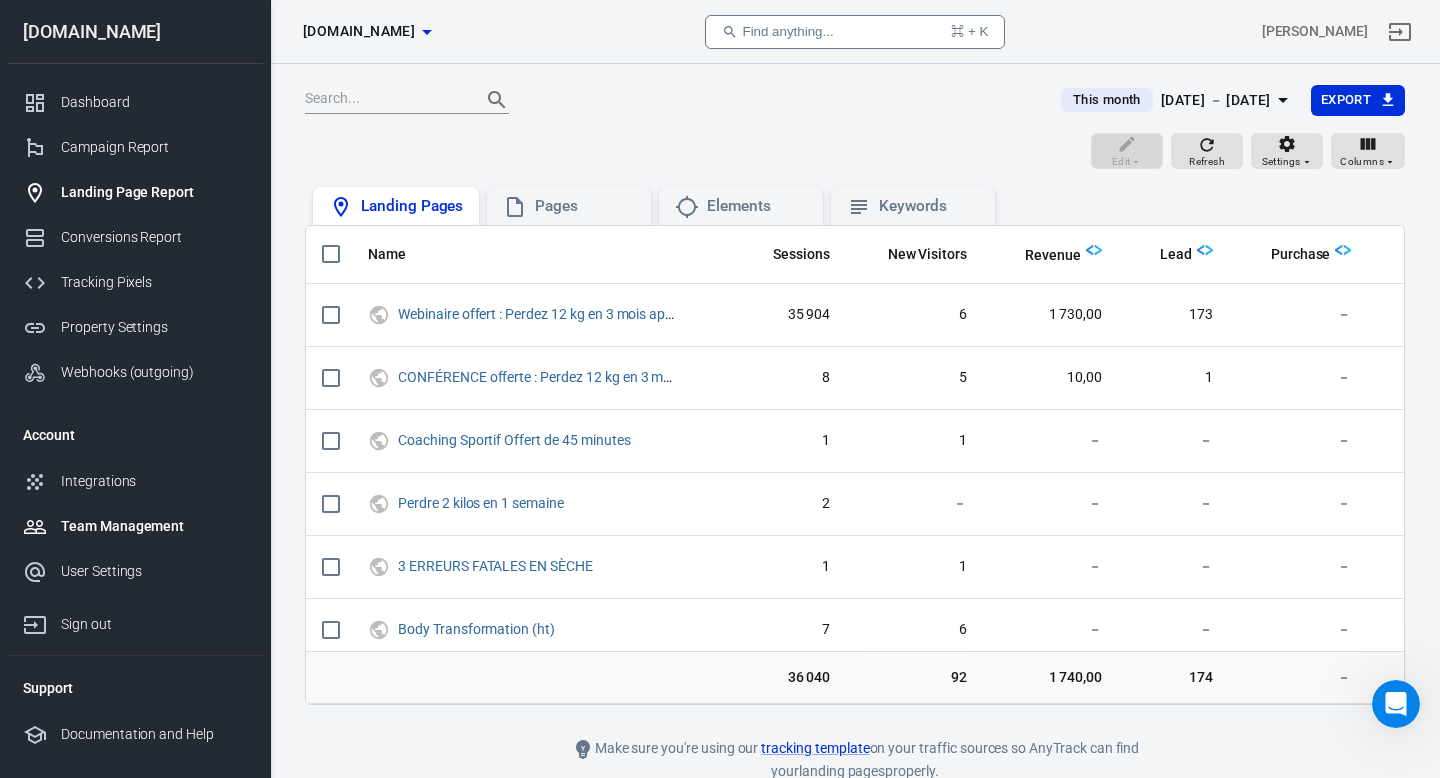 scroll, scrollTop: 90, scrollLeft: 0, axis: vertical 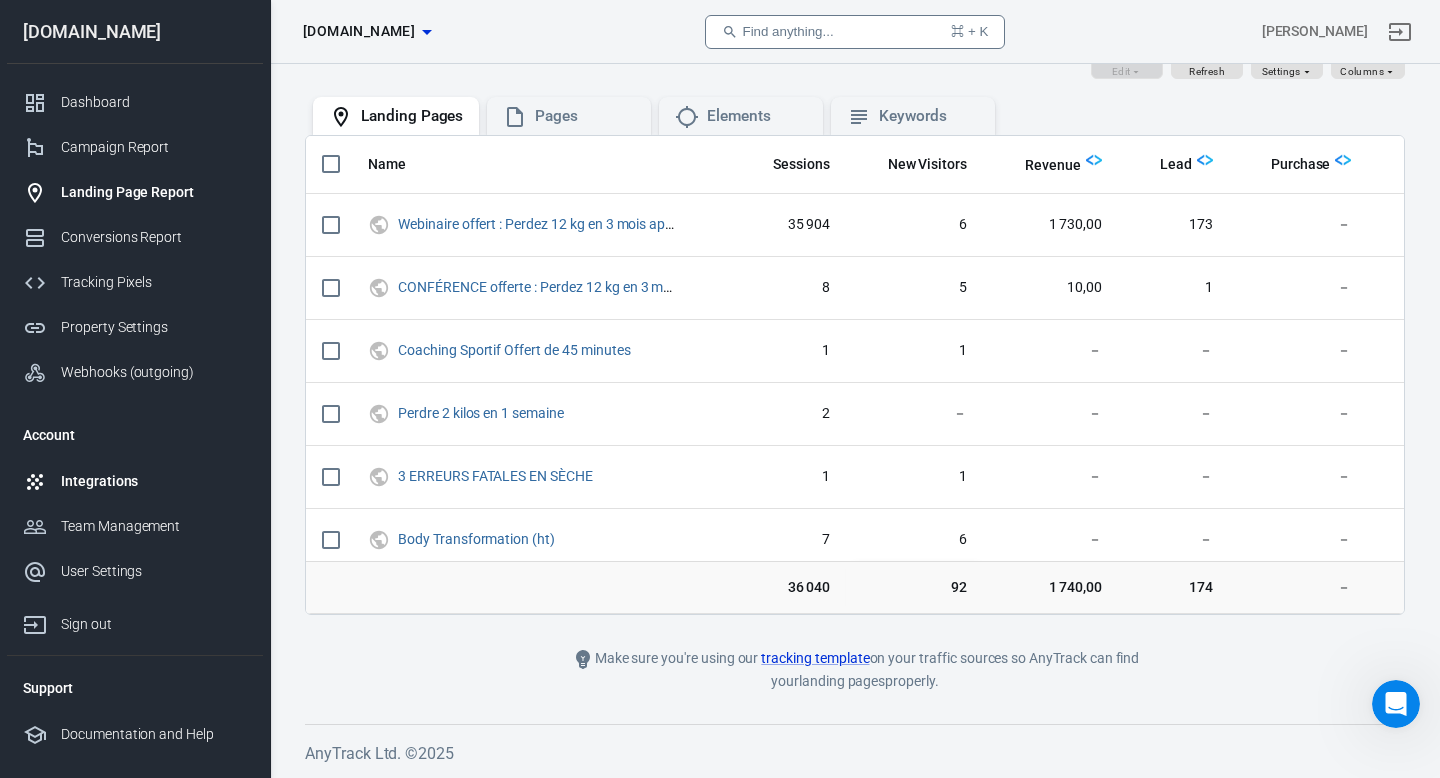 click on "Integrations" at bounding box center [154, 481] 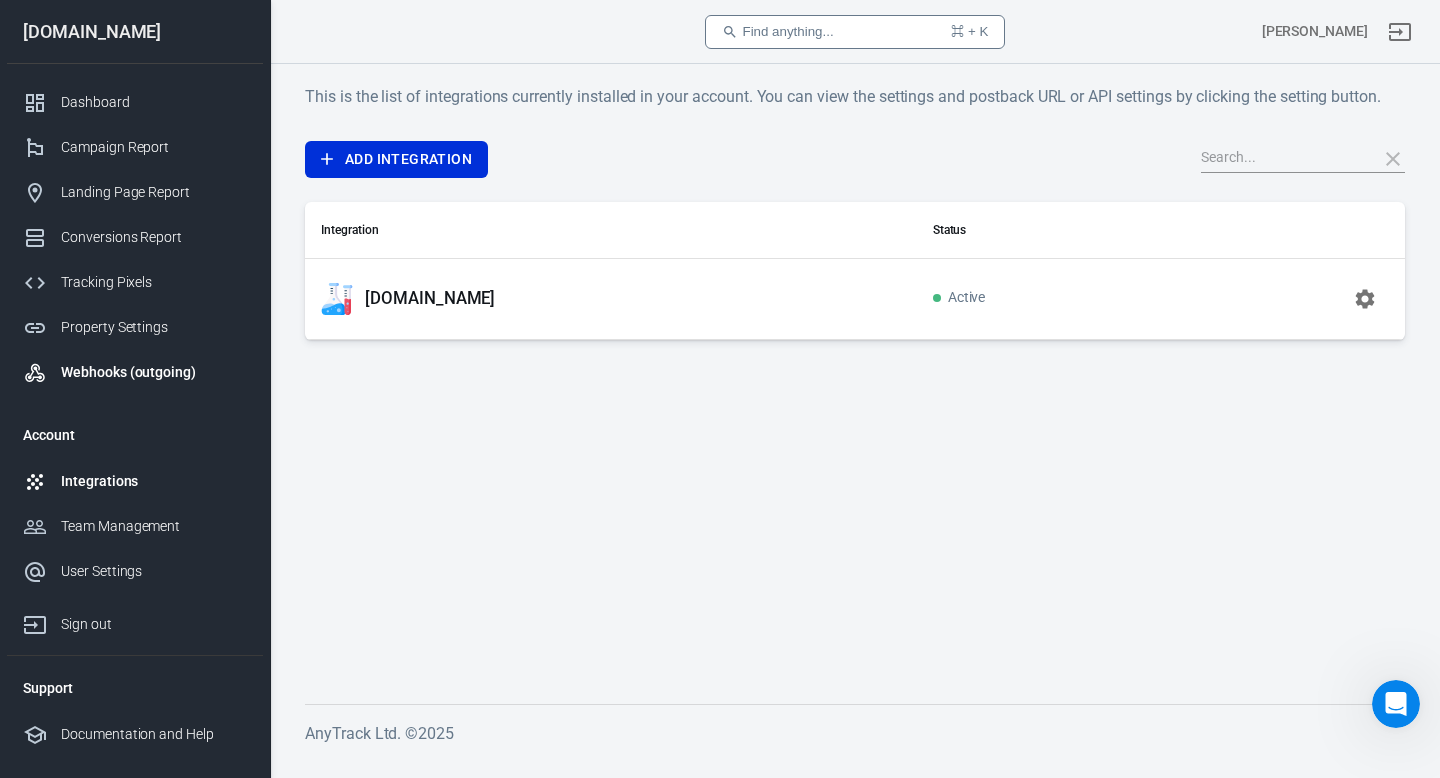 click on "Webhooks (outgoing)" at bounding box center [154, 372] 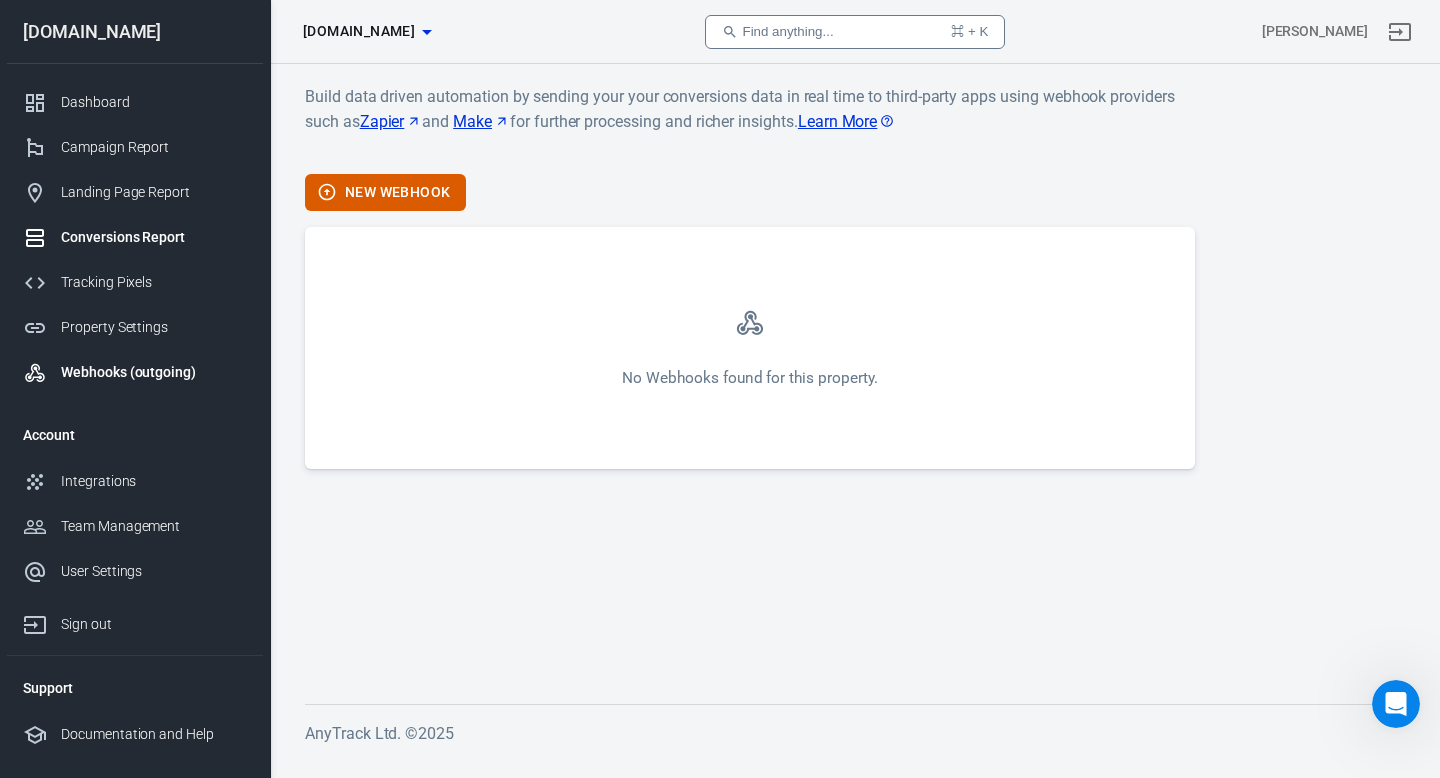 click on "Conversions Report" at bounding box center [154, 237] 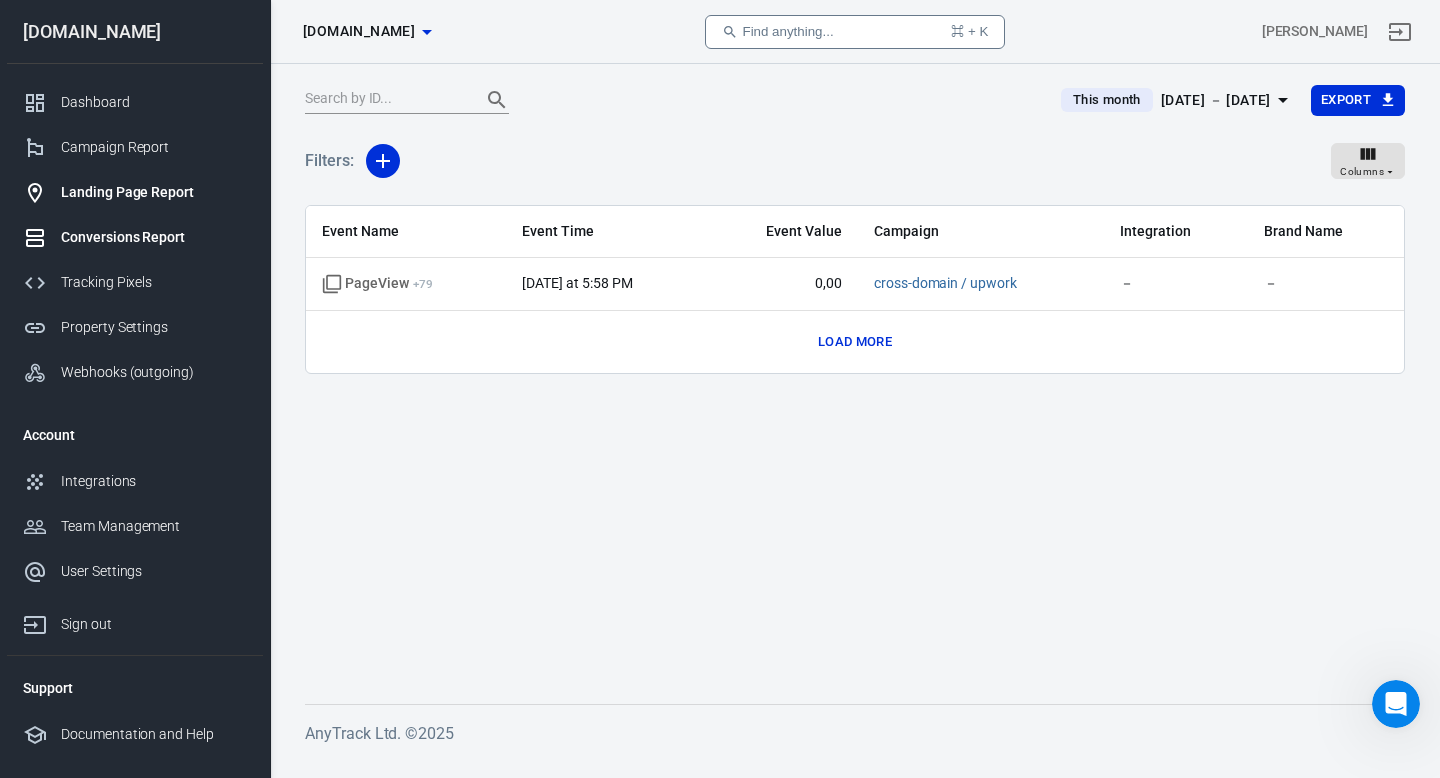 click on "Landing Page Report" at bounding box center [154, 192] 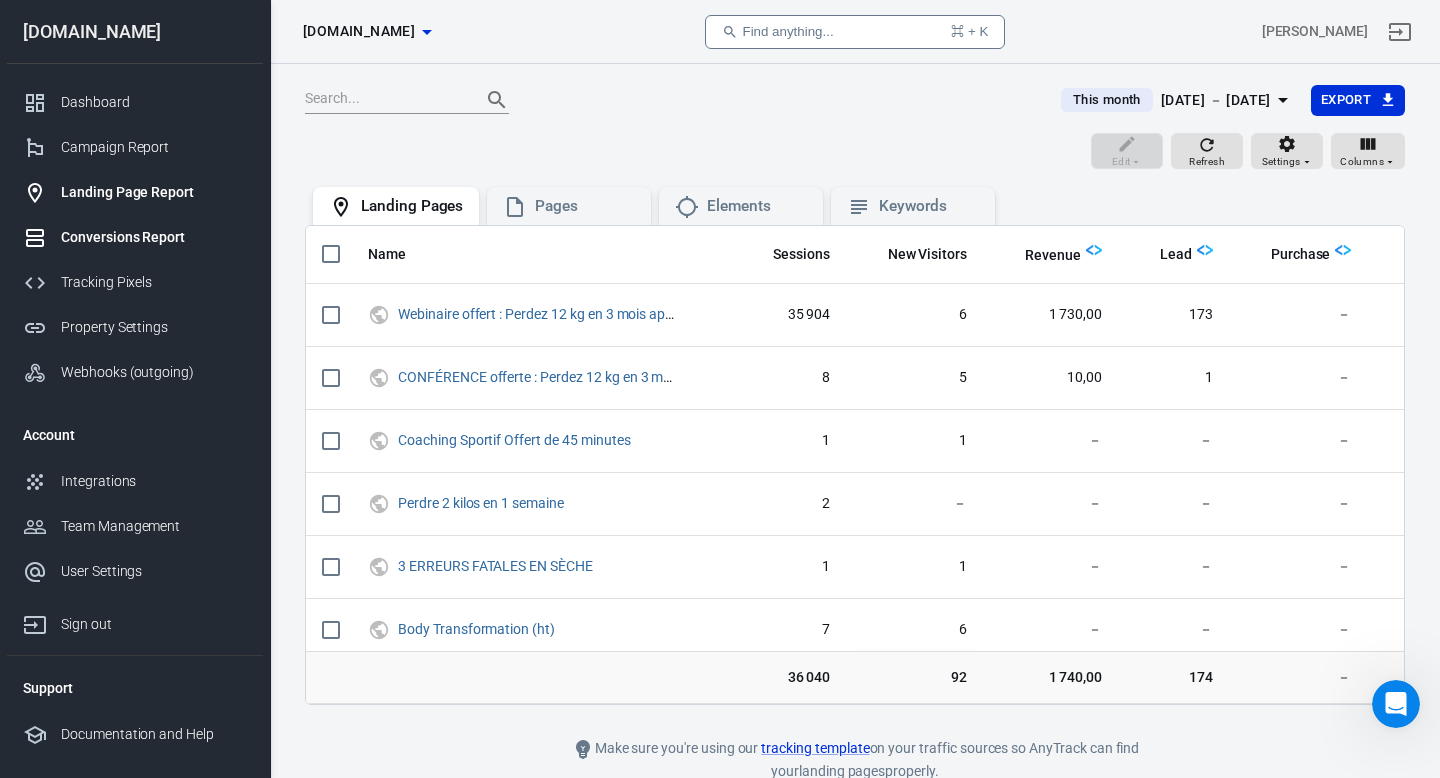 click on "Conversions Report" at bounding box center [154, 237] 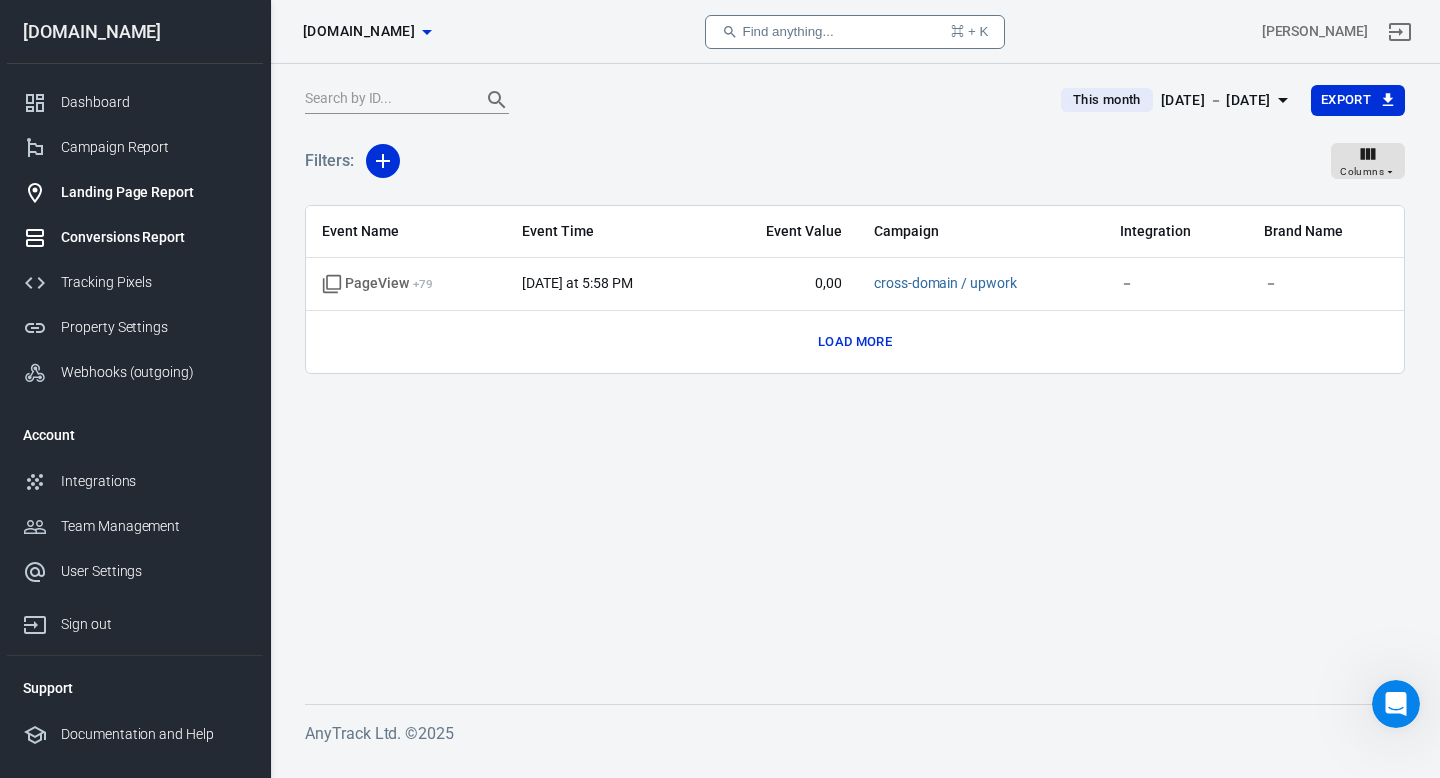 click on "Landing Page Report" at bounding box center (154, 192) 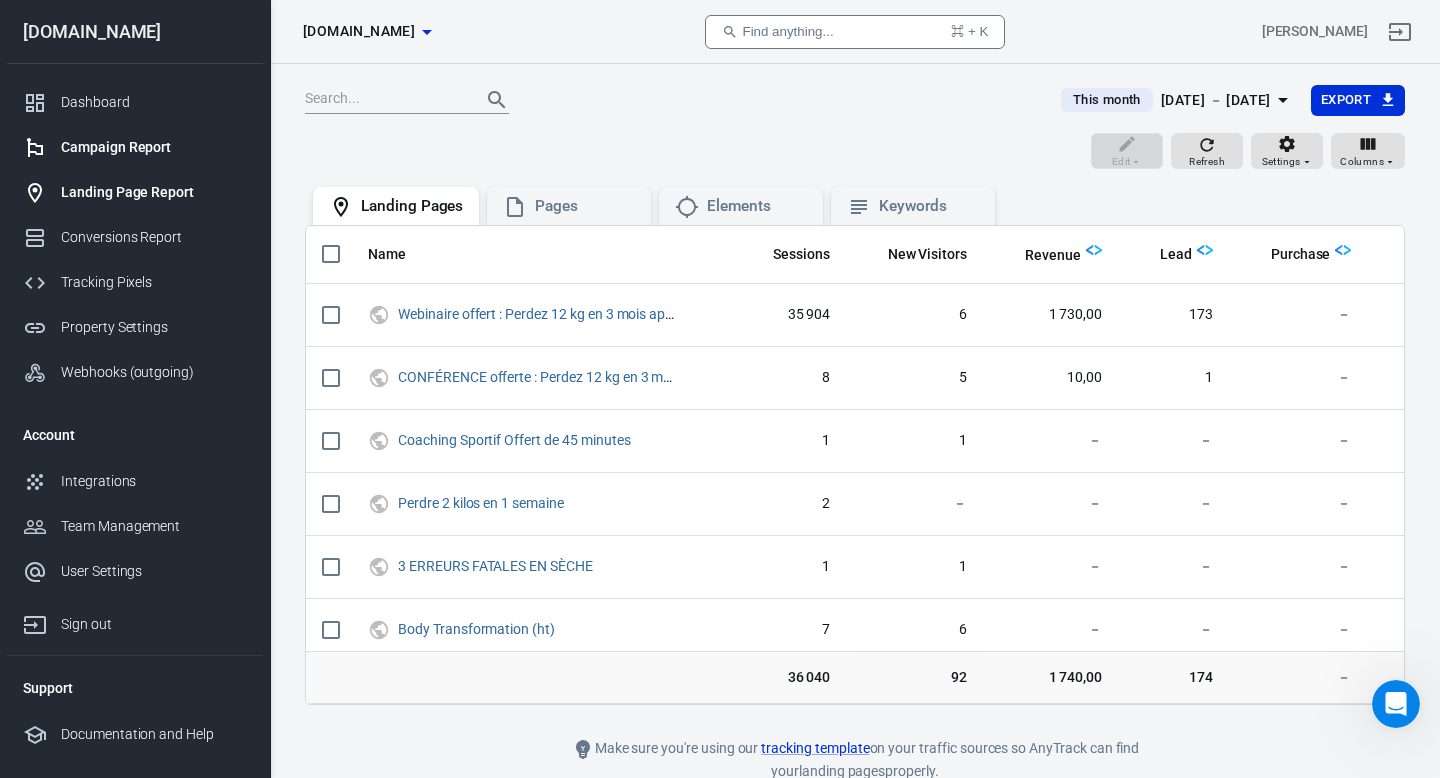 click on "Campaign Report" at bounding box center (154, 147) 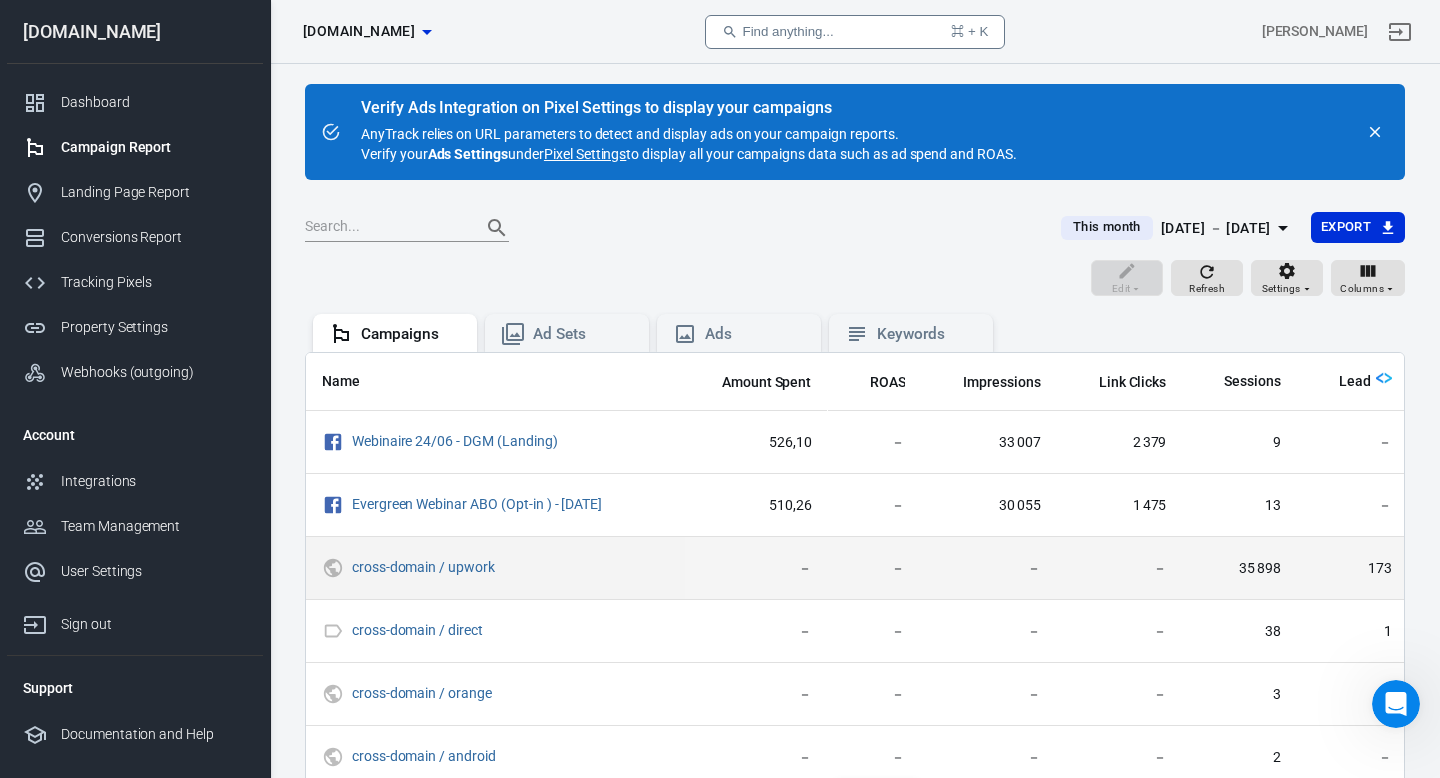 scroll, scrollTop: 0, scrollLeft: 0, axis: both 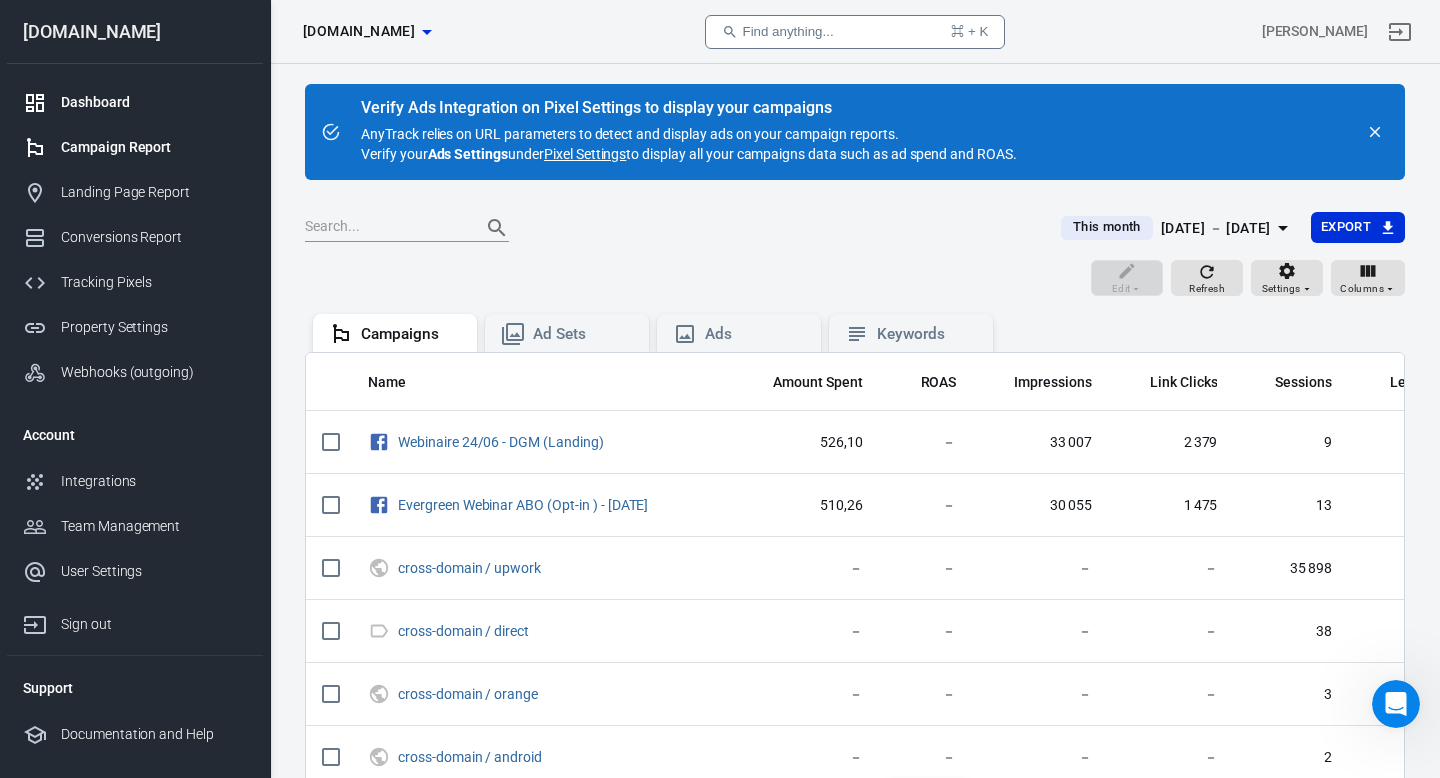 click on "Dashboard" at bounding box center (154, 102) 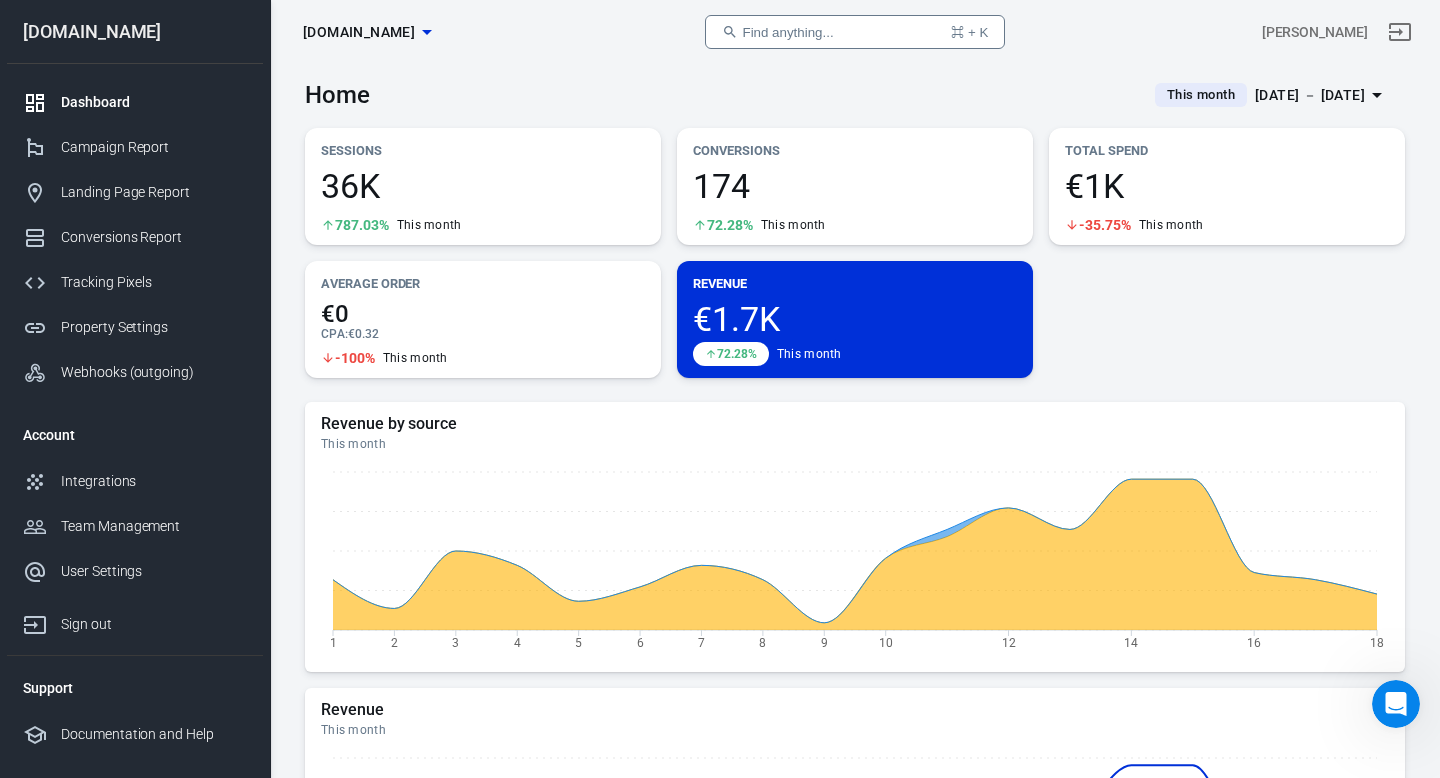 scroll, scrollTop: 0, scrollLeft: 0, axis: both 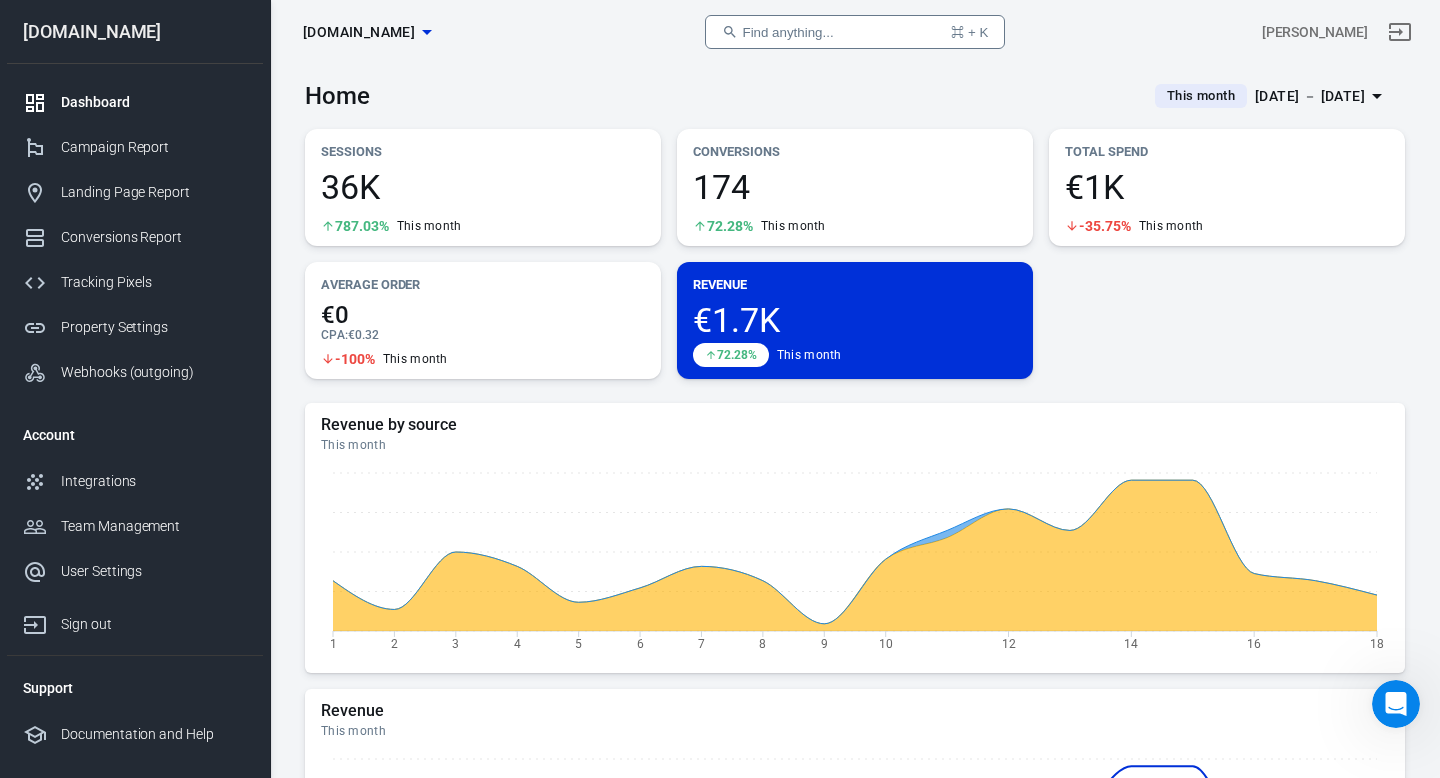 click on "174" at bounding box center (855, 187) 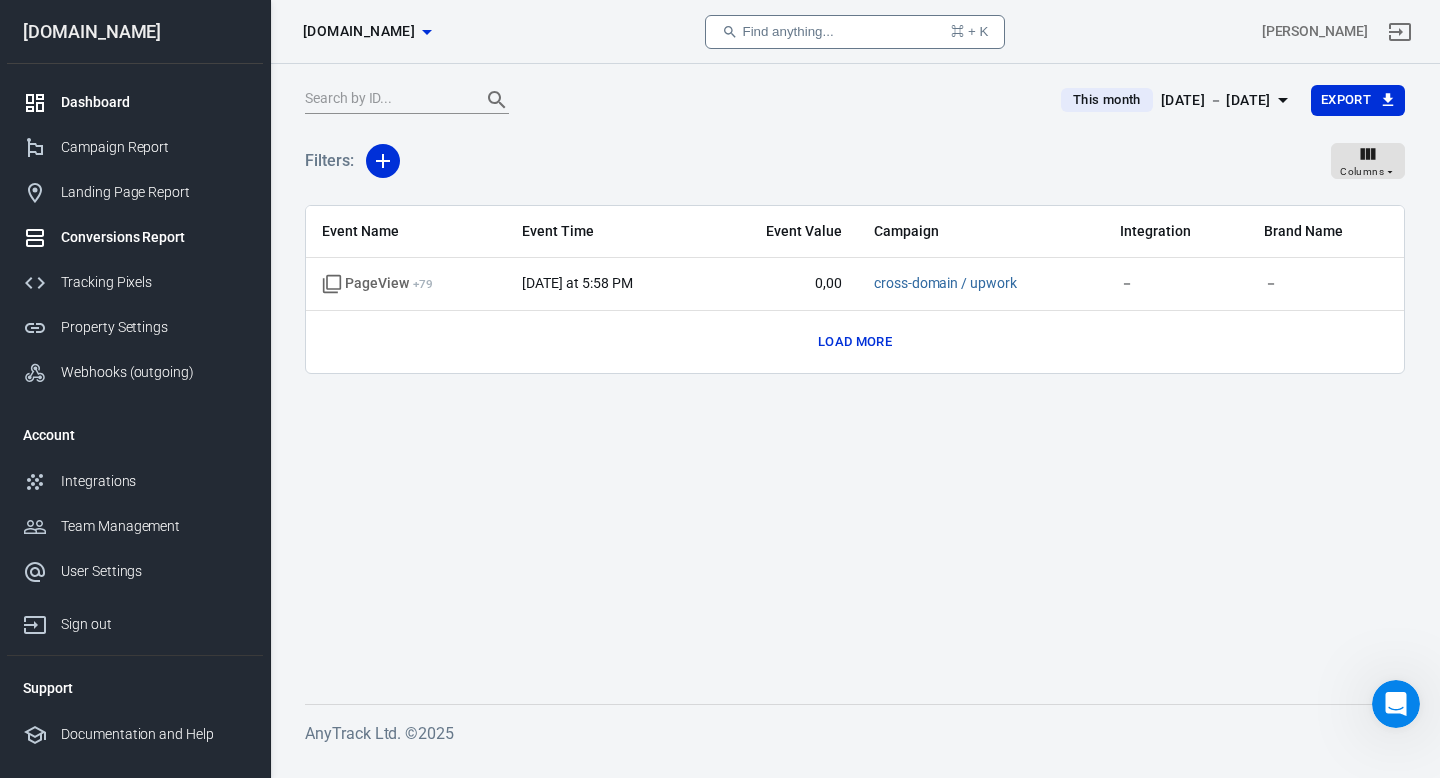 click on "Dashboard" at bounding box center [154, 102] 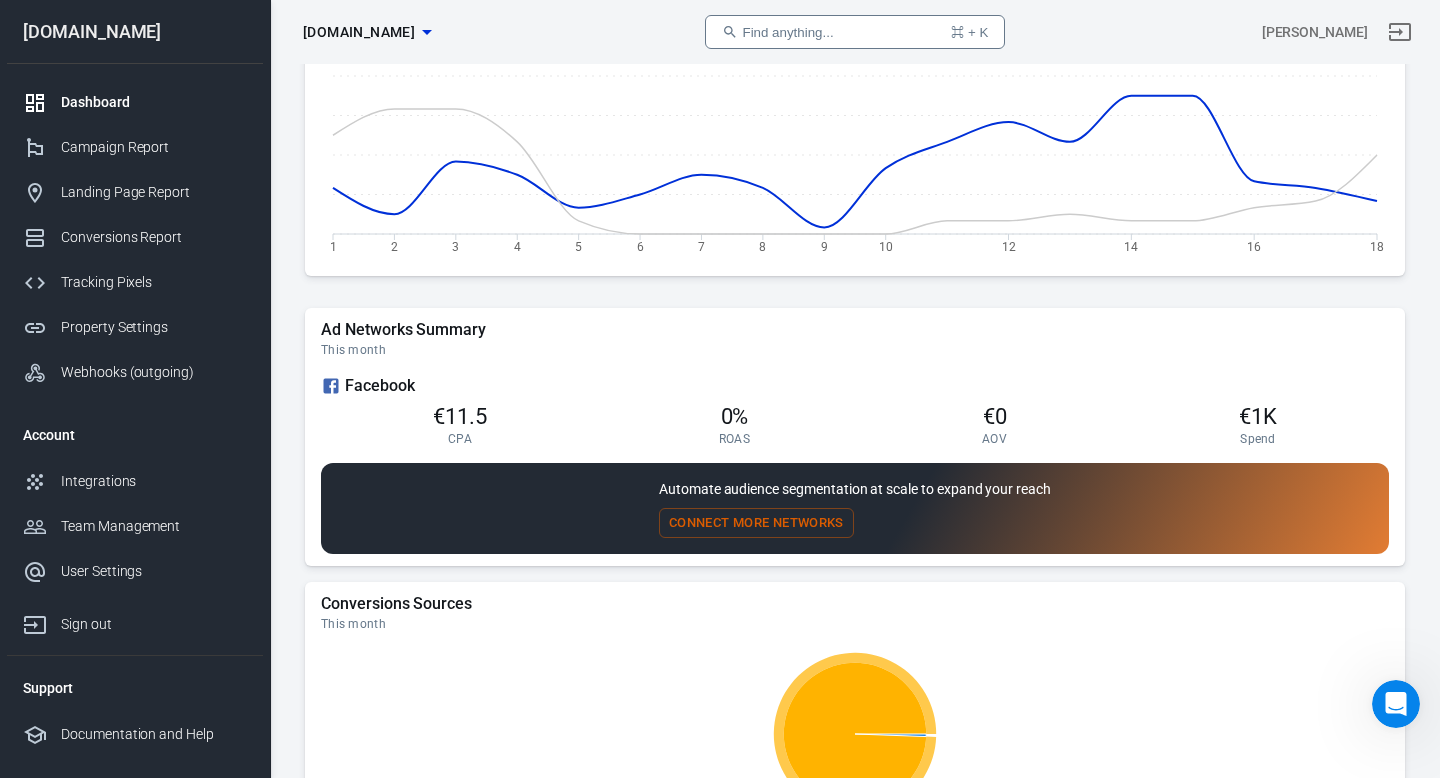 scroll, scrollTop: 1545, scrollLeft: 0, axis: vertical 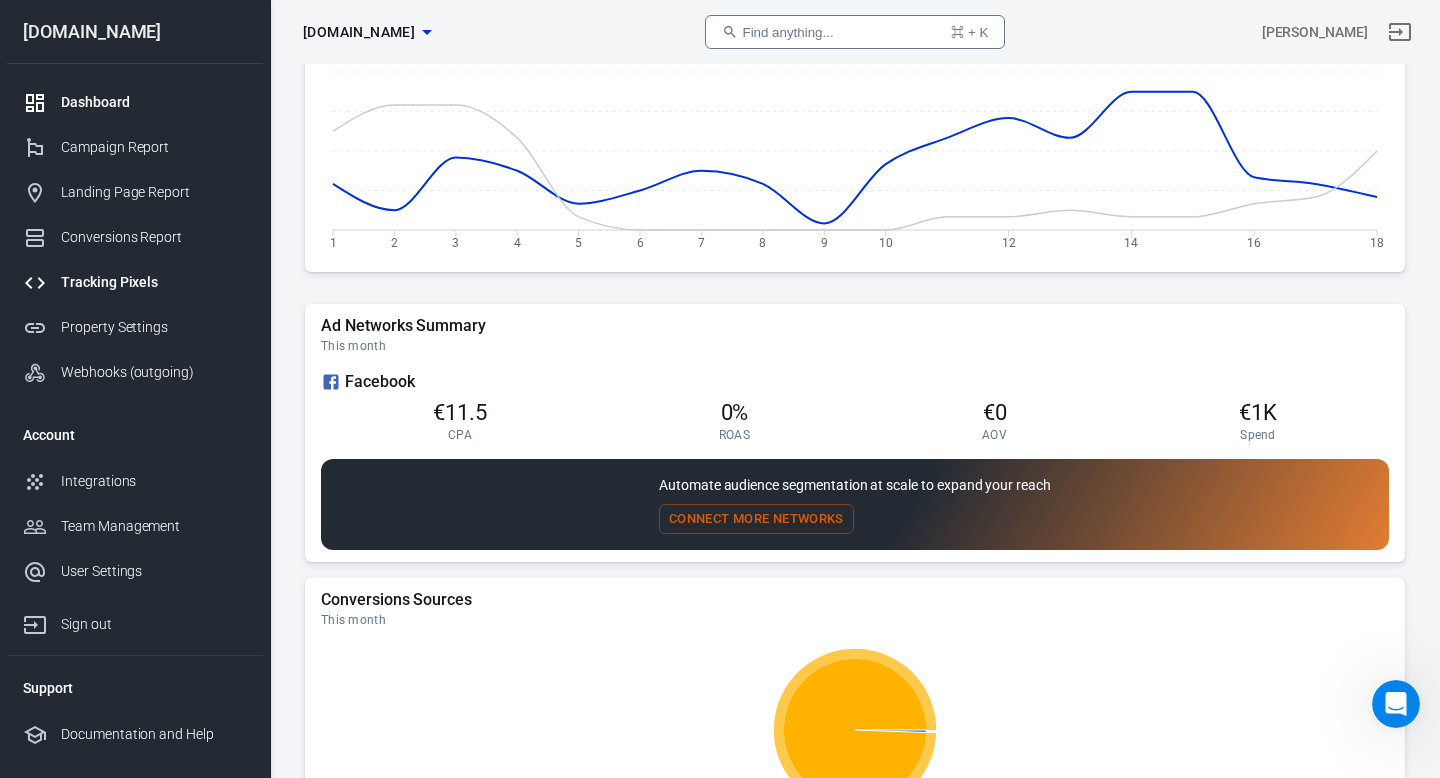 click on "Tracking Pixels" at bounding box center (154, 282) 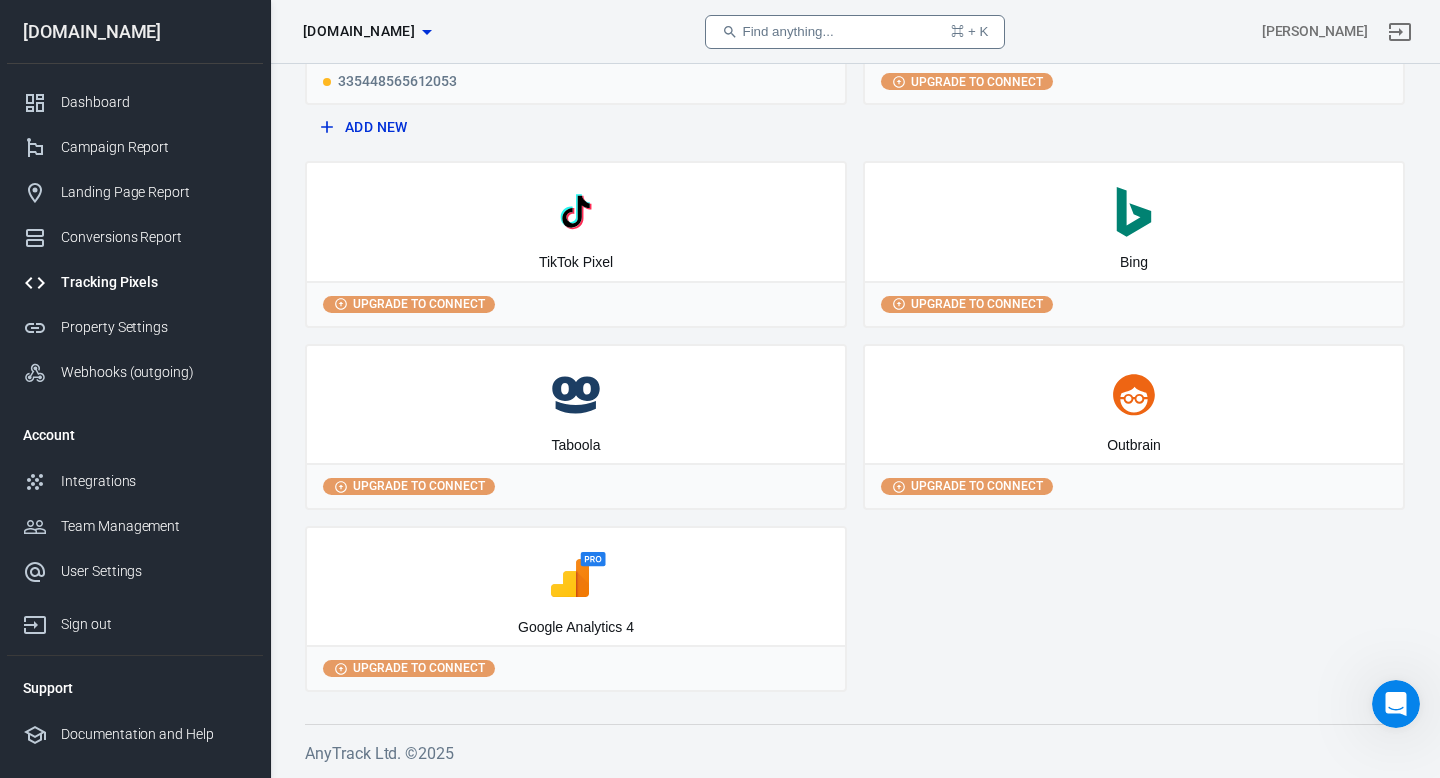 scroll, scrollTop: 0, scrollLeft: 0, axis: both 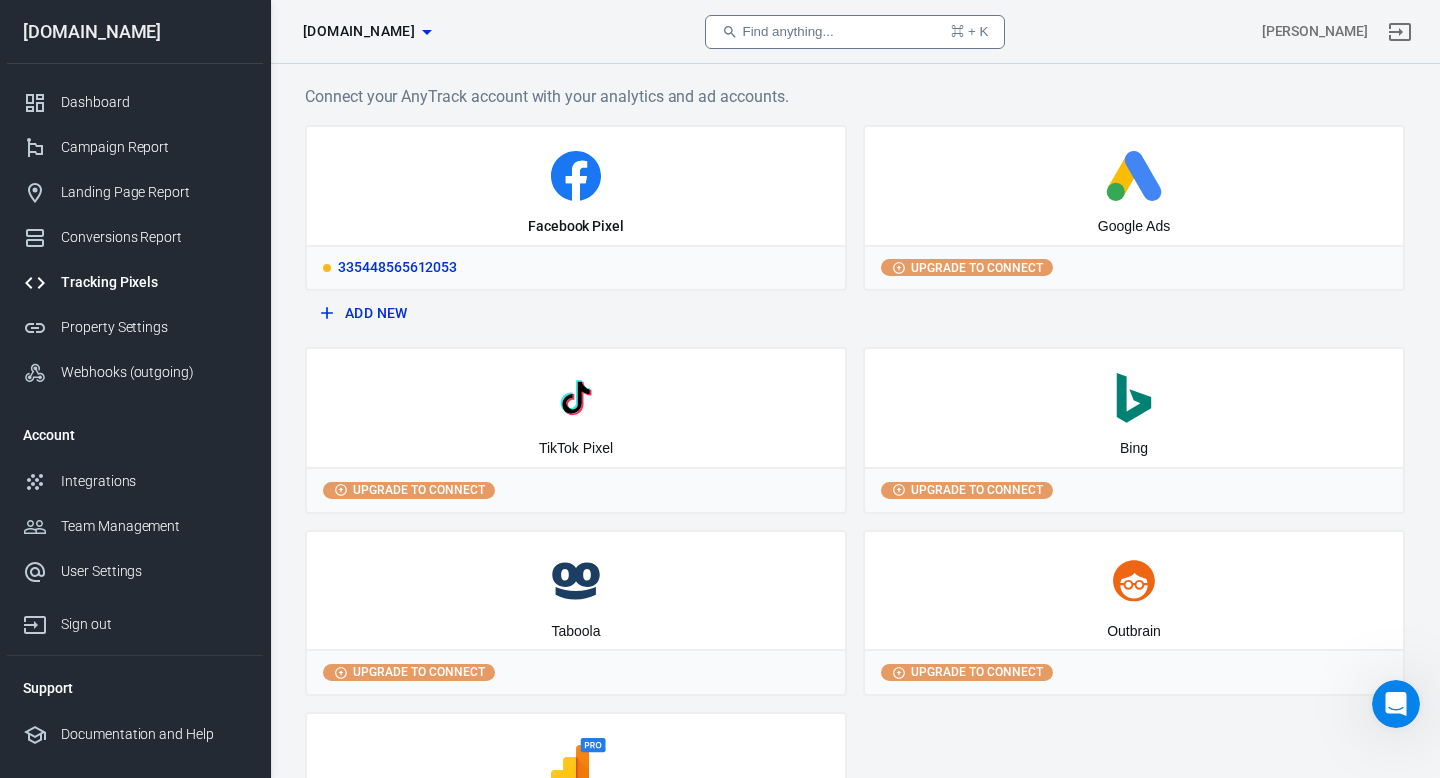 click on "Facebook Pixel" at bounding box center (576, 186) 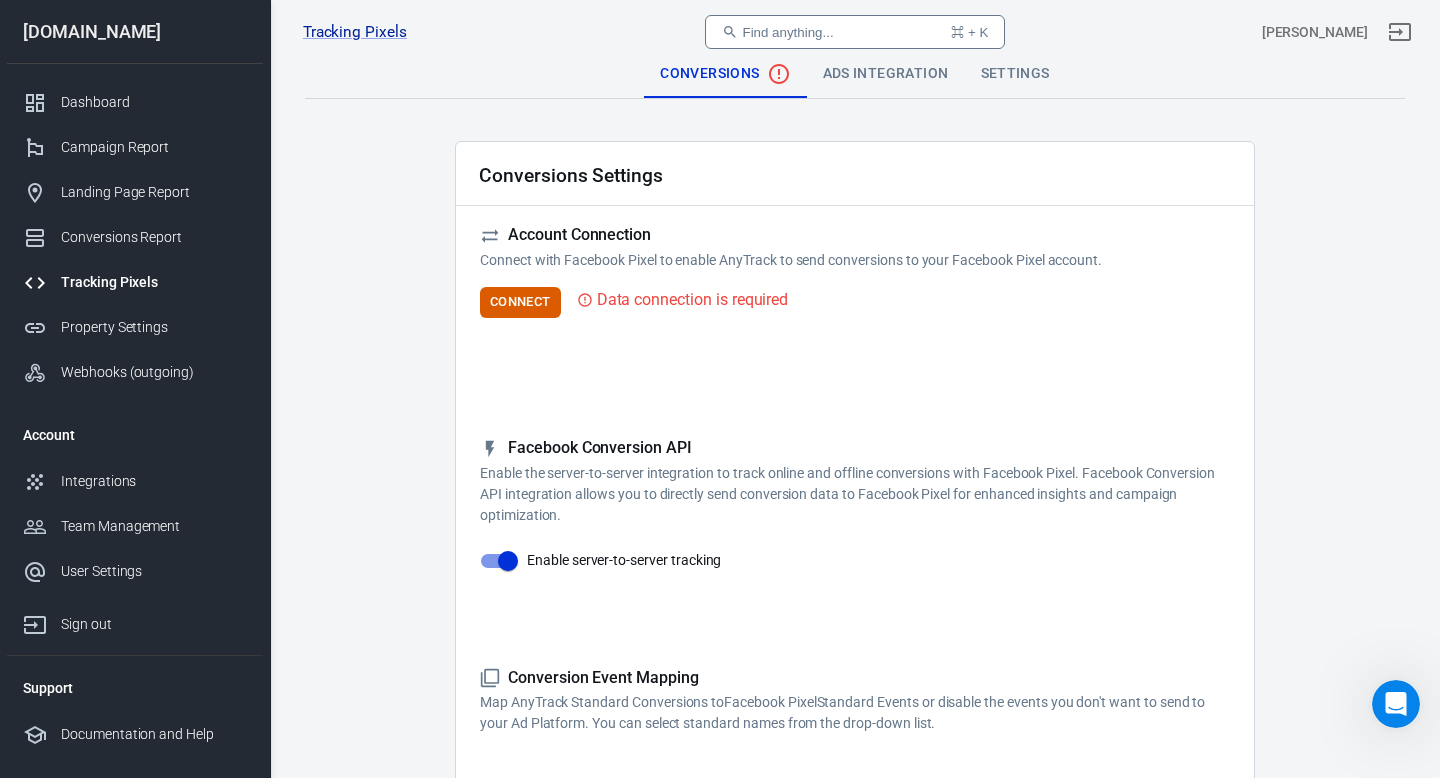click on "Ads Integration" at bounding box center [886, 74] 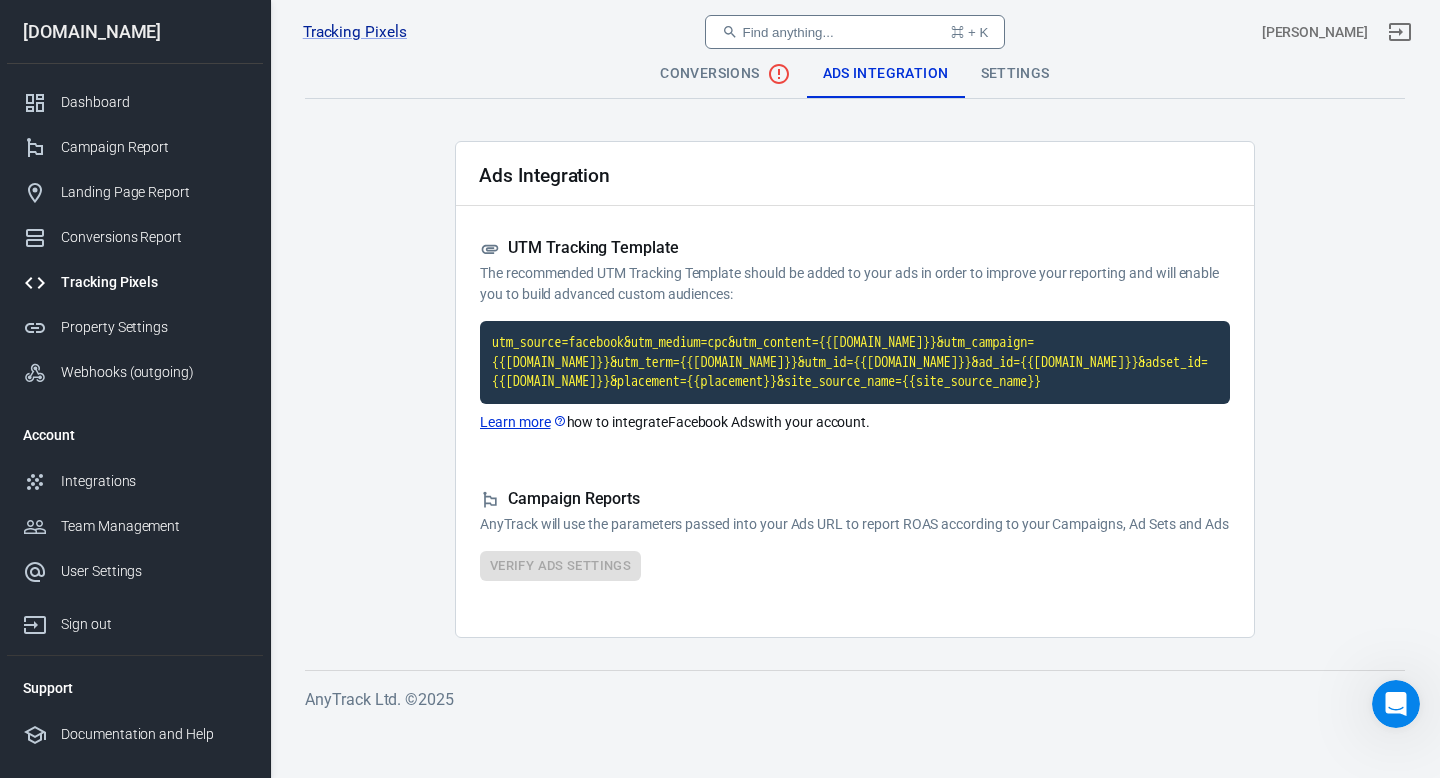 click on "Campaign Reports AnyTrack will use the parameters passed into your Ads URL to report ROAS according to your [PERSON_NAME] Sets and Ads Verify Ads Settings" at bounding box center [855, 535] 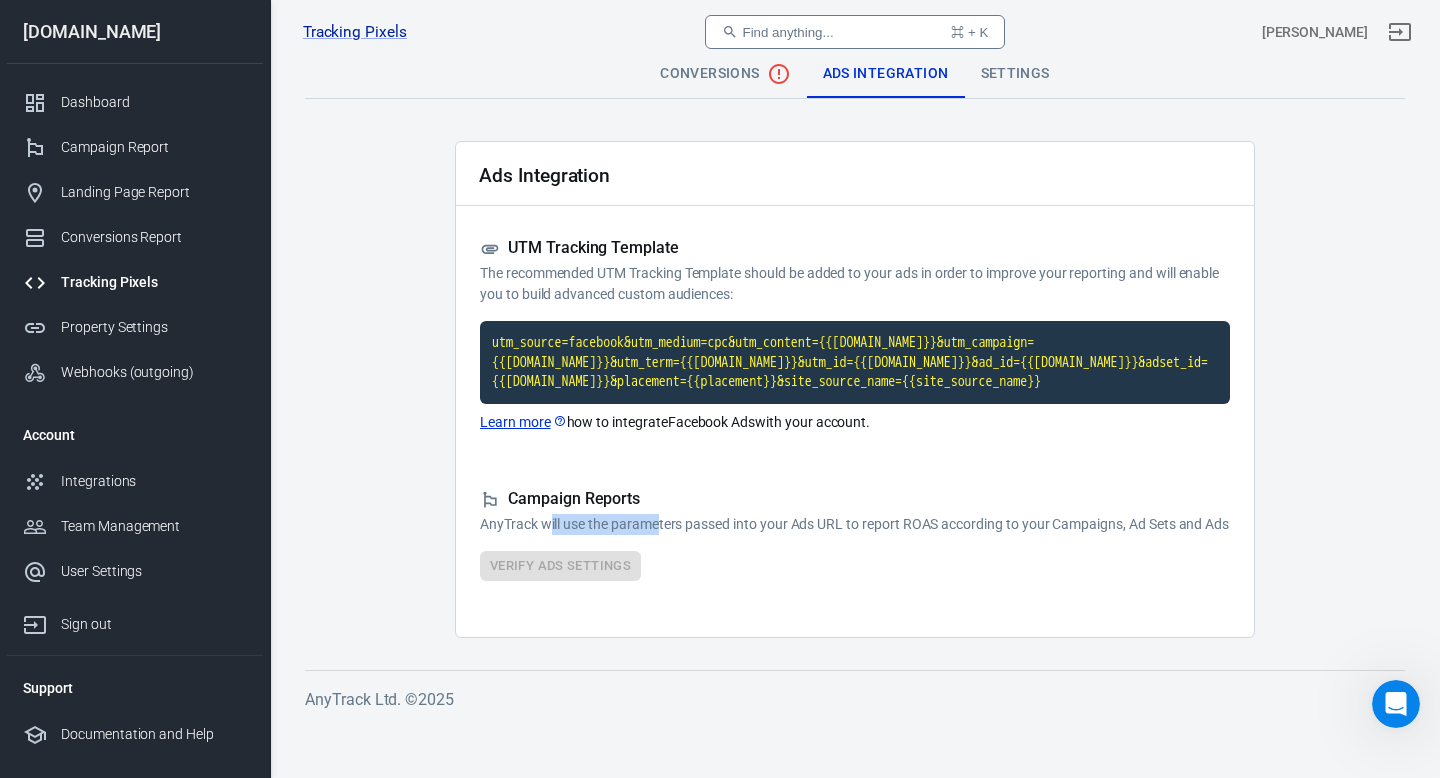 drag, startPoint x: 551, startPoint y: 546, endPoint x: 656, endPoint y: 546, distance: 105 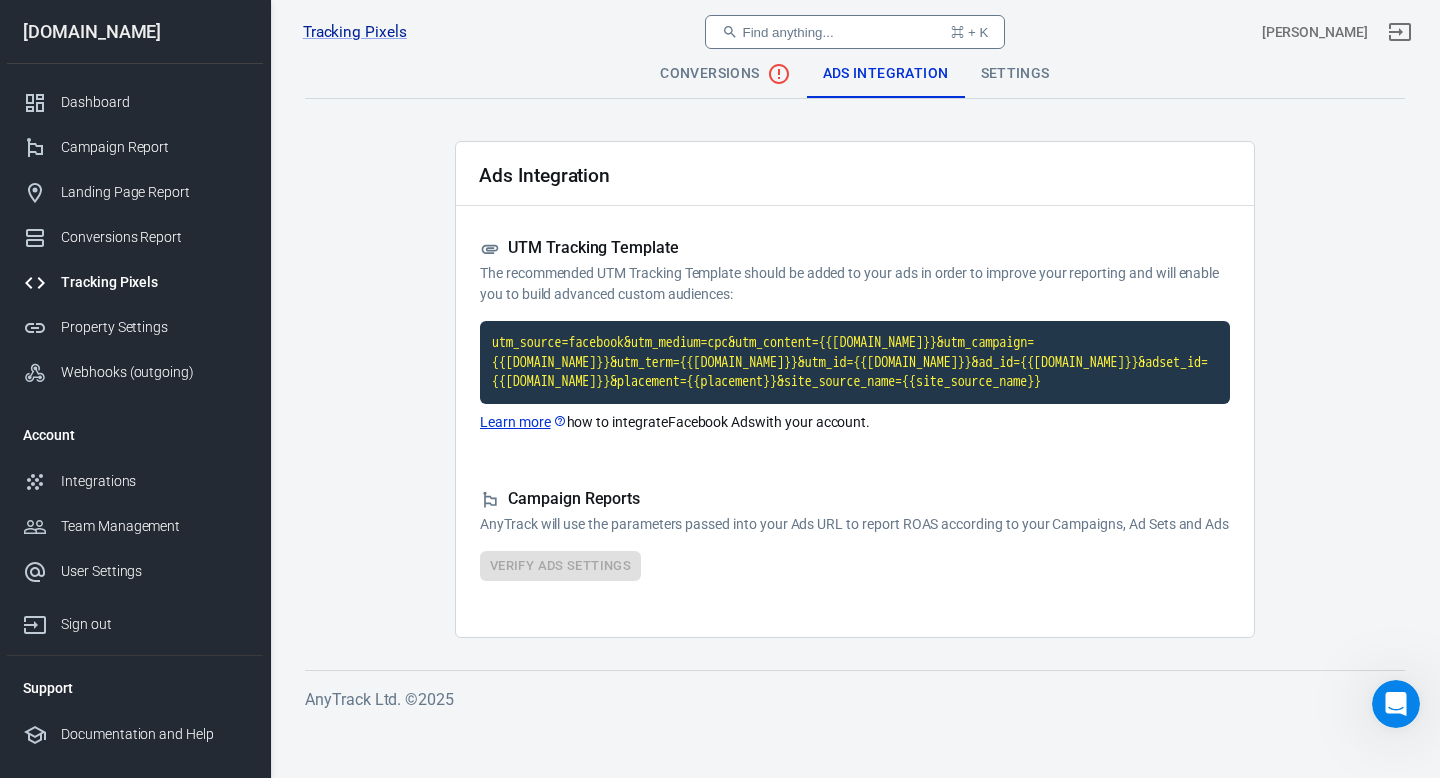 click on "Campaign Reports AnyTrack will use the parameters passed into your Ads URL to report ROAS according to your [PERSON_NAME] Sets and Ads Verify Ads Settings" at bounding box center (855, 535) 